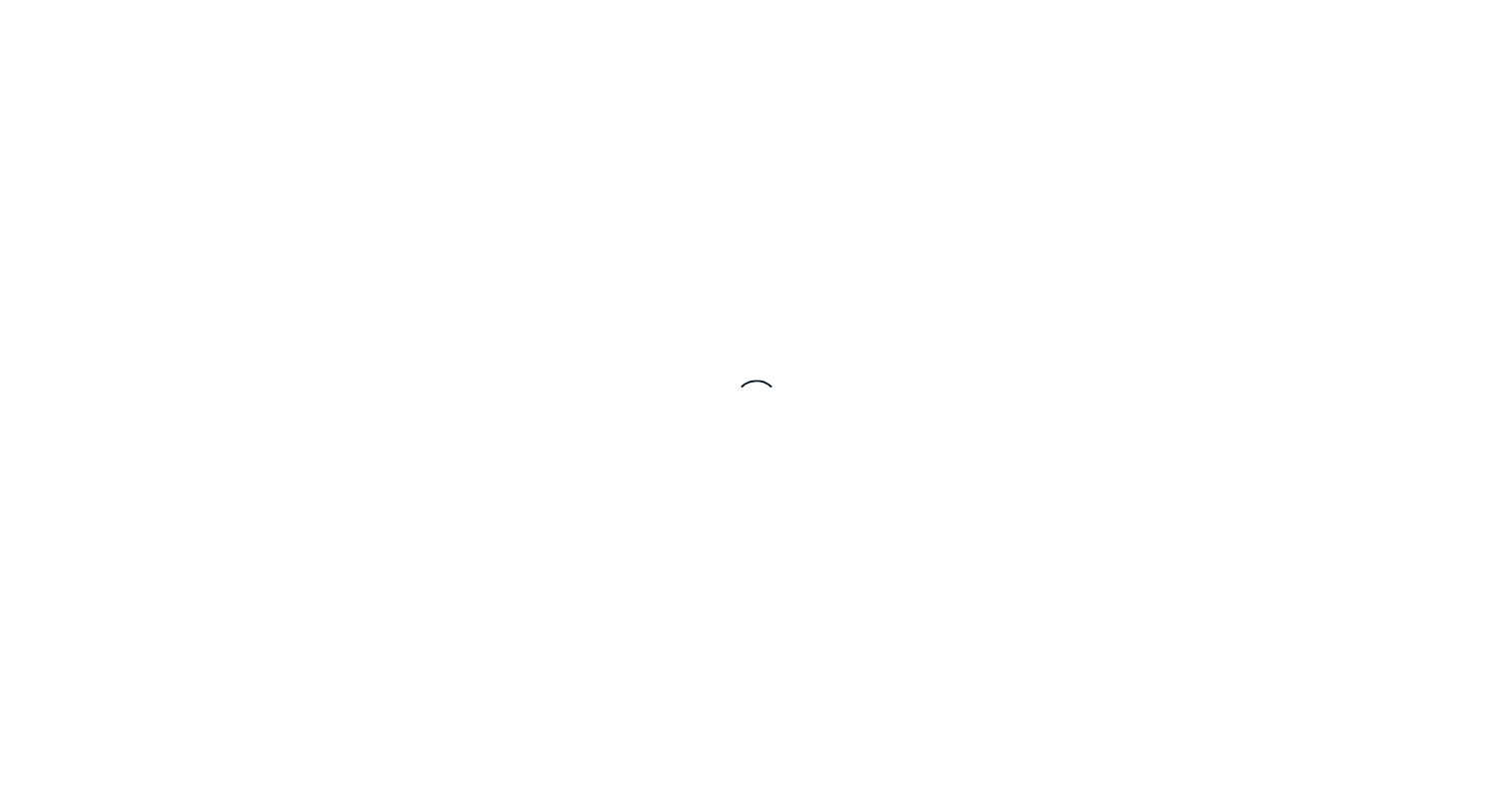 scroll, scrollTop: 0, scrollLeft: 0, axis: both 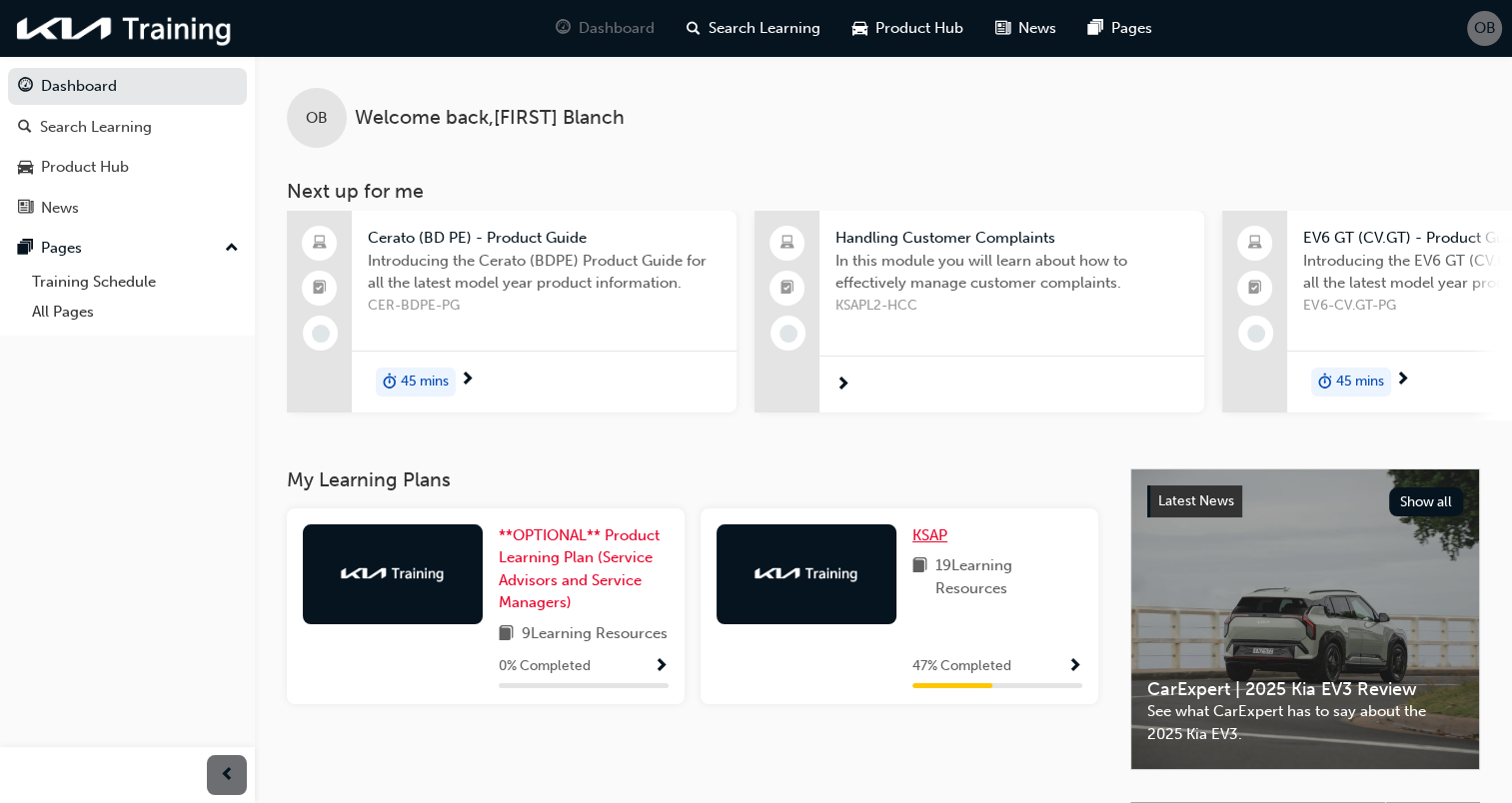 click on "KSAP" at bounding box center [929, 535] 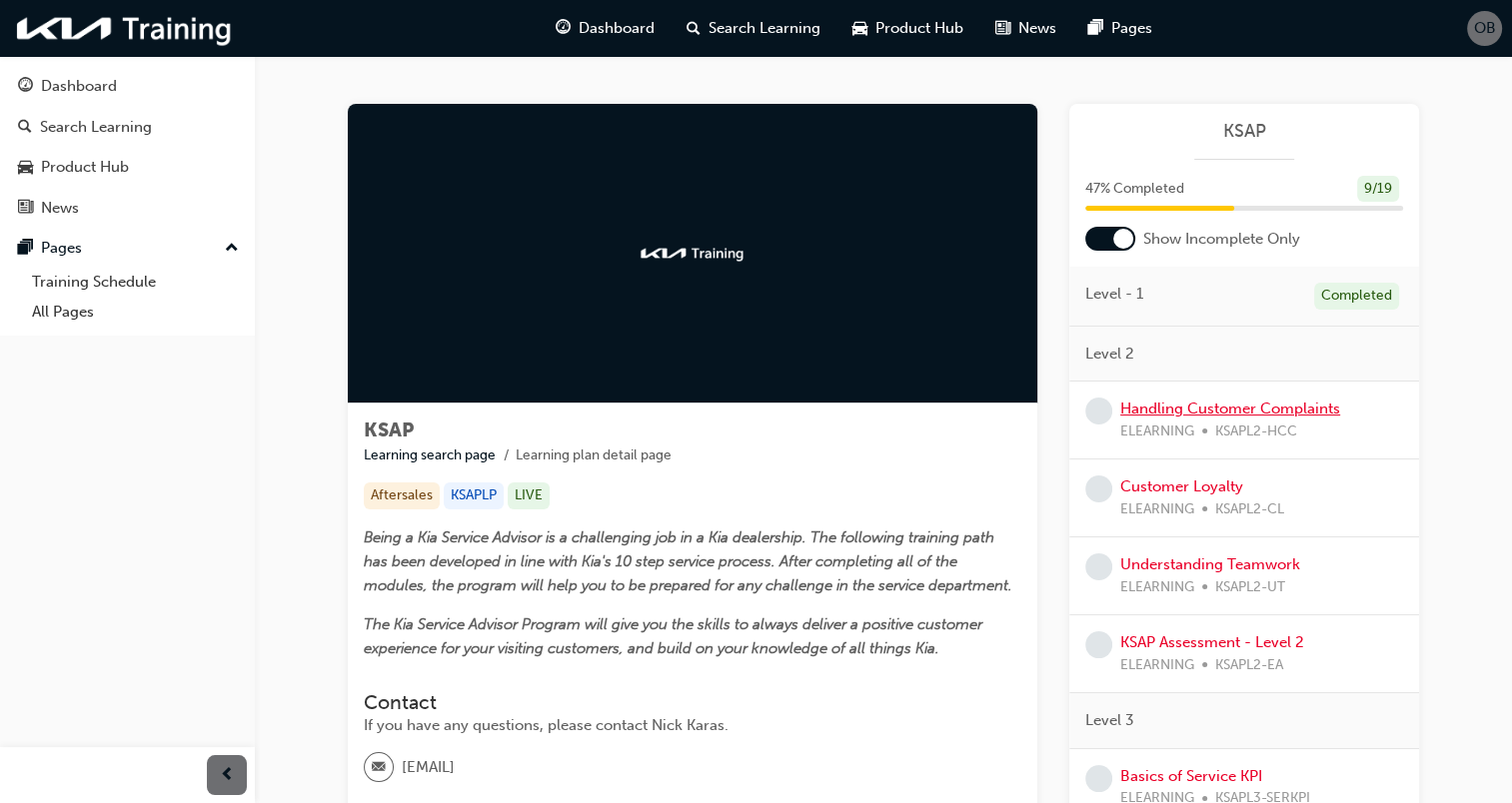 click on "Handling Customer Complaints" at bounding box center (1230, 408) 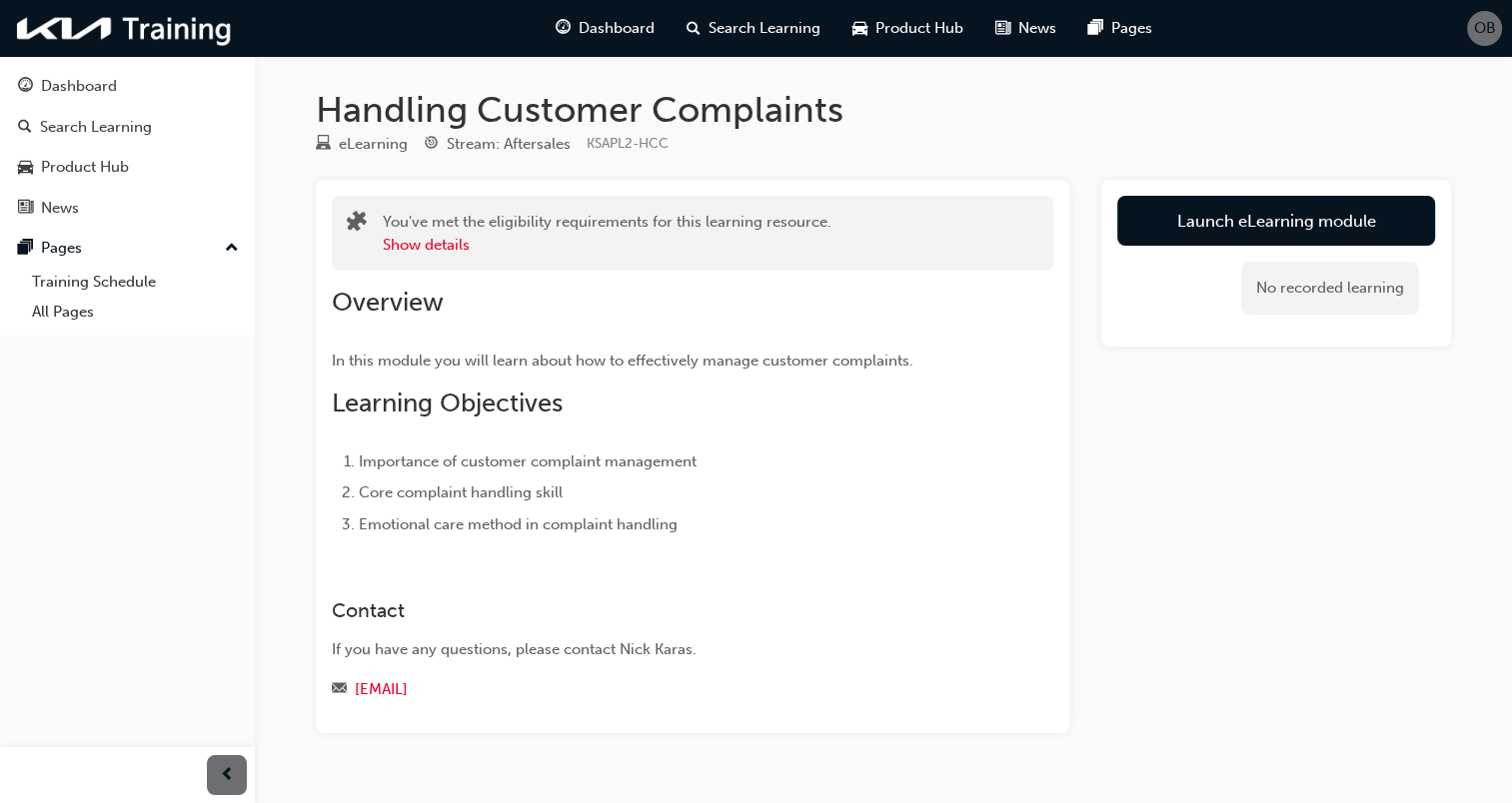 scroll, scrollTop: 44, scrollLeft: 0, axis: vertical 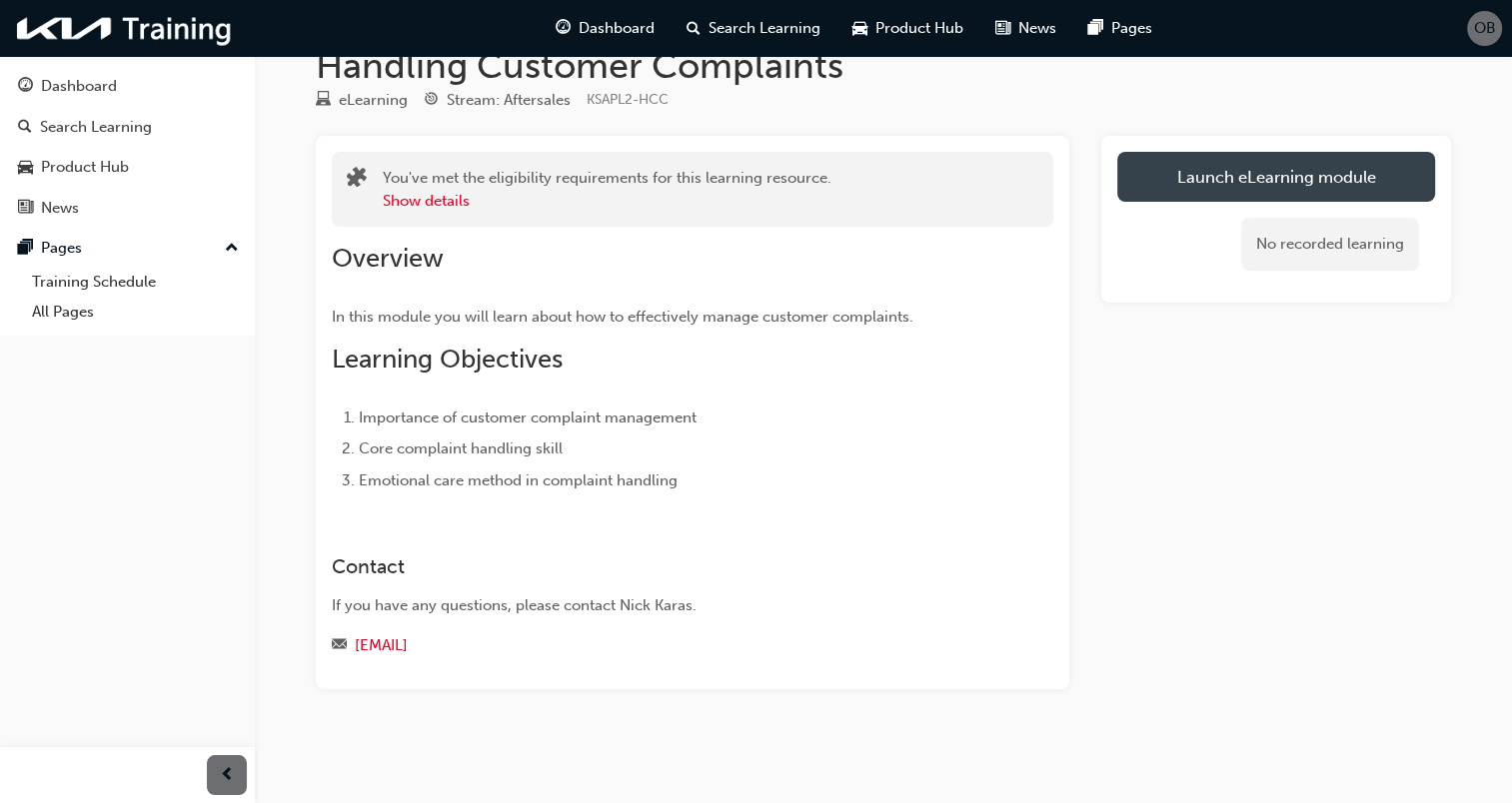 click on "Launch eLearning module" at bounding box center (1276, 177) 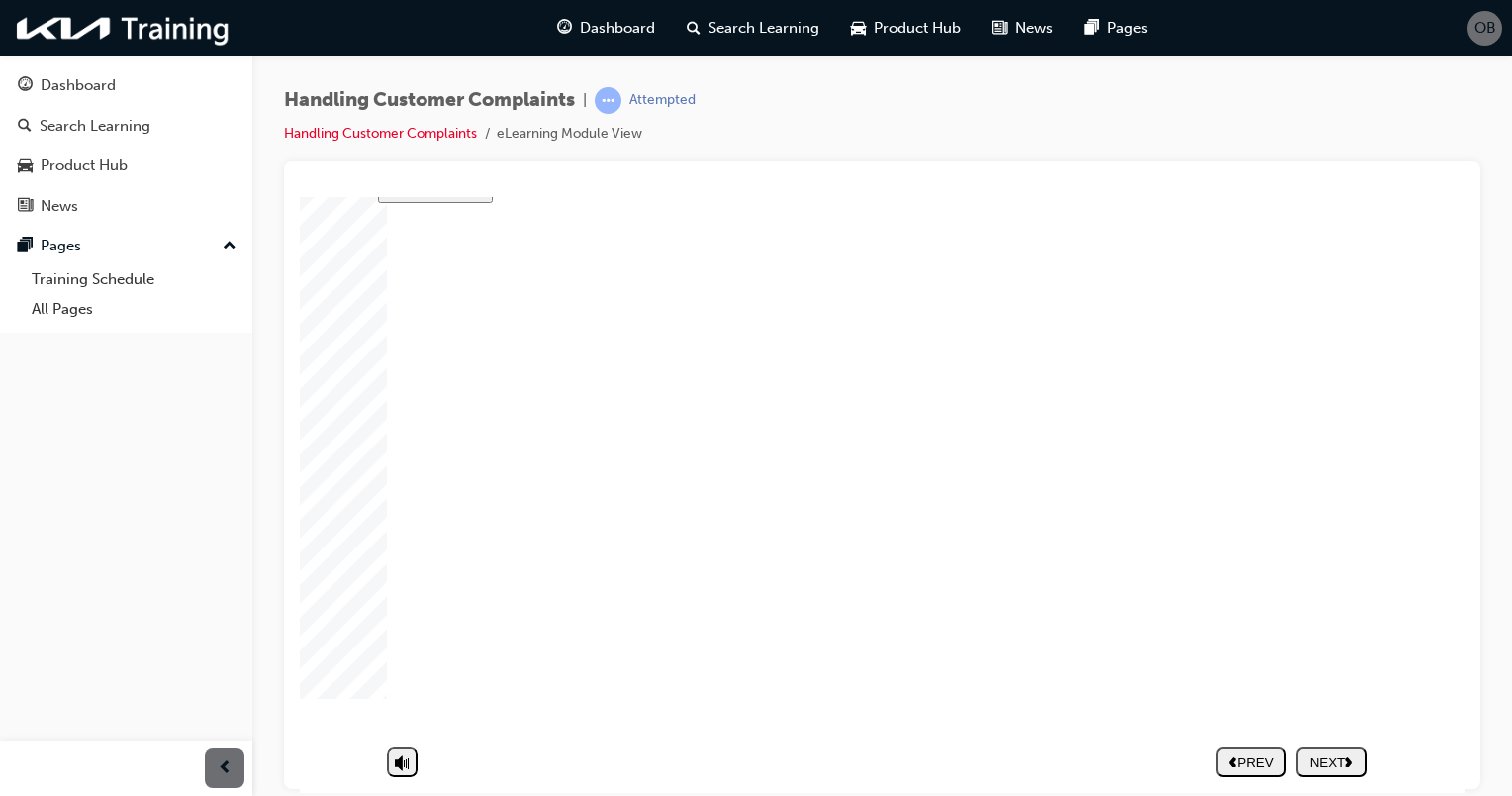 scroll, scrollTop: 116, scrollLeft: 0, axis: vertical 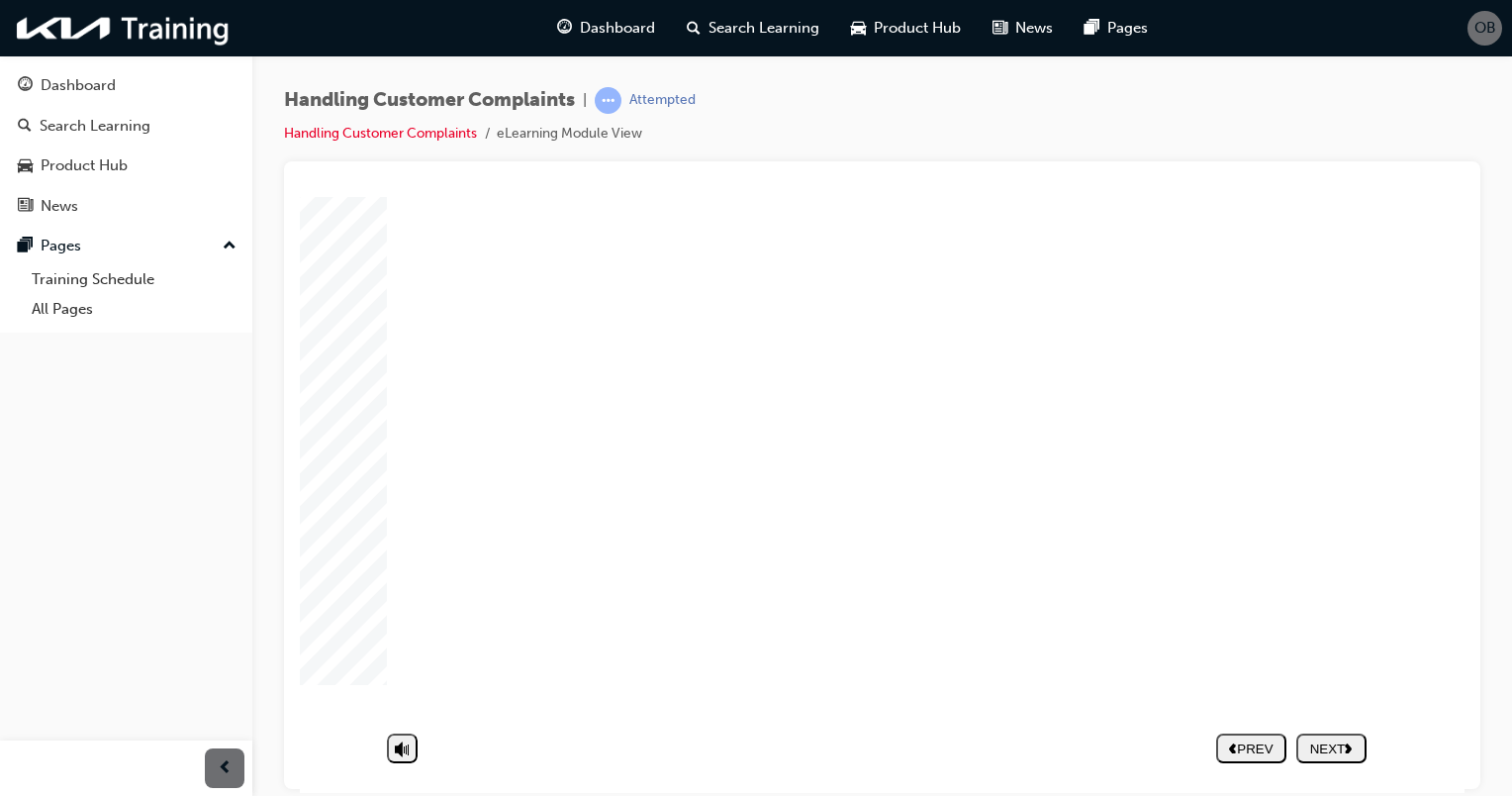click on "PREV NEXT
SUBMIT" at bounding box center (1291, 747) 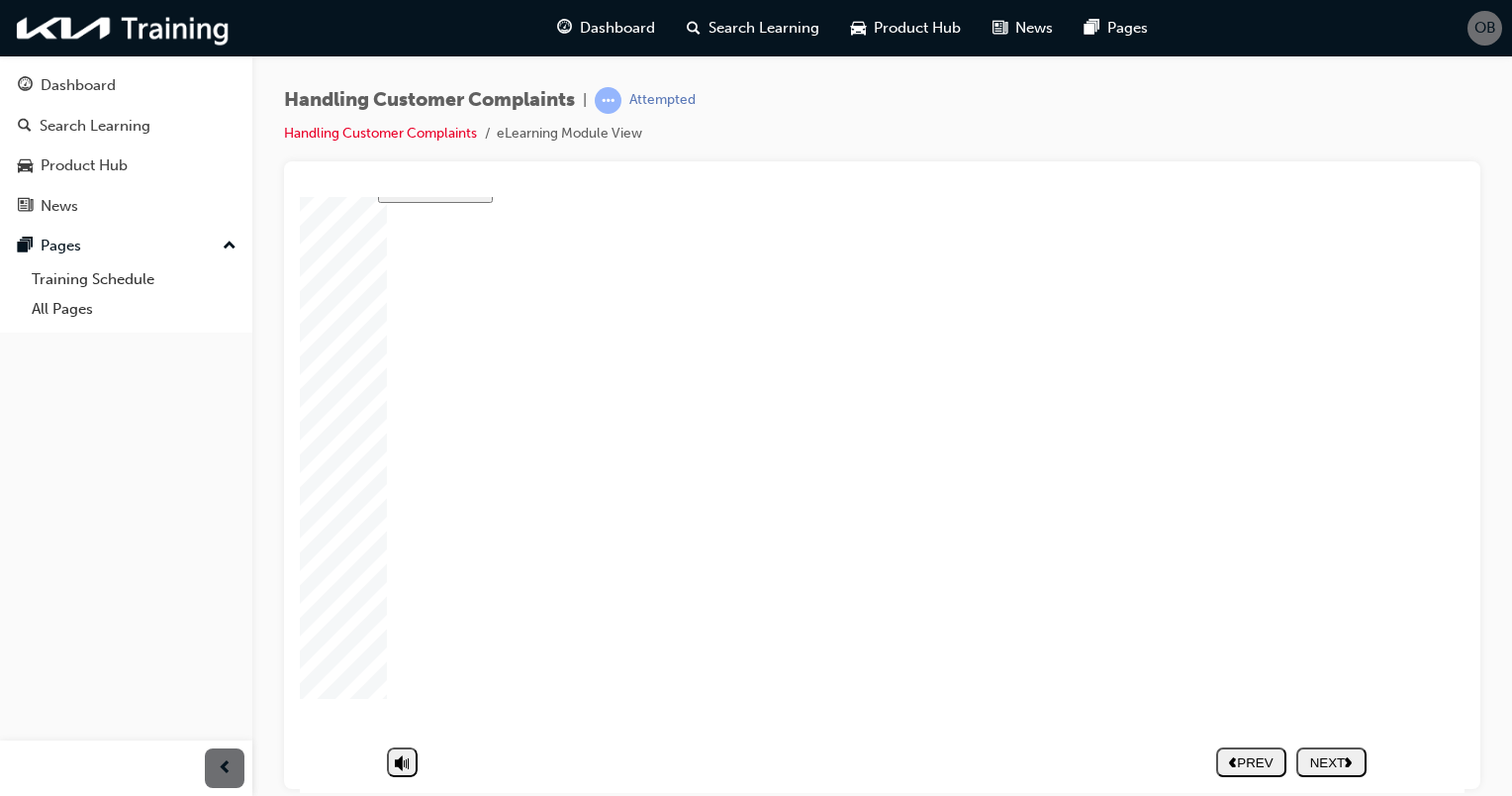 click on "PREV NEXT
SUBMIT" at bounding box center [1291, 761] 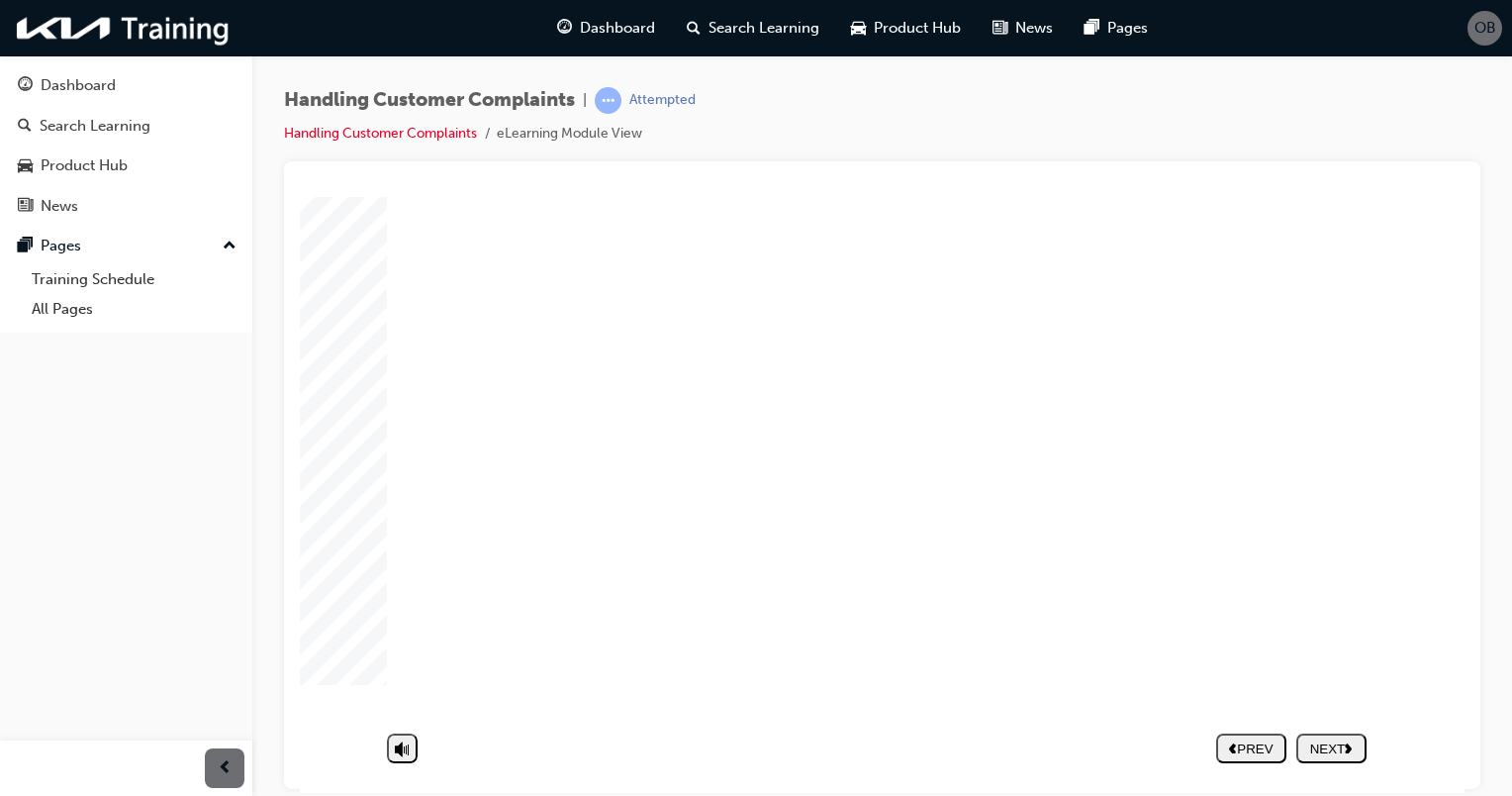 click 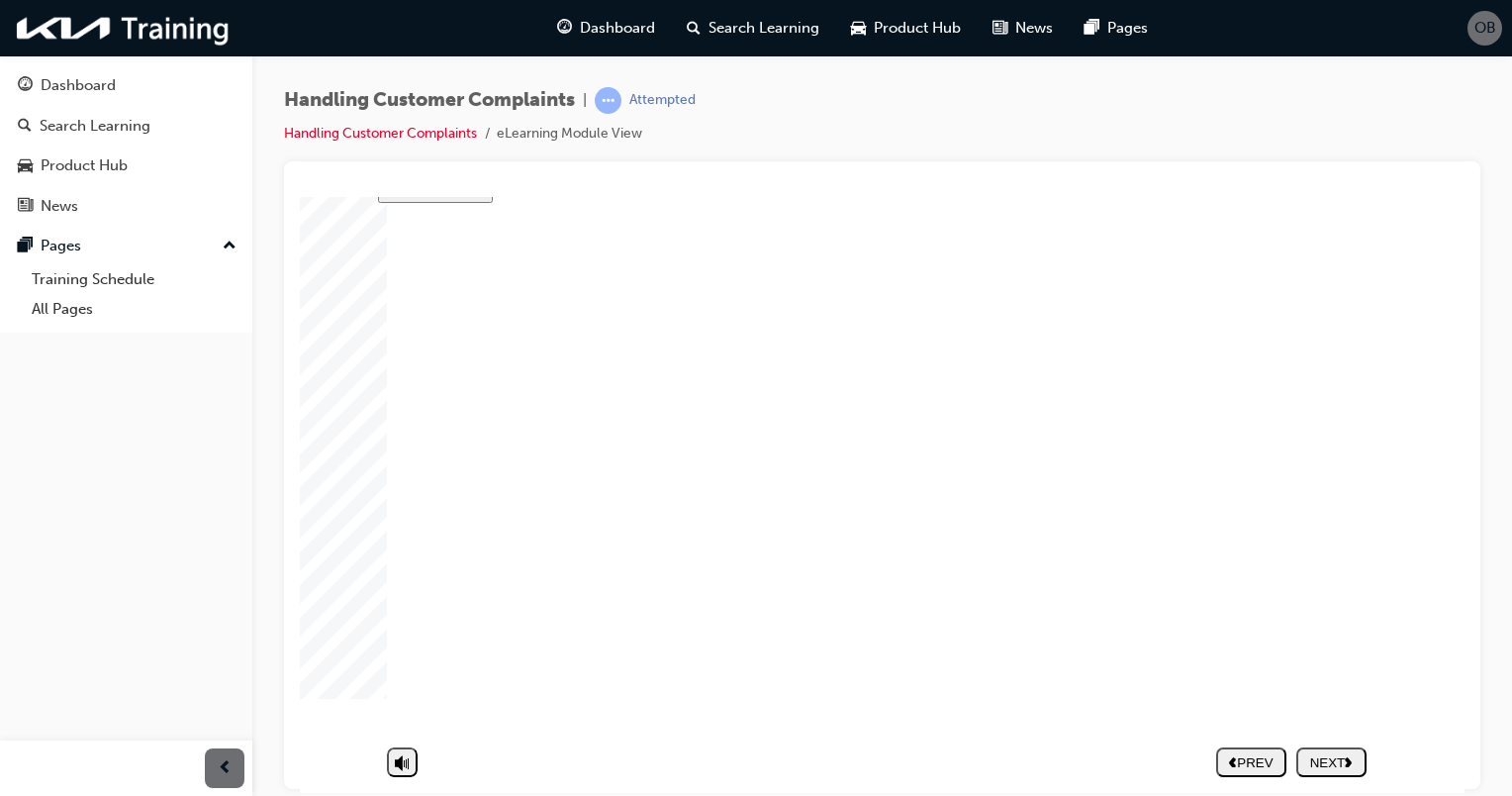 click 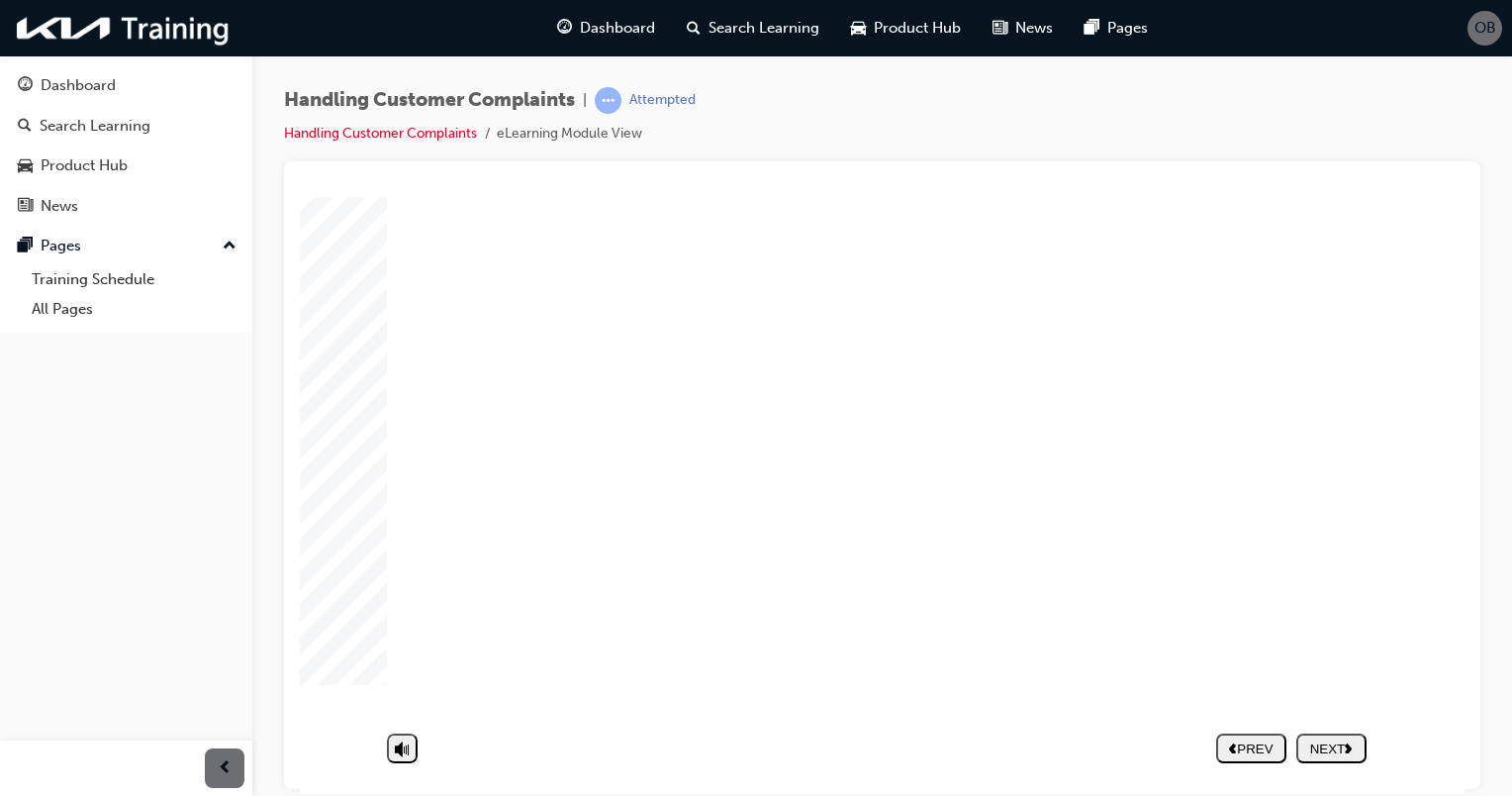 click on "PREV NEXT
SUBMIT" at bounding box center (1291, 747) 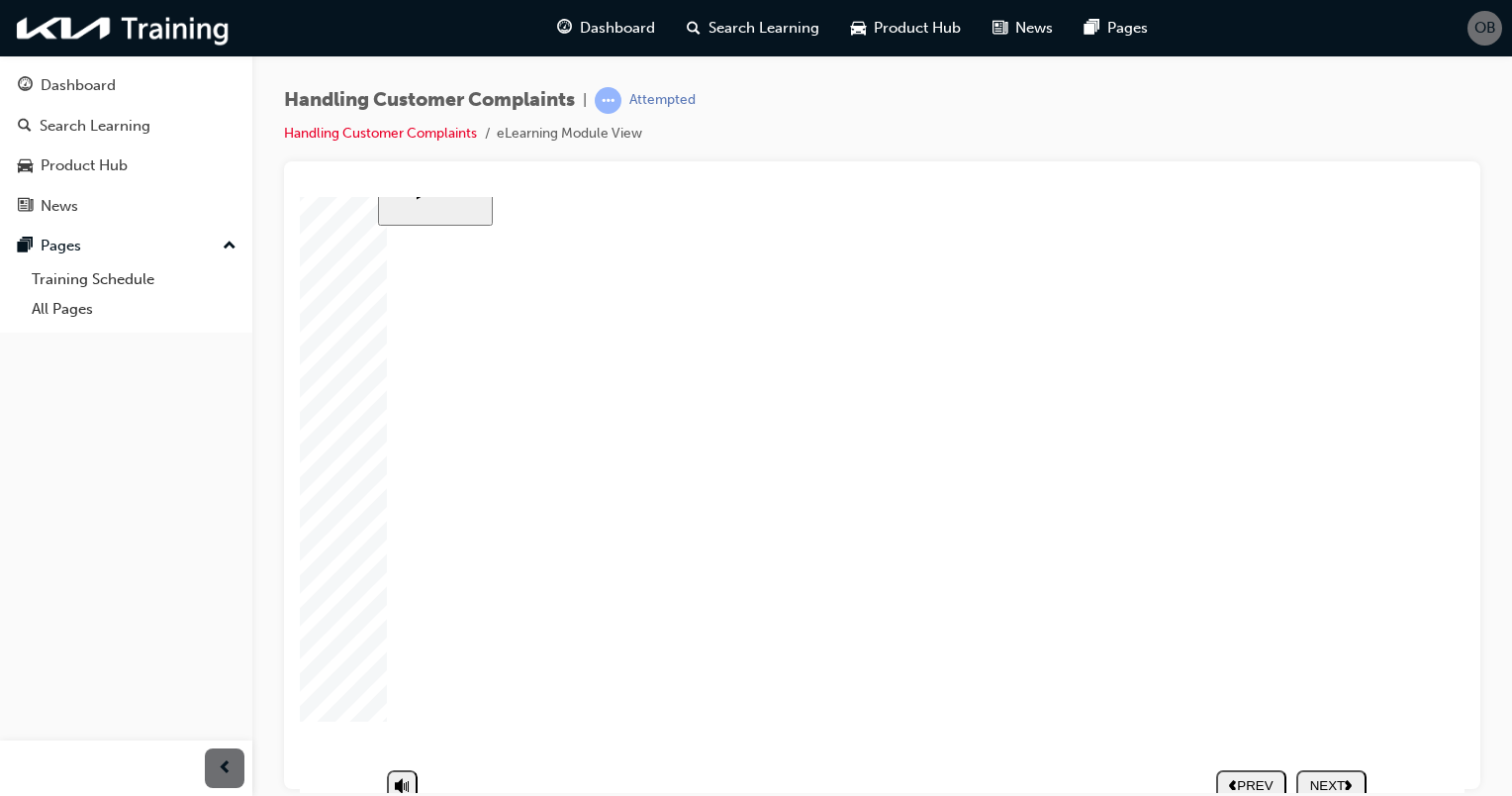 scroll, scrollTop: 68, scrollLeft: 0, axis: vertical 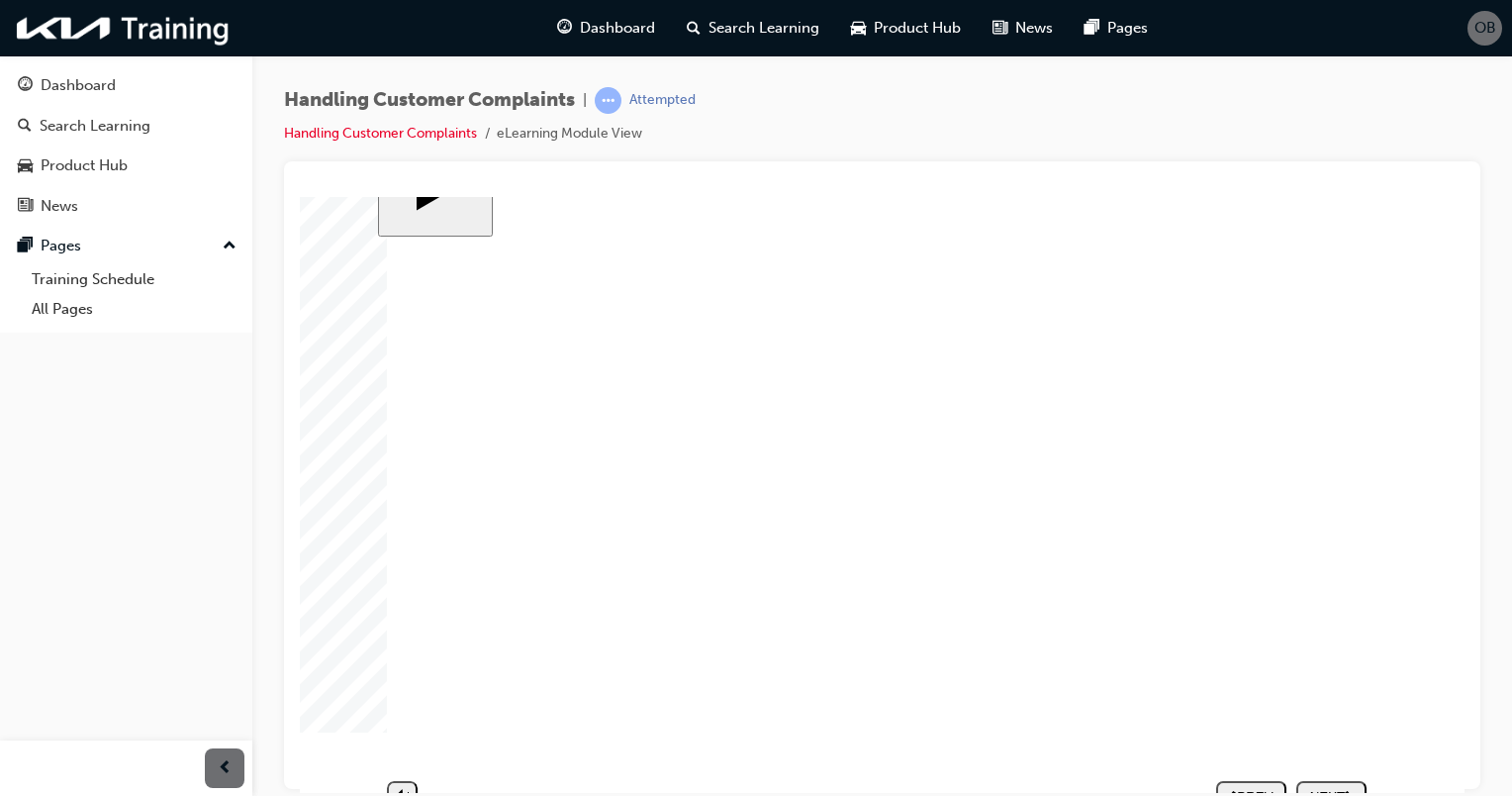 click 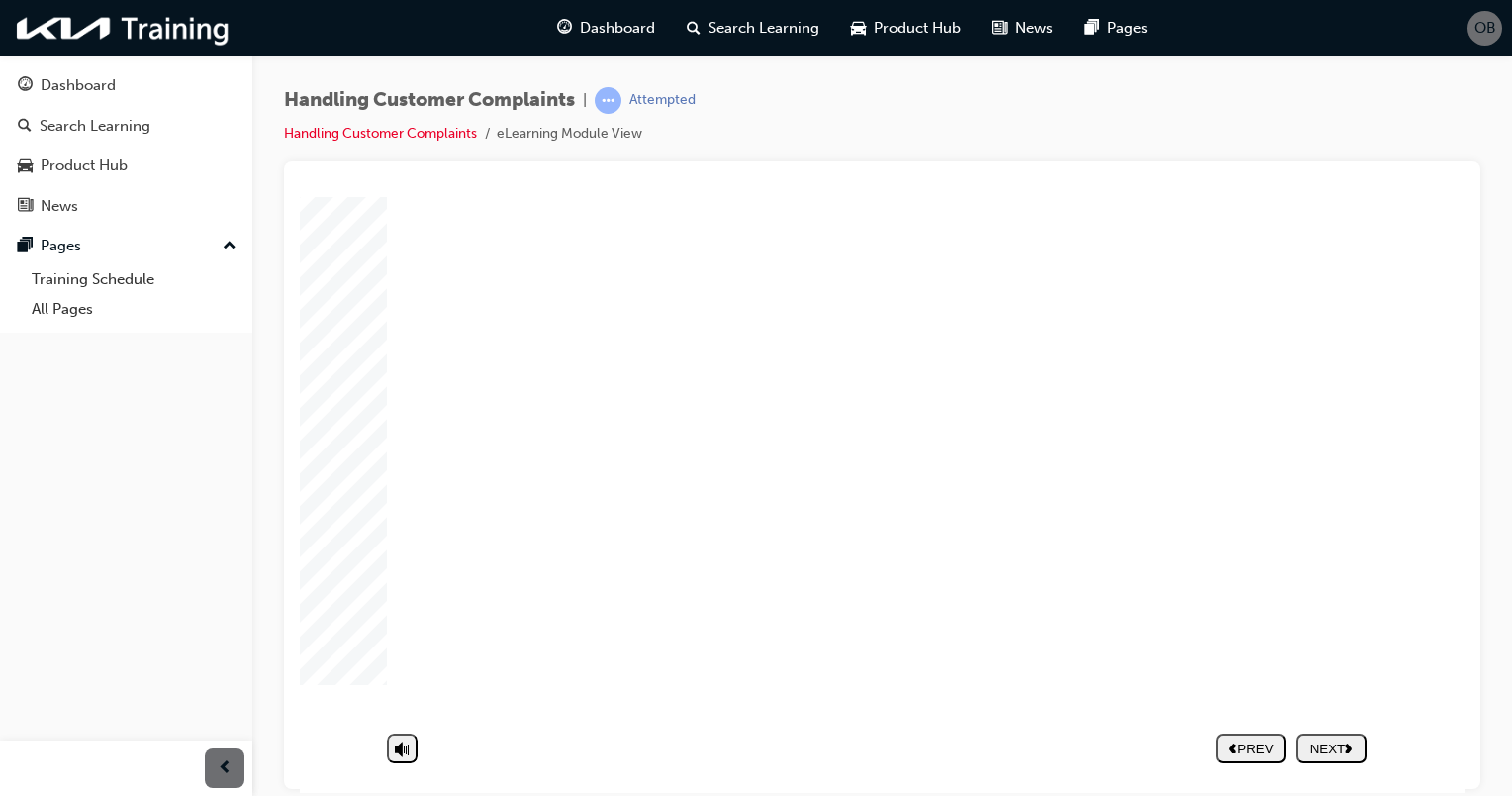 click 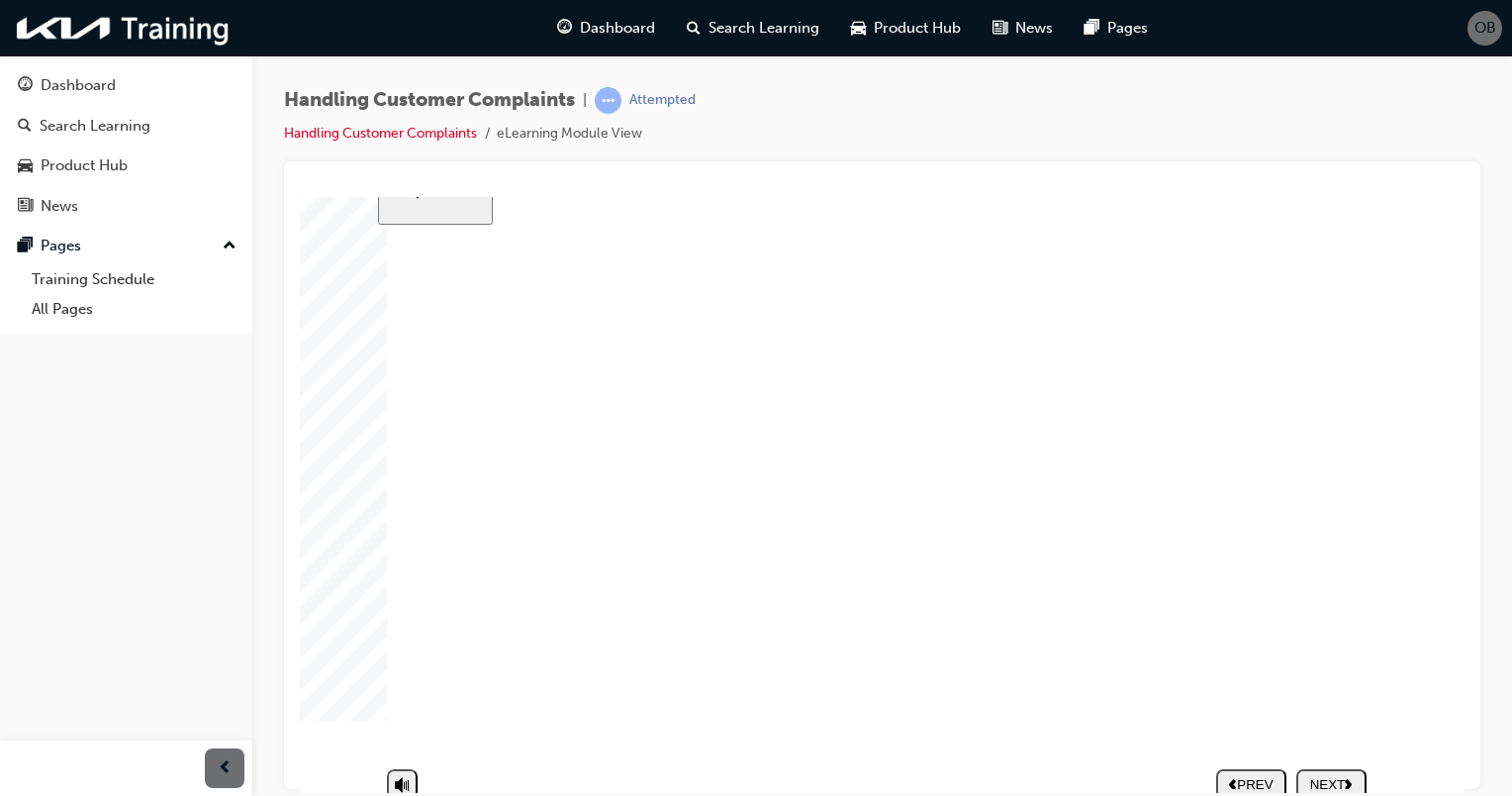 scroll, scrollTop: 116, scrollLeft: 0, axis: vertical 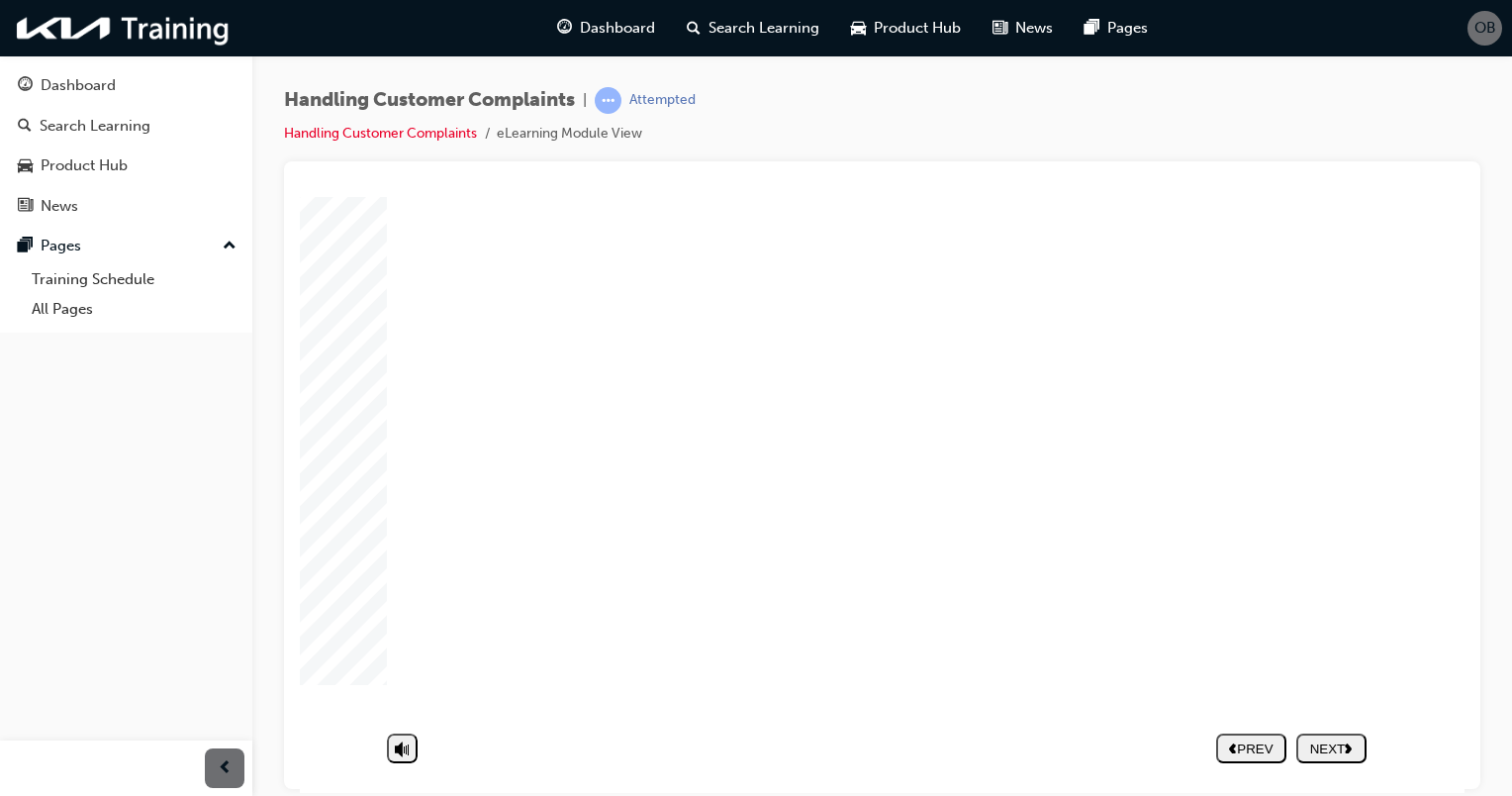 click on "NEXT" at bounding box center [1331, 747] 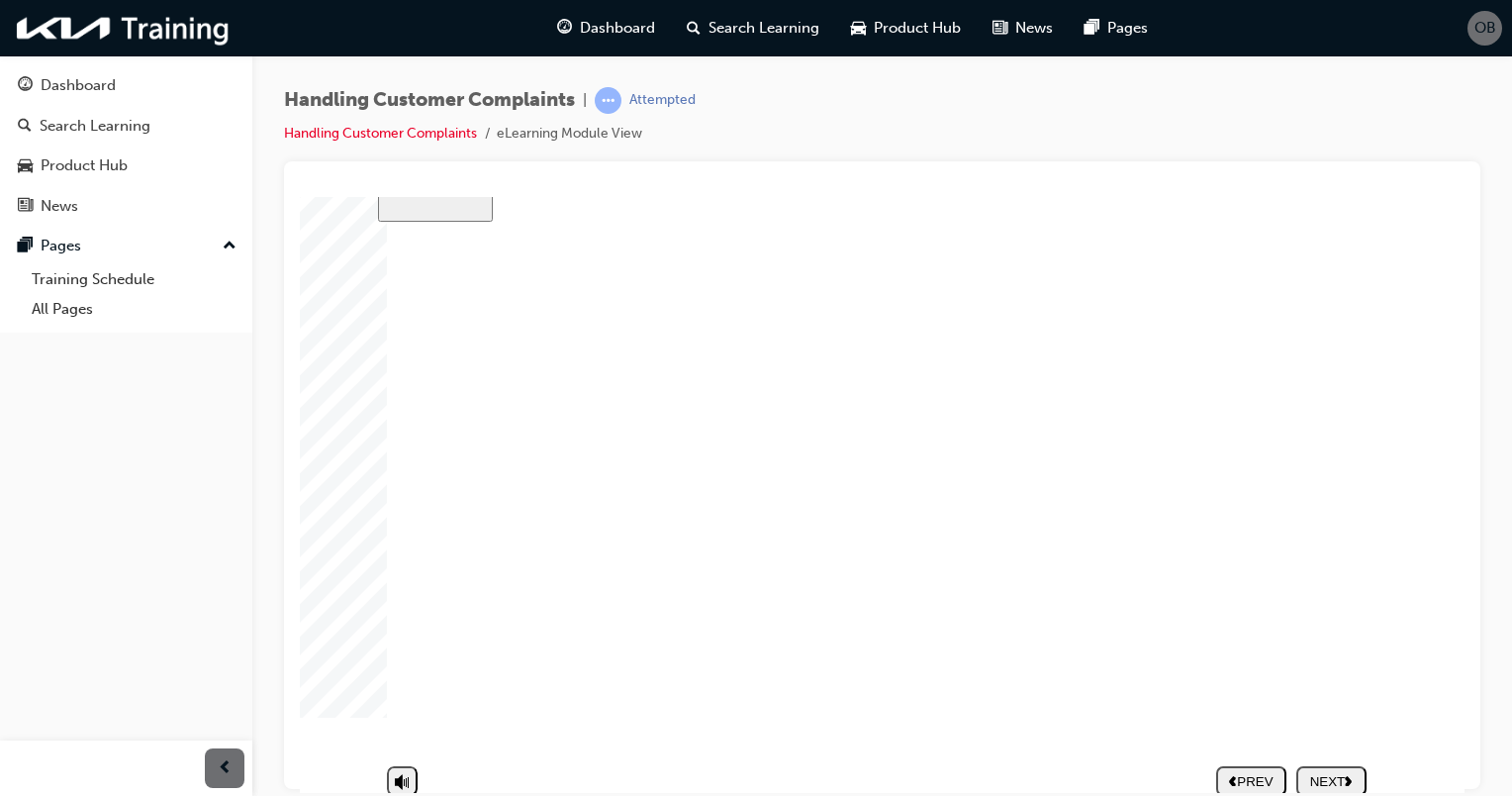 scroll, scrollTop: 84, scrollLeft: 0, axis: vertical 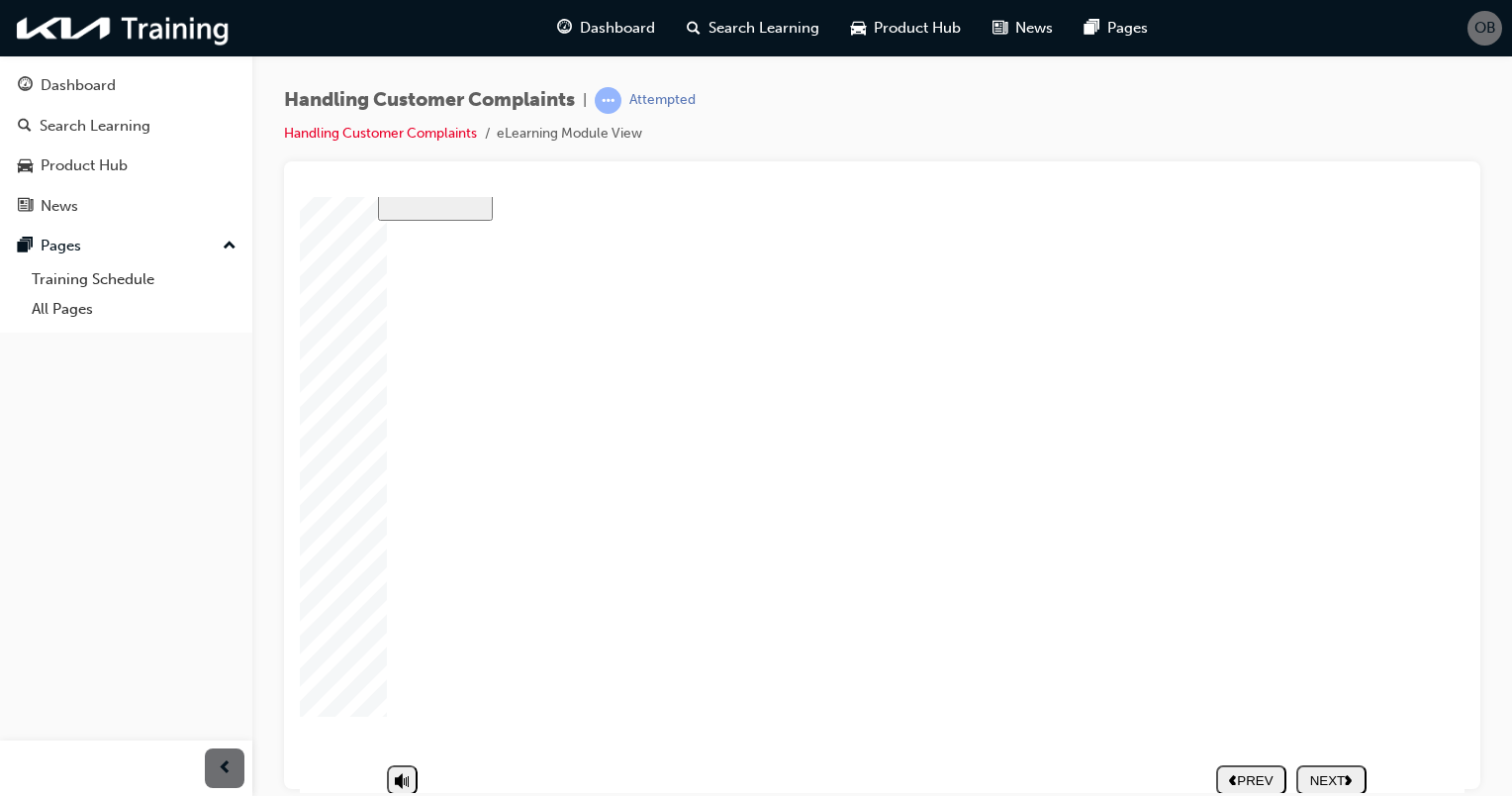 click 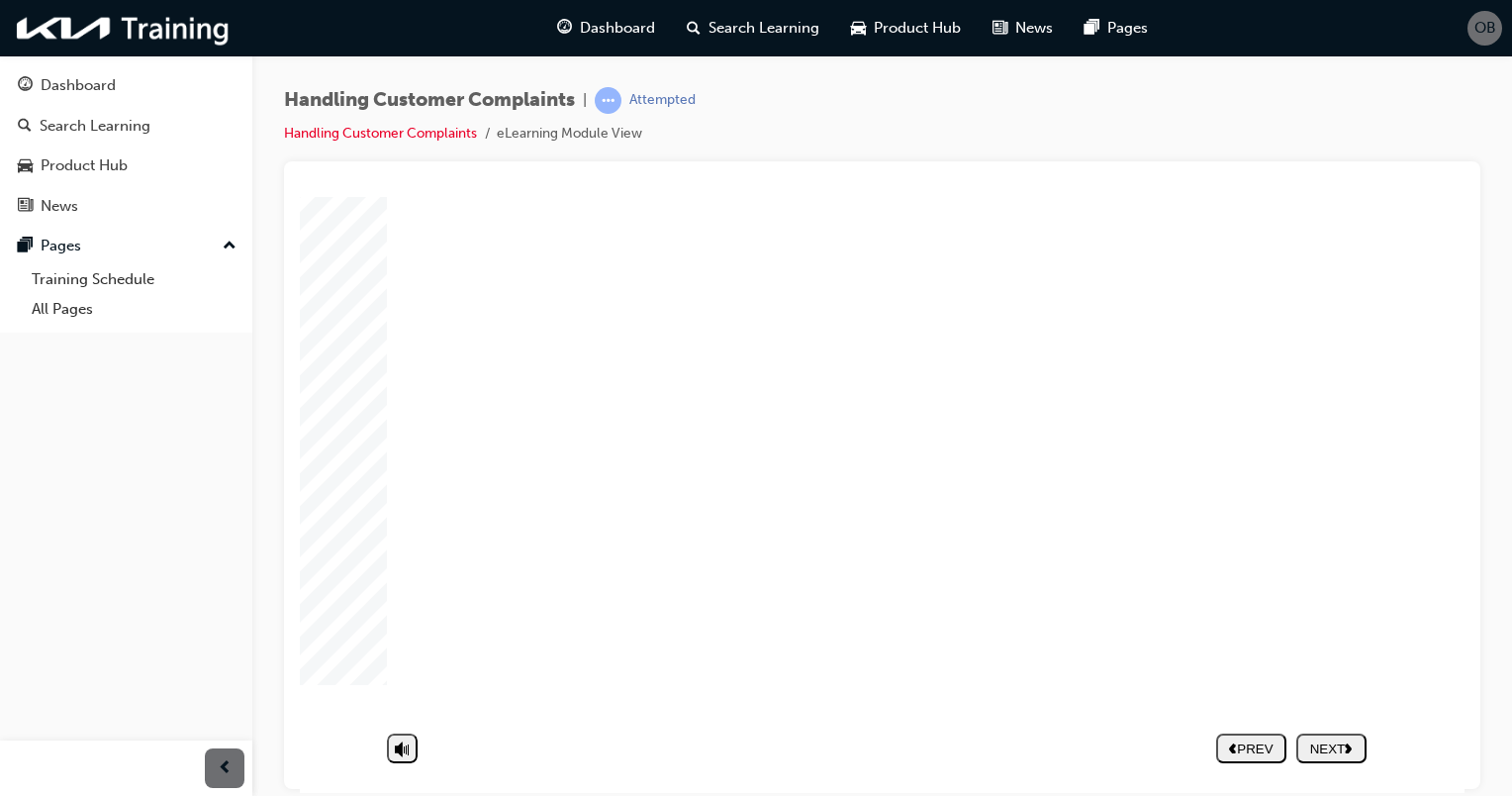 click 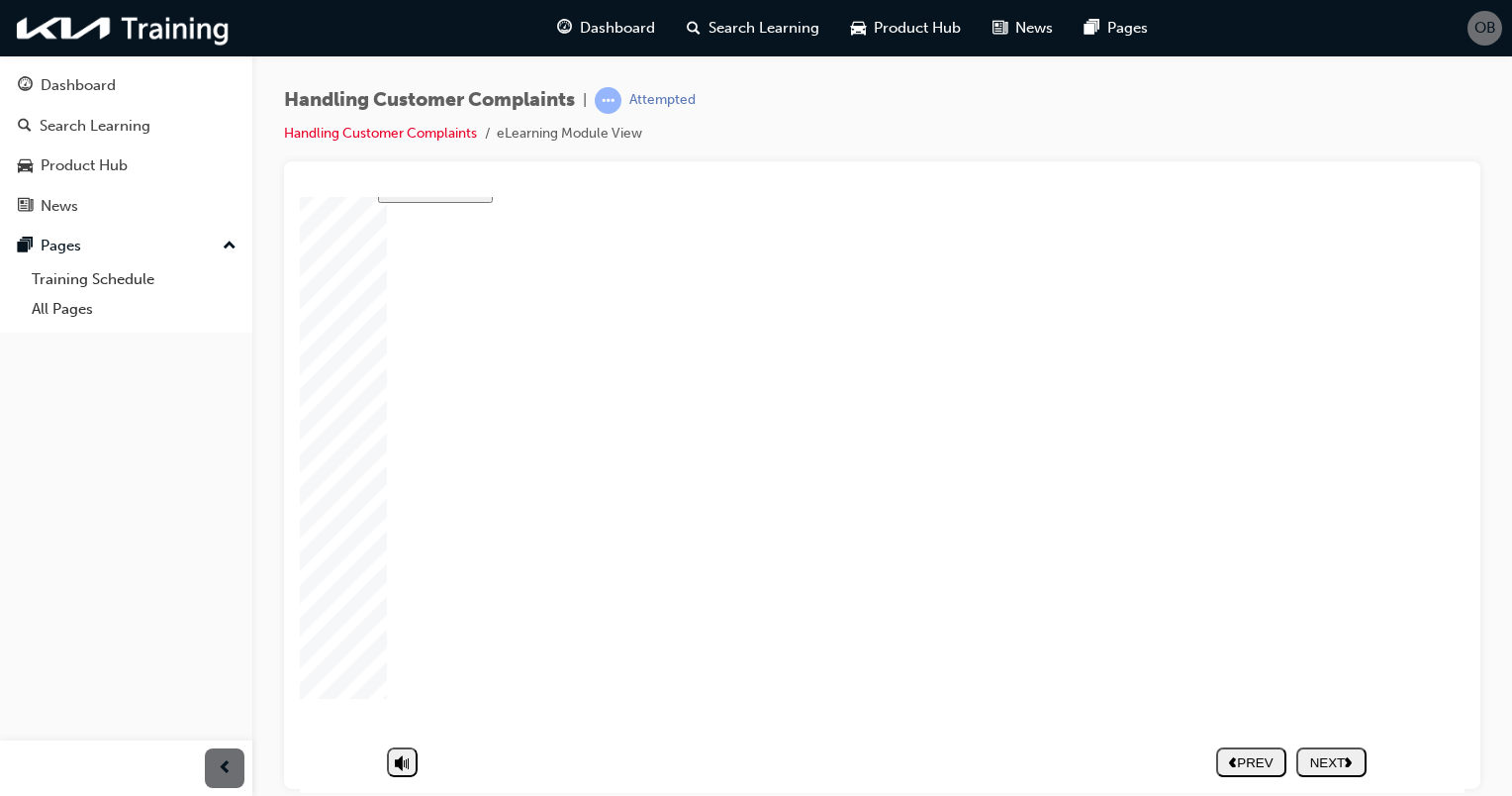 click on "NEXT" at bounding box center (1331, 761) 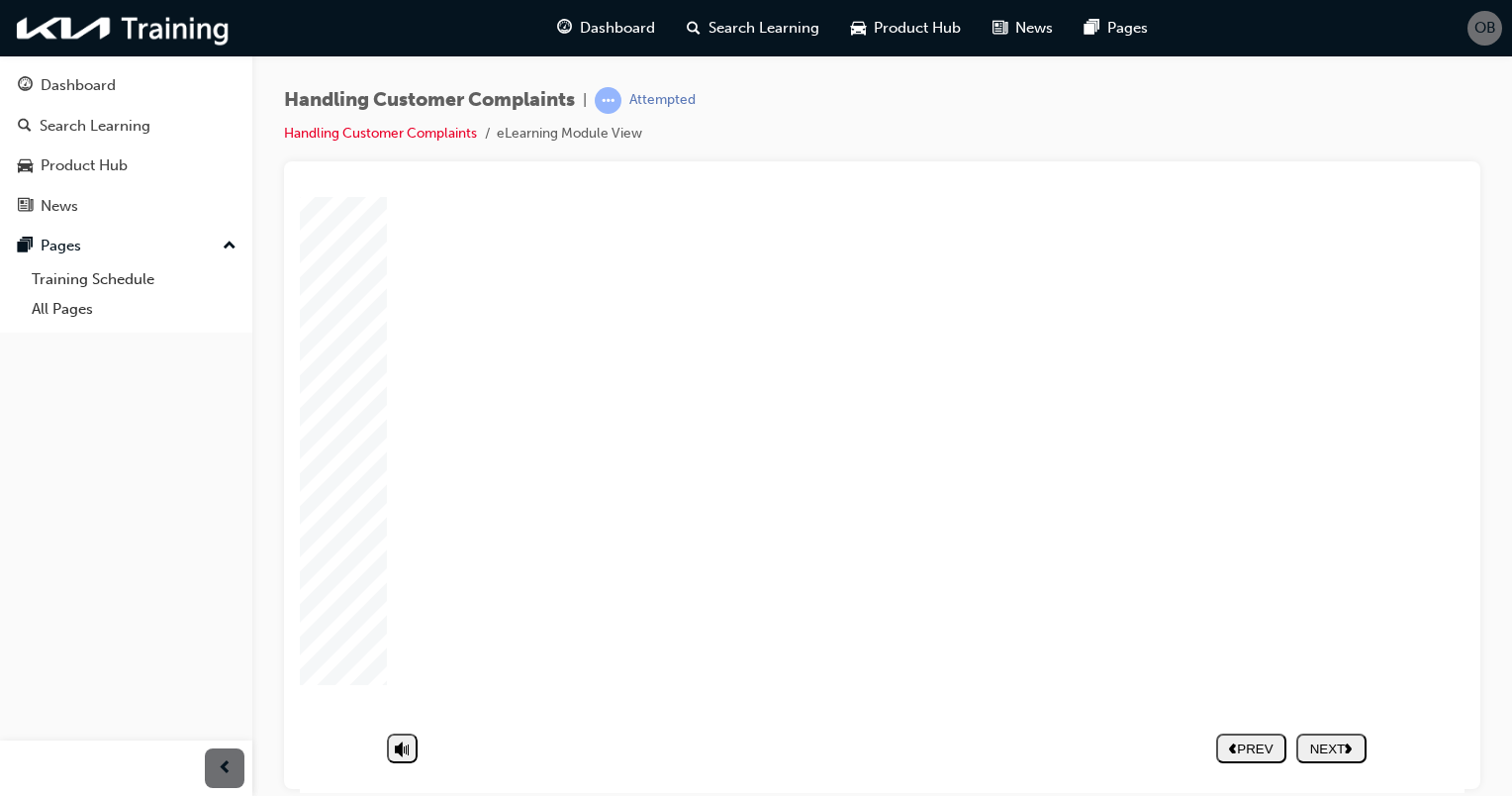 scroll, scrollTop: 0, scrollLeft: 0, axis: both 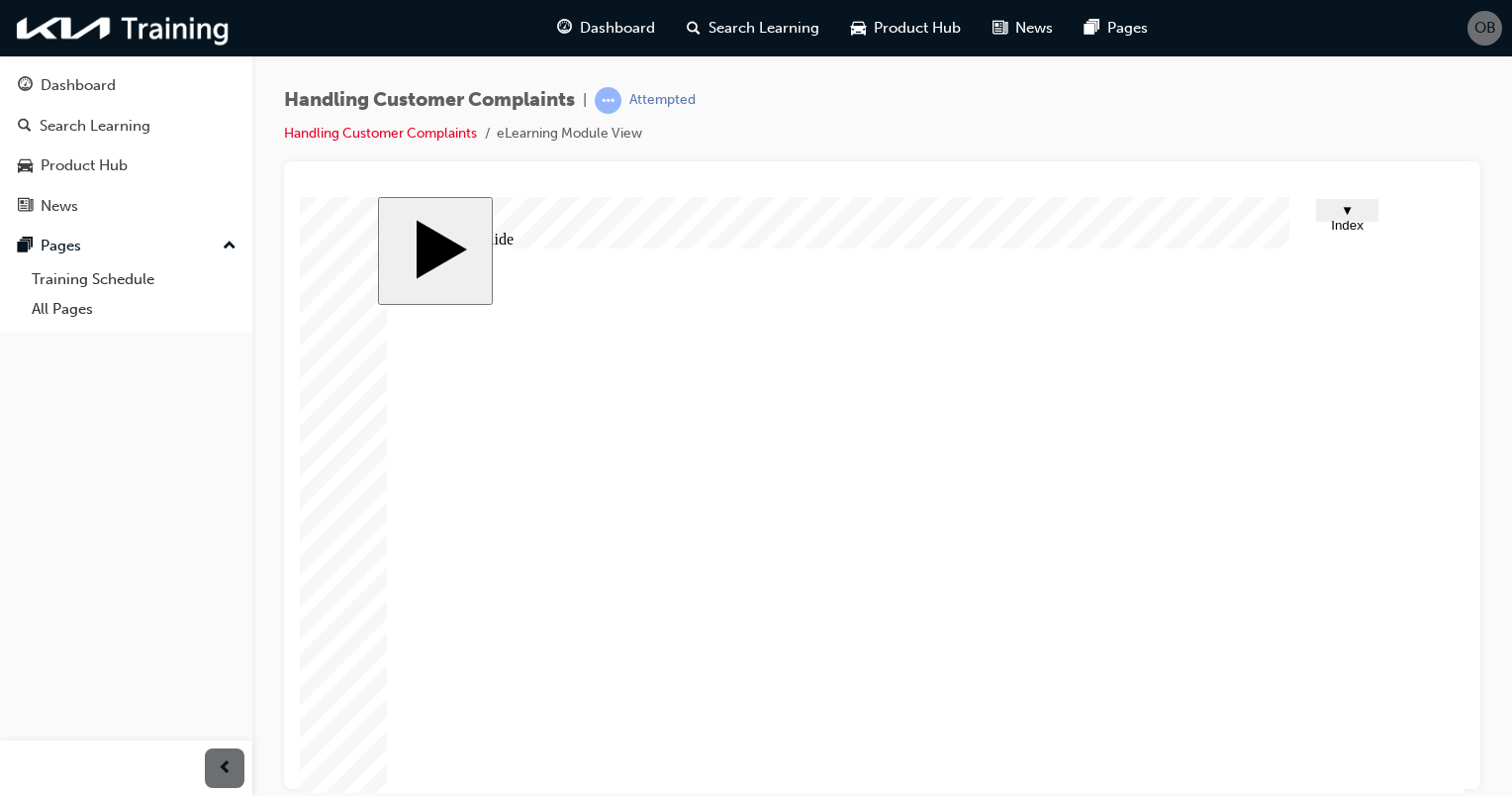click 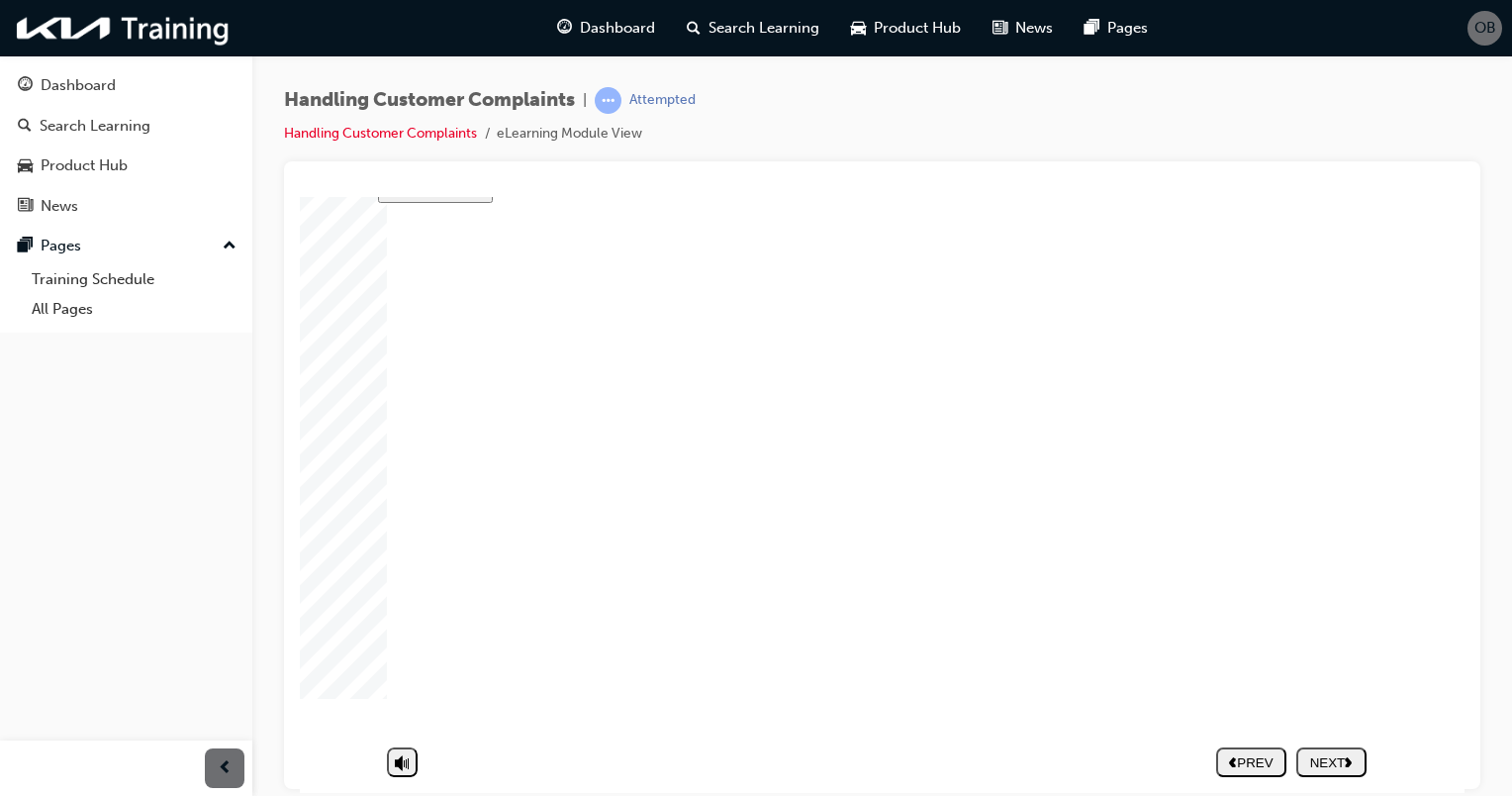 click 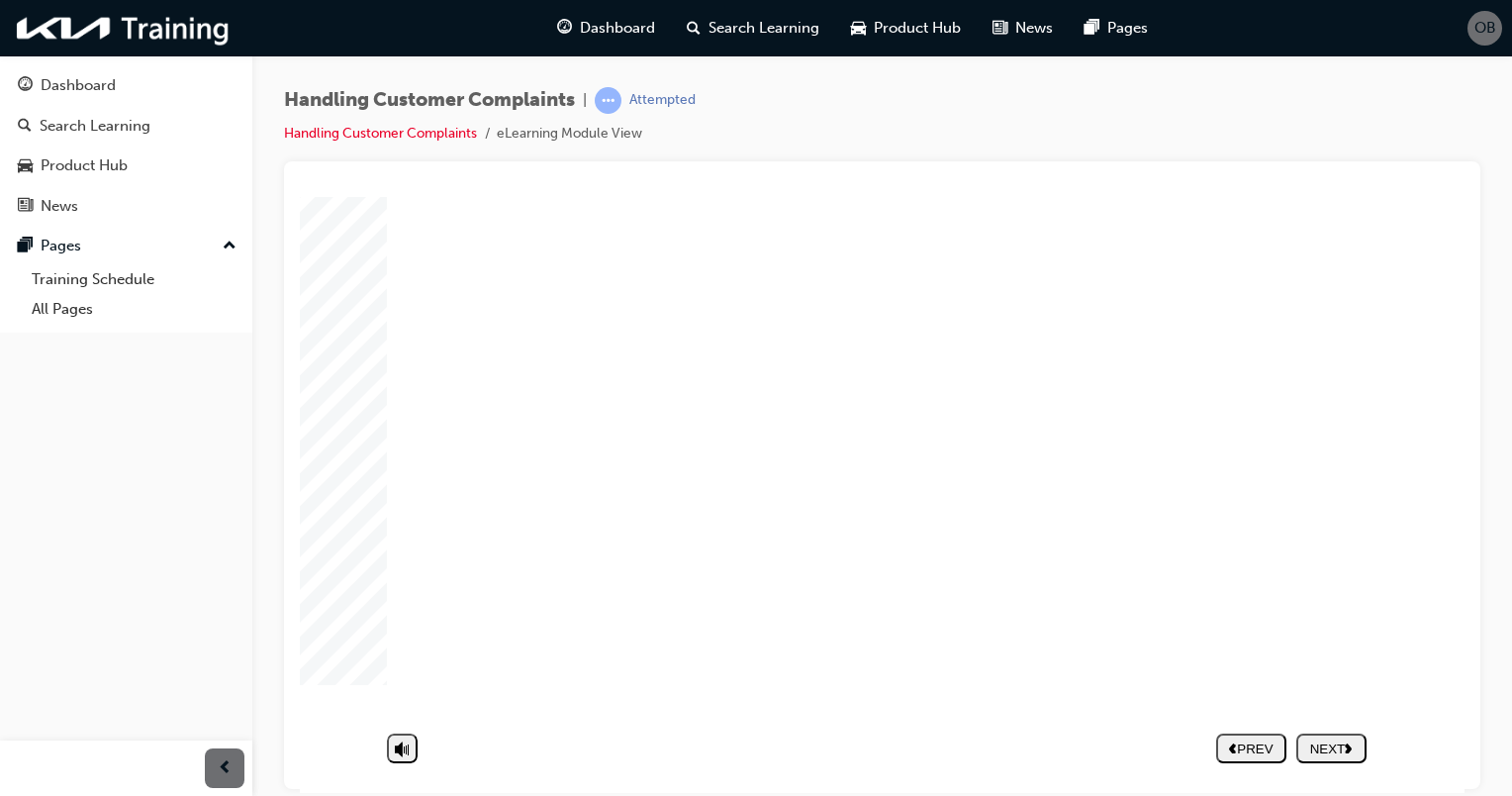 click at bounding box center [577, 2526] 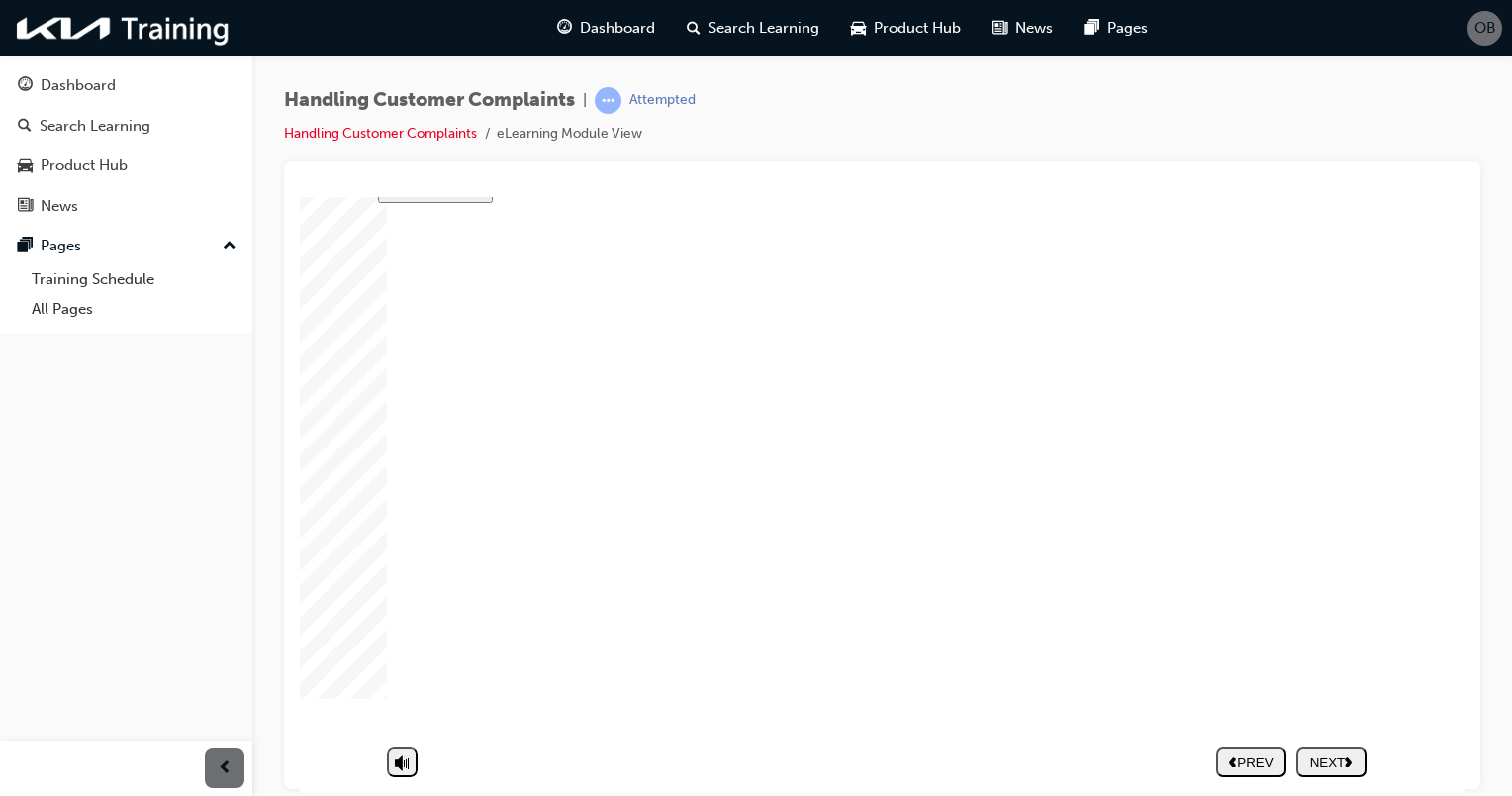 click 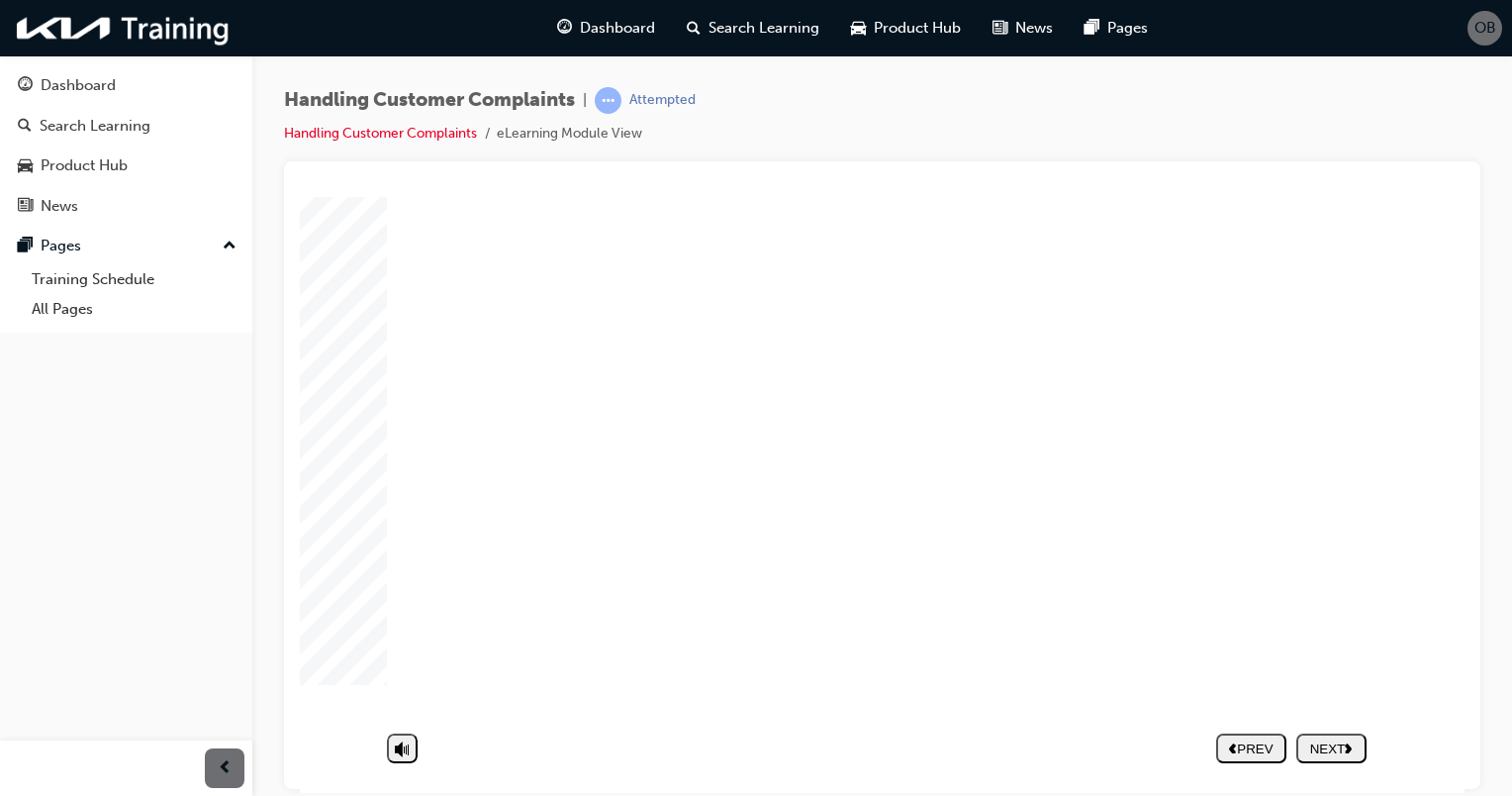 click 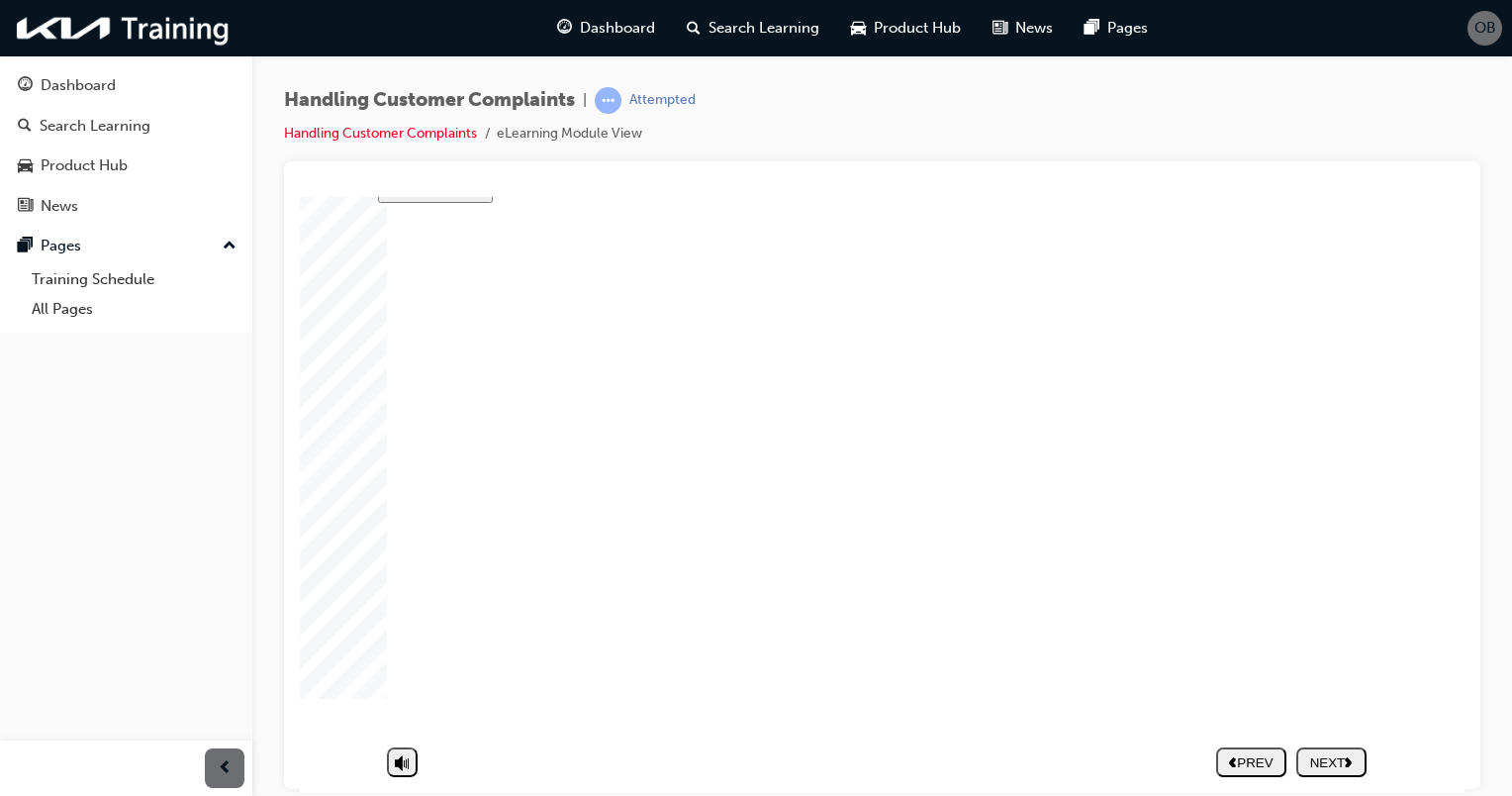 click on "NEXT" at bounding box center [1331, 761] 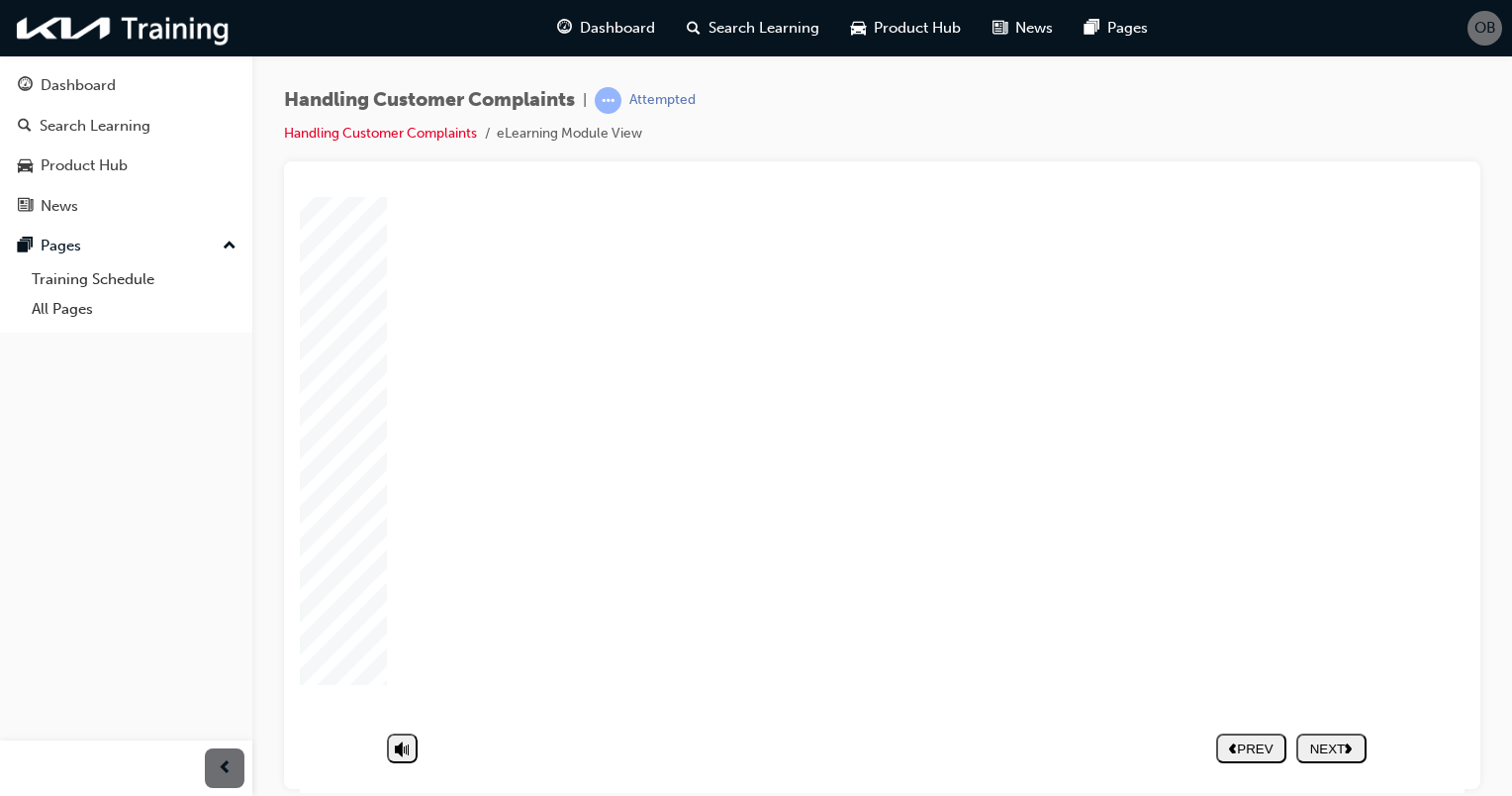 click on "PREV NEXT
SUBMIT" at bounding box center [1291, 747] 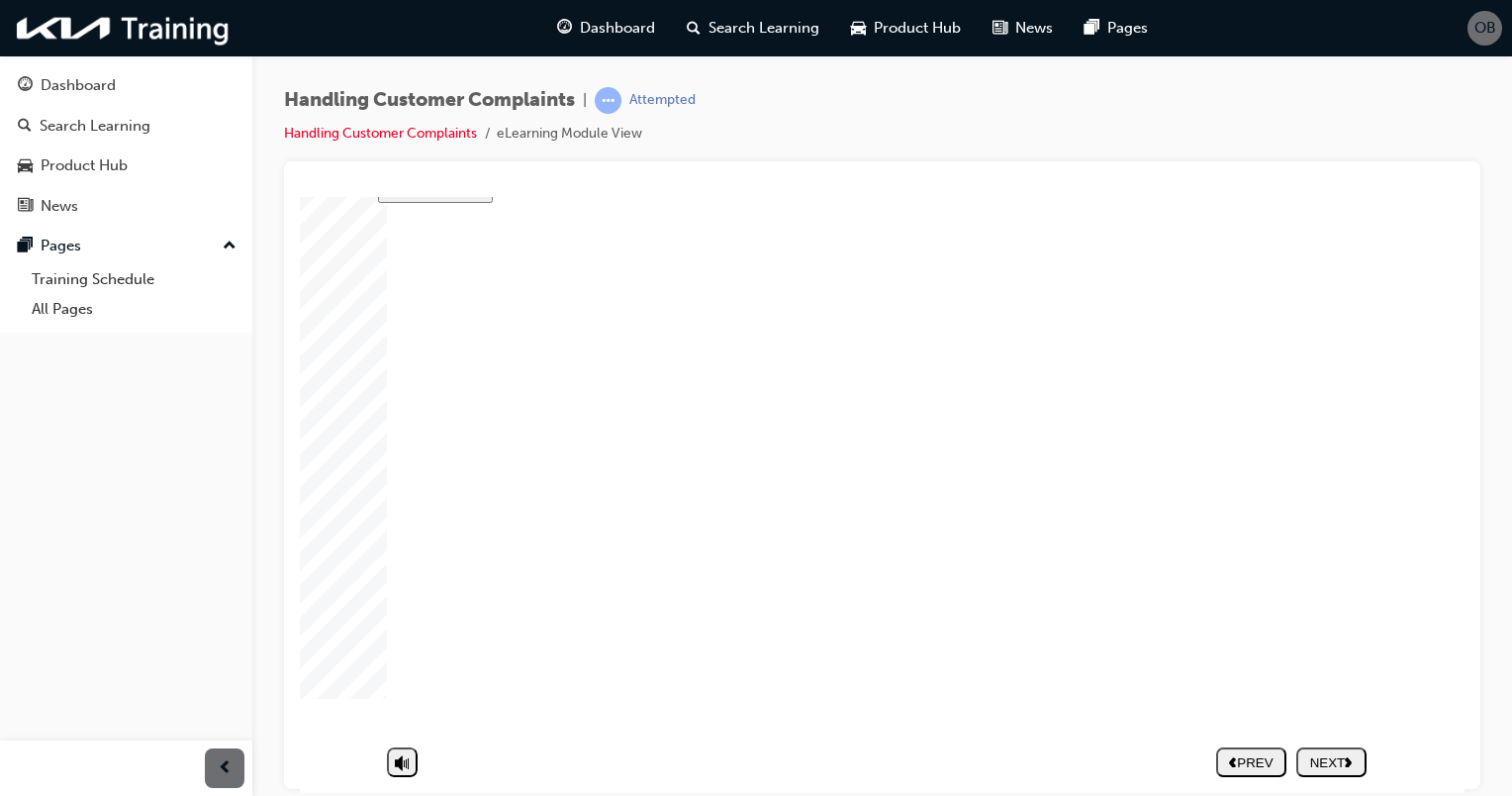 click 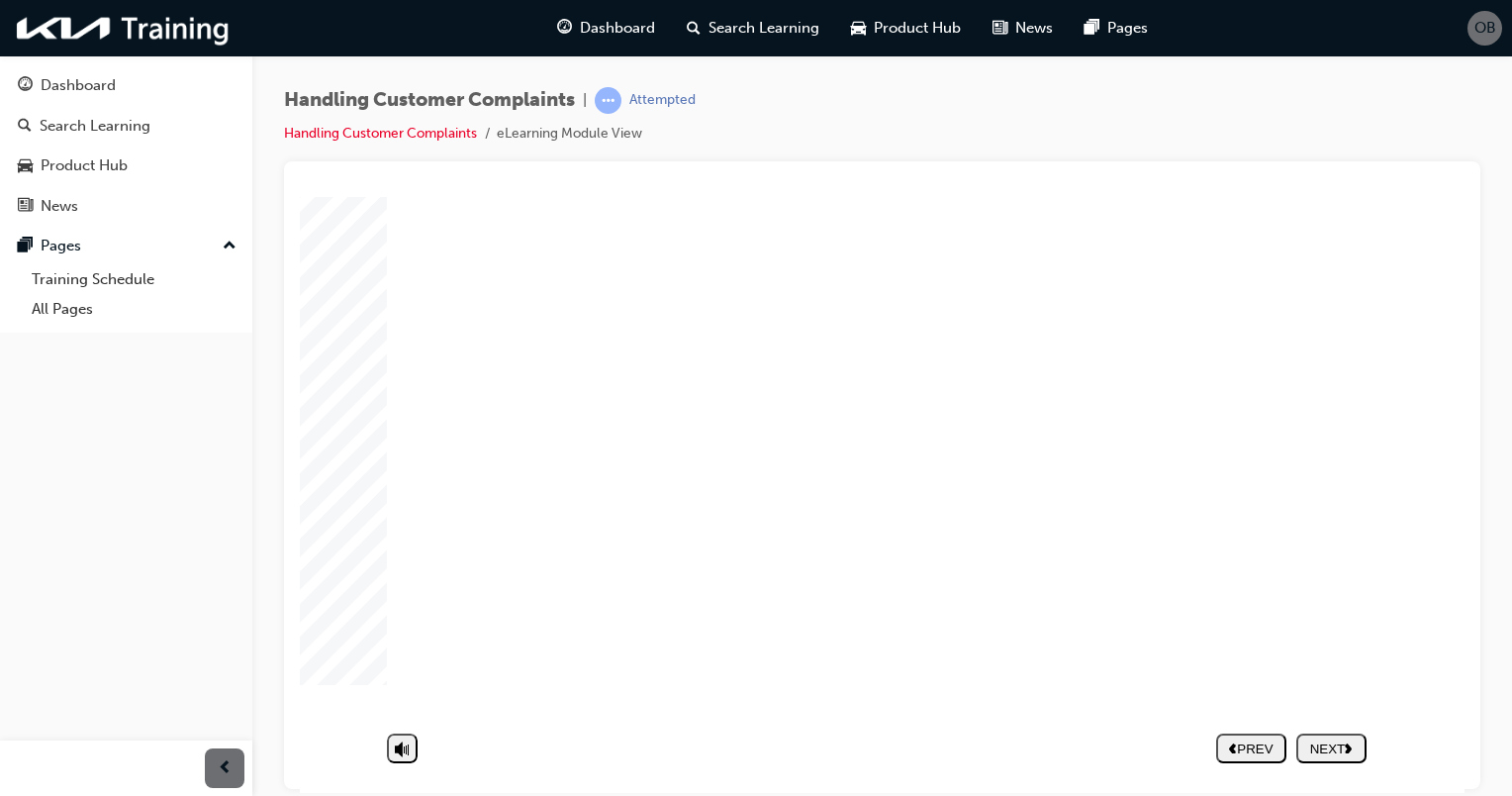 click on "PREV NEXT
SUBMIT" at bounding box center (1291, 747) 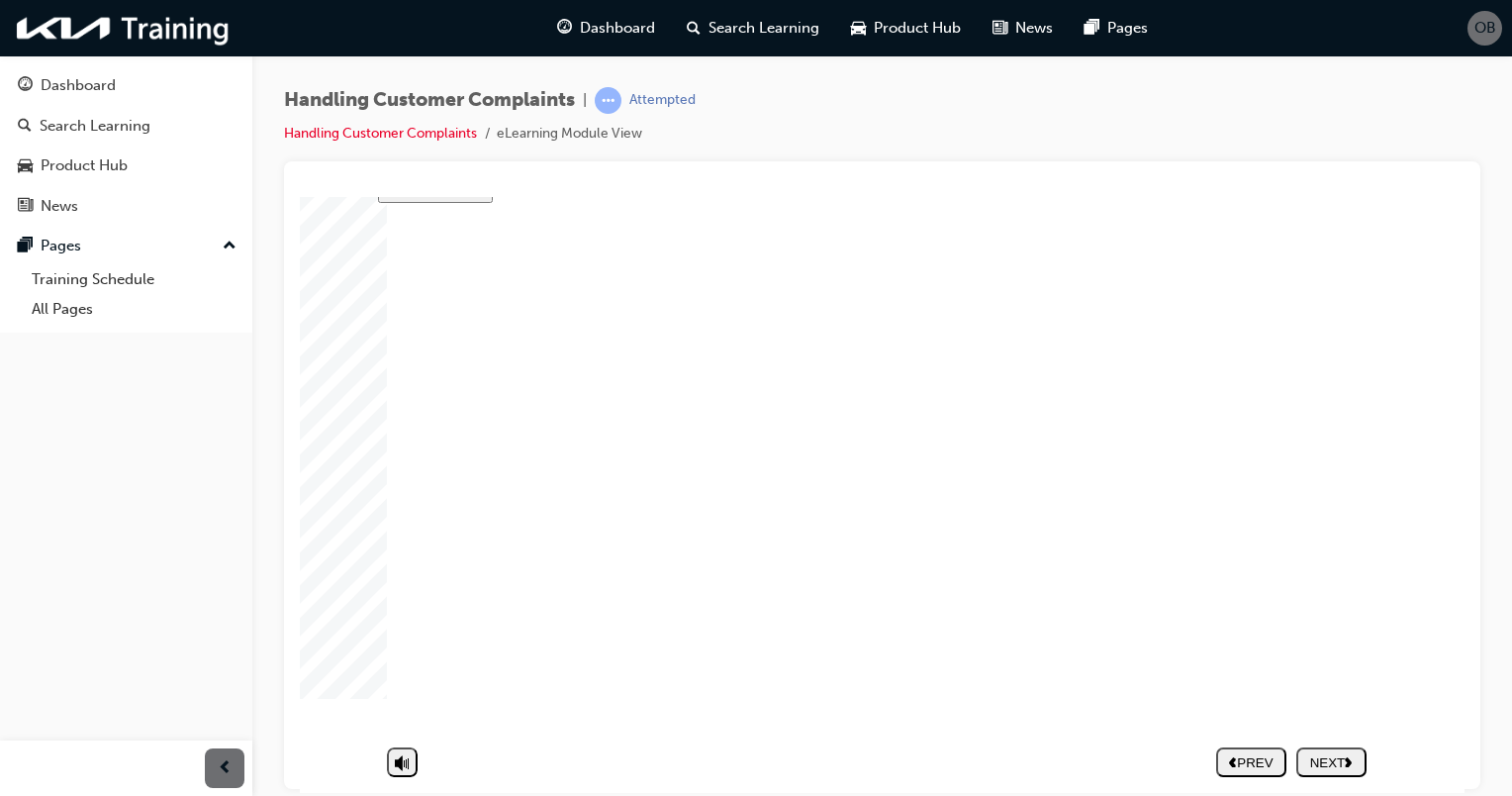 click 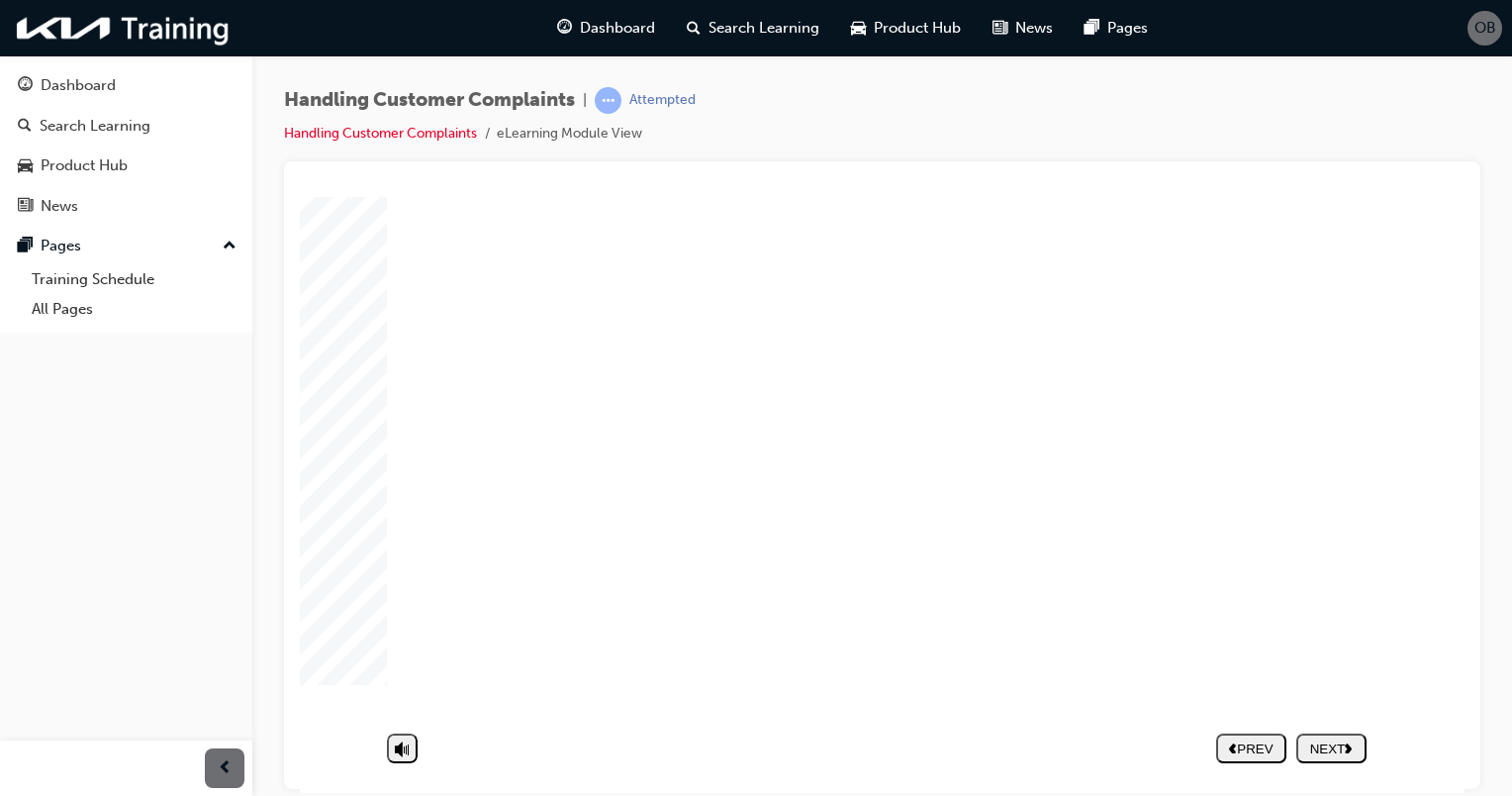 click on "PREV NEXT
SUBMIT" at bounding box center [1291, 747] 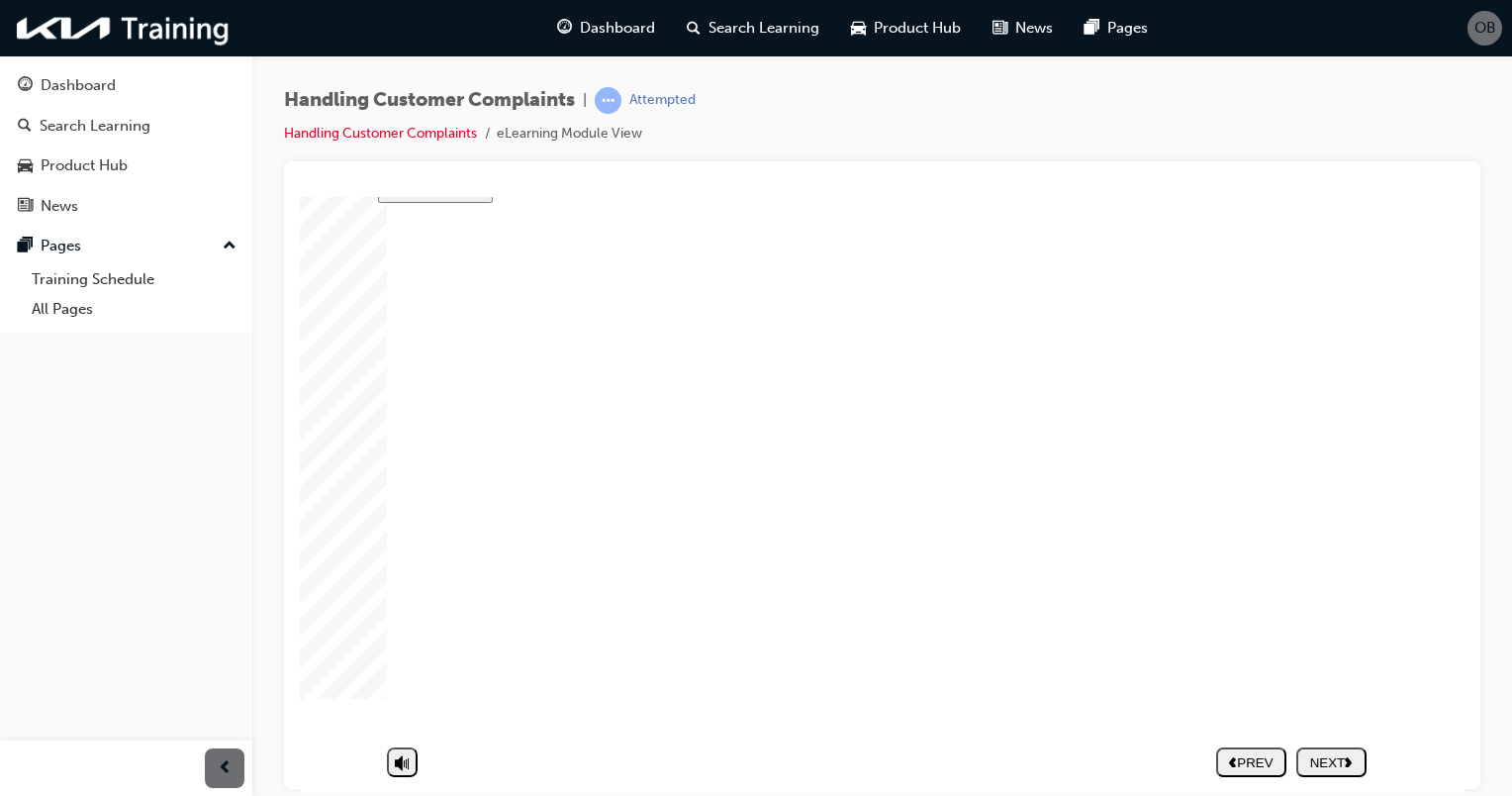 click on "NEXT" at bounding box center (1331, 761) 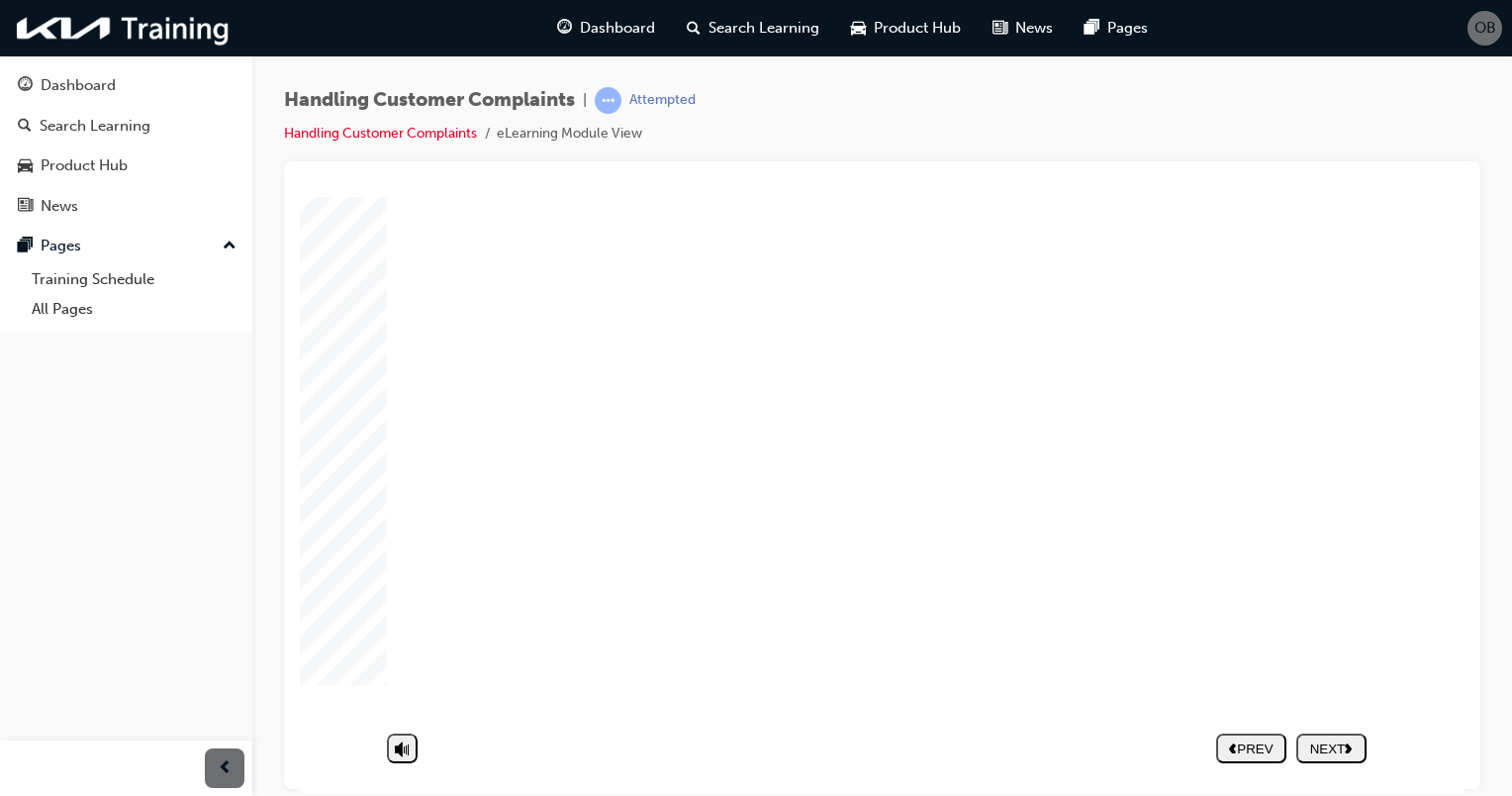 click 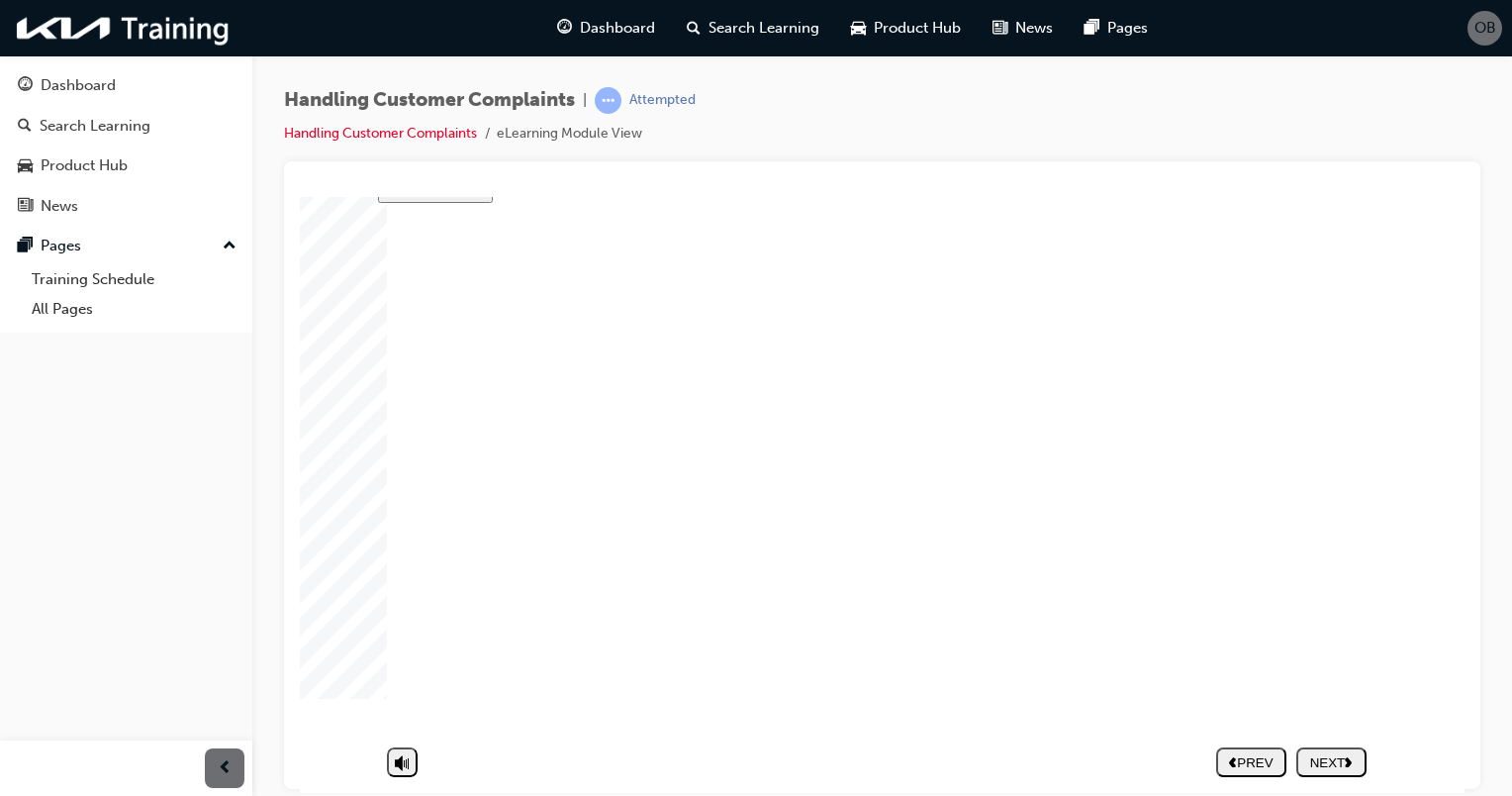 click at bounding box center [882, 4393] 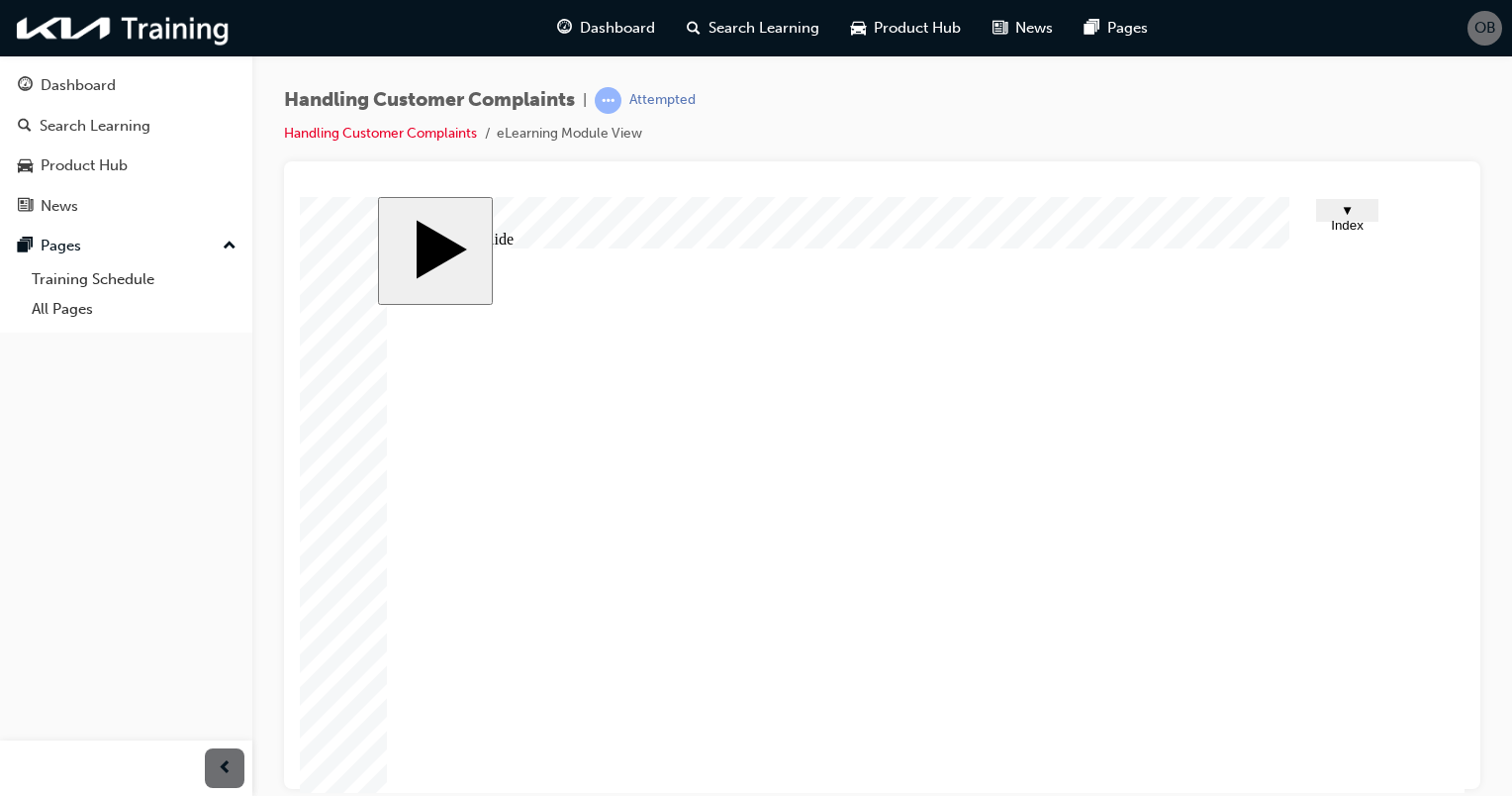 scroll, scrollTop: 116, scrollLeft: 0, axis: vertical 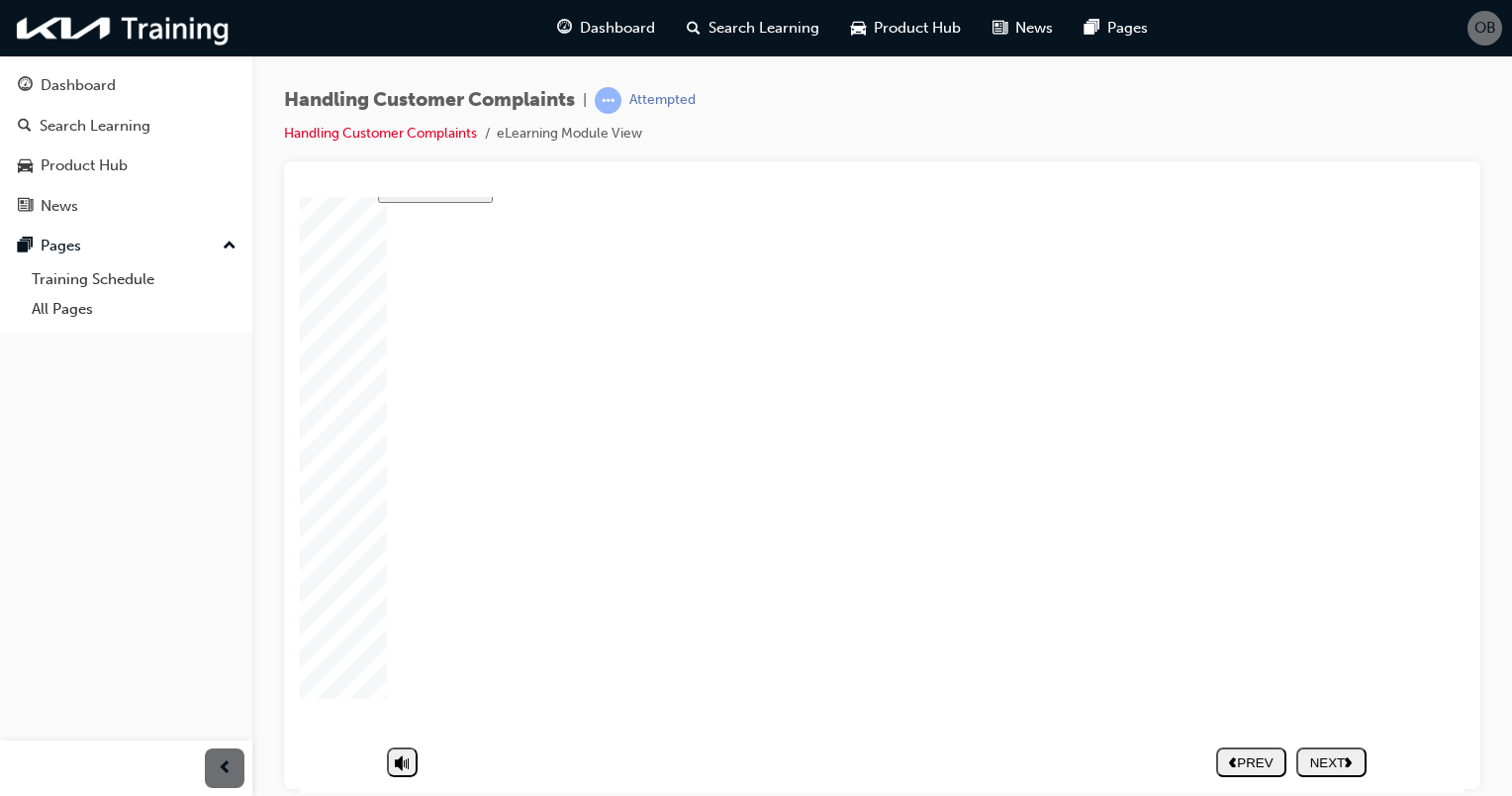 click at bounding box center (882, 3185) 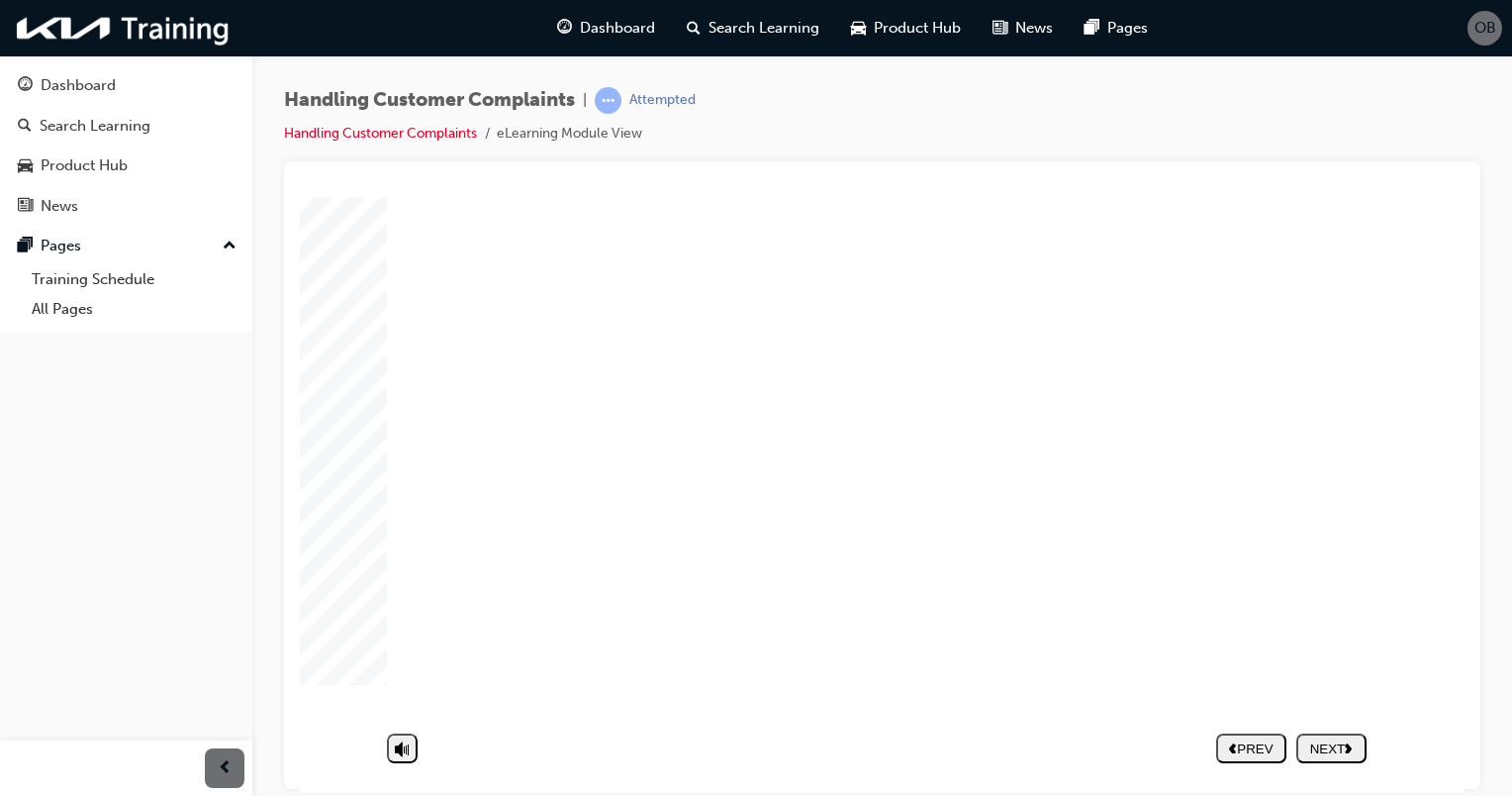 click 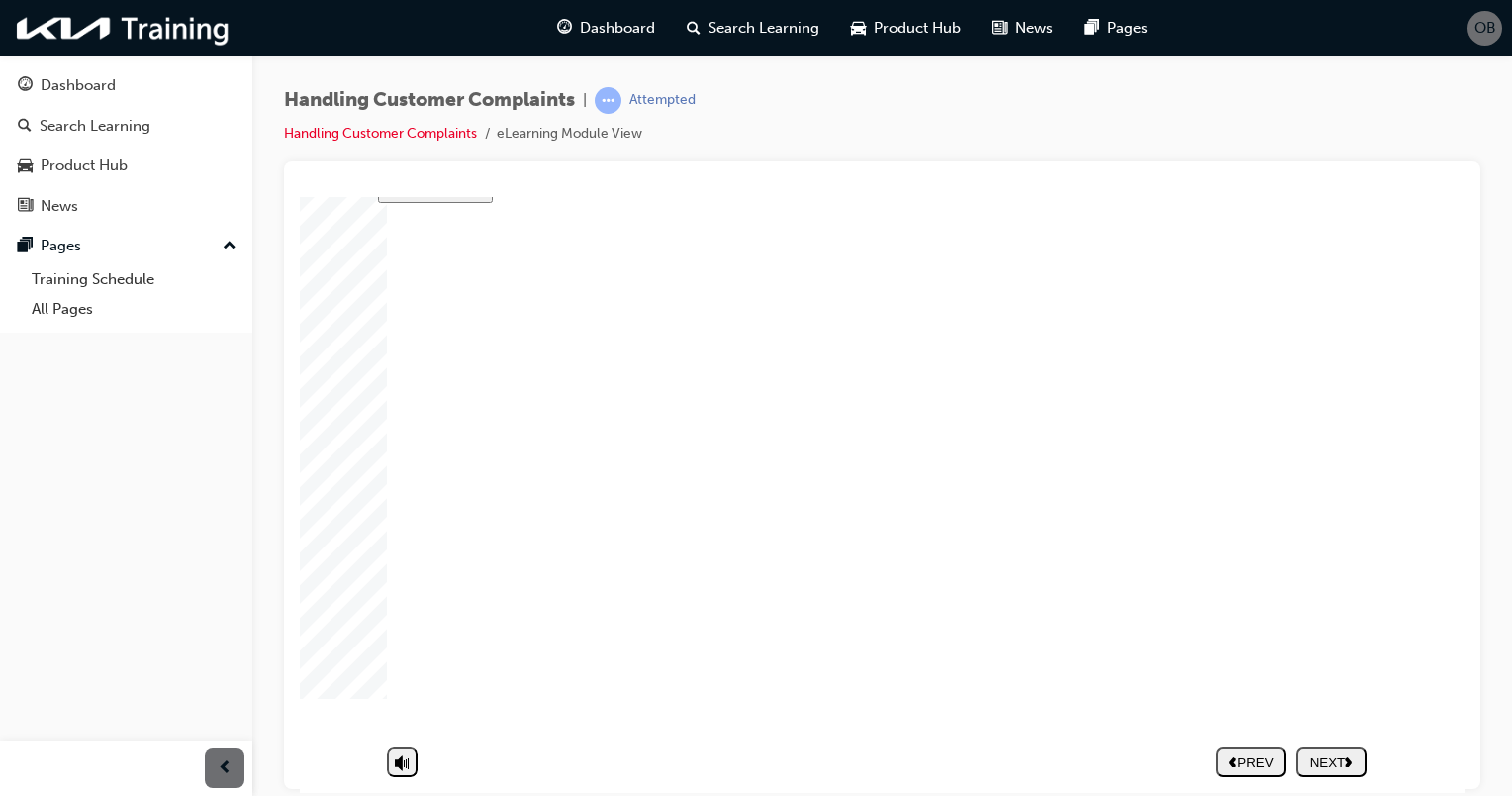 click 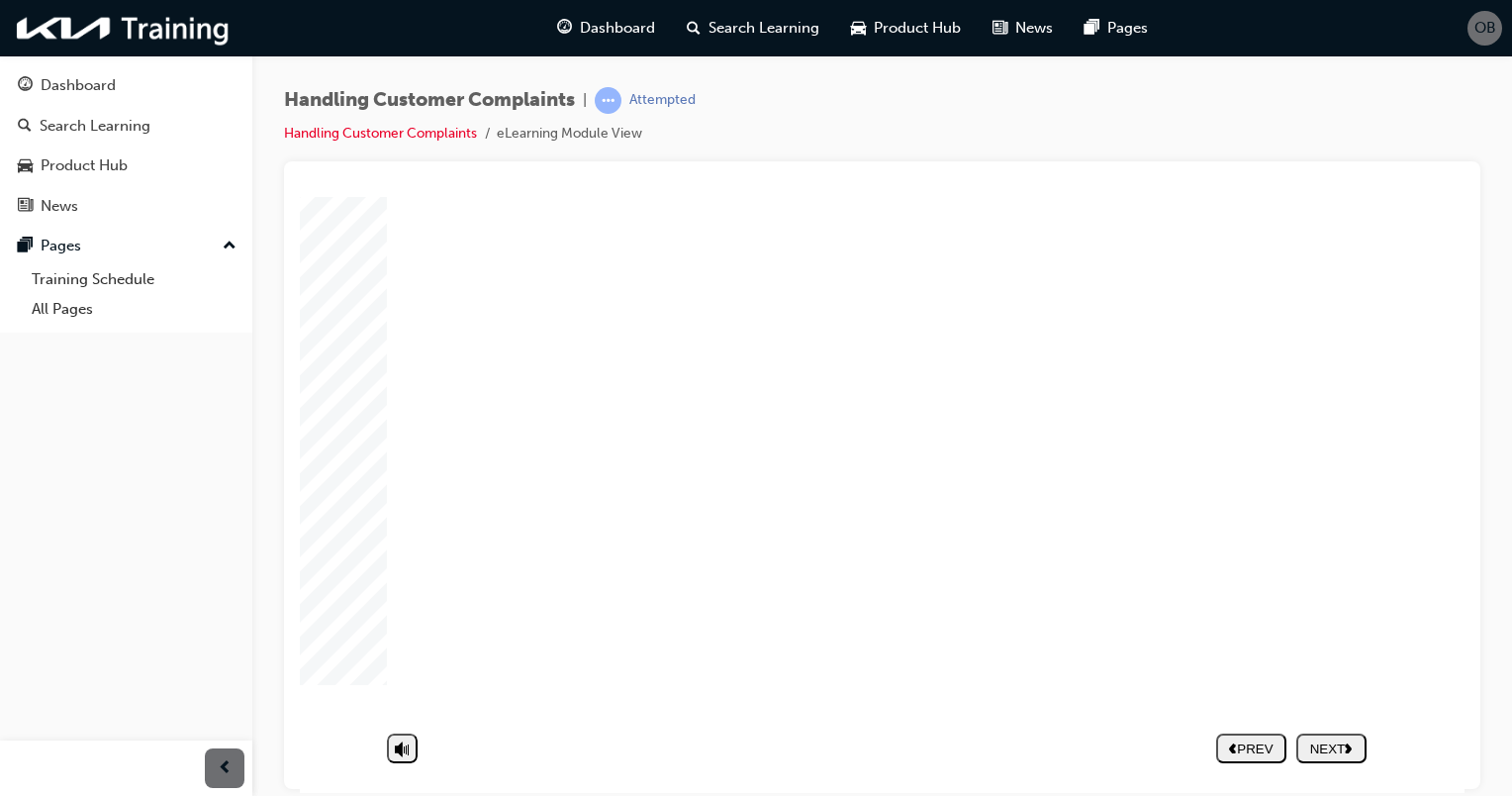 click 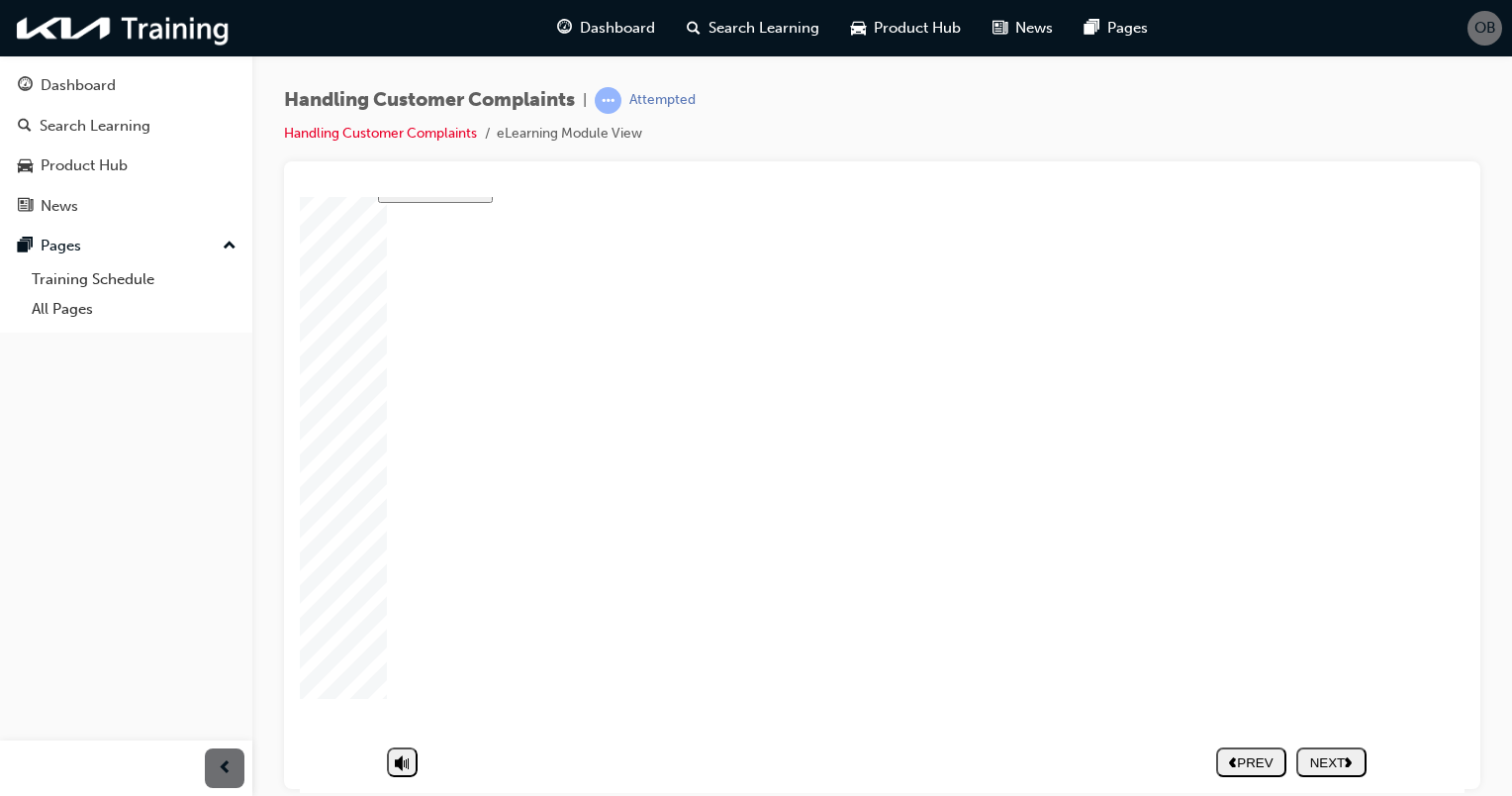 click 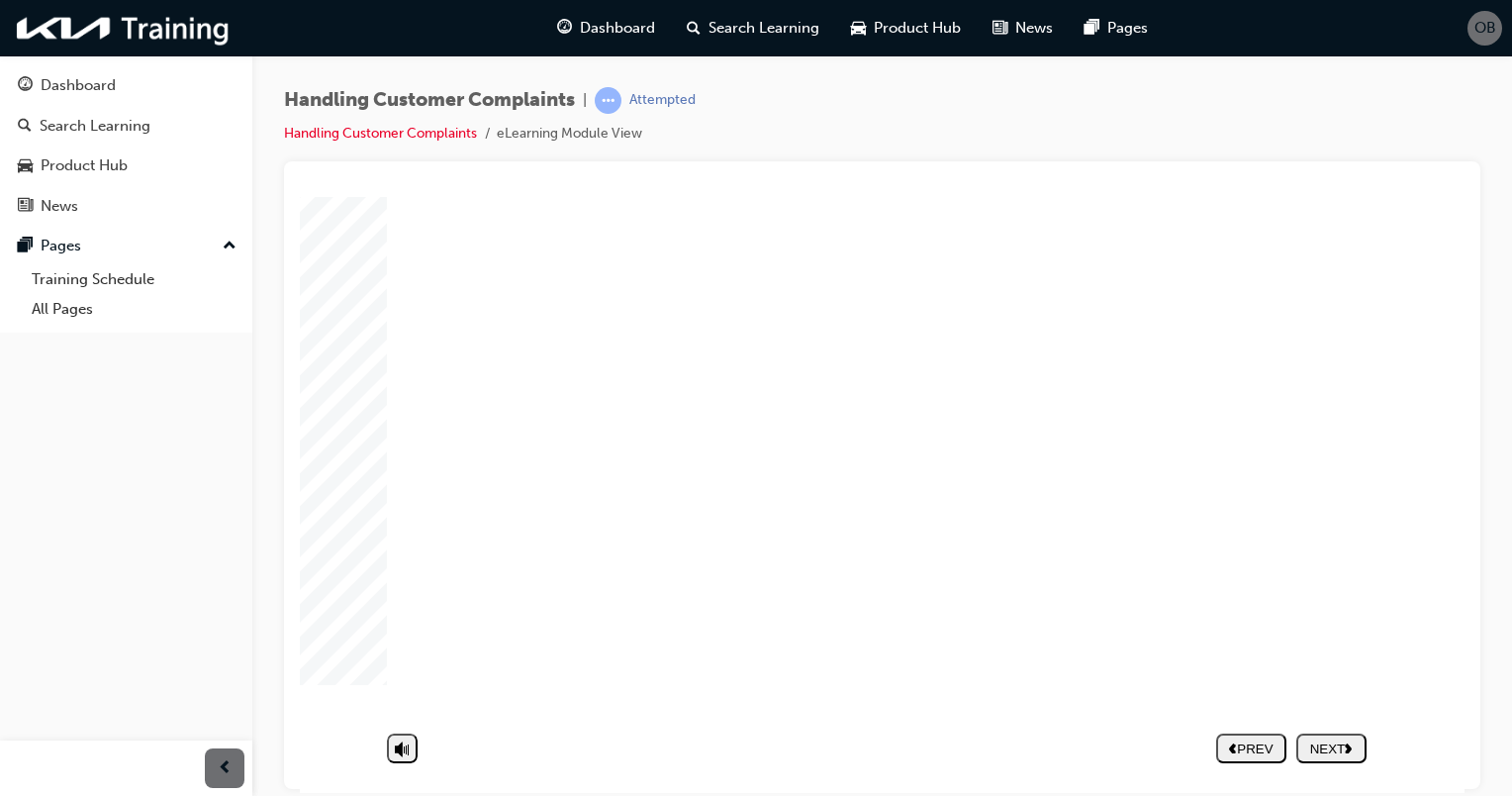 click on "PREV NEXT
SUBMIT" at bounding box center (1291, 747) 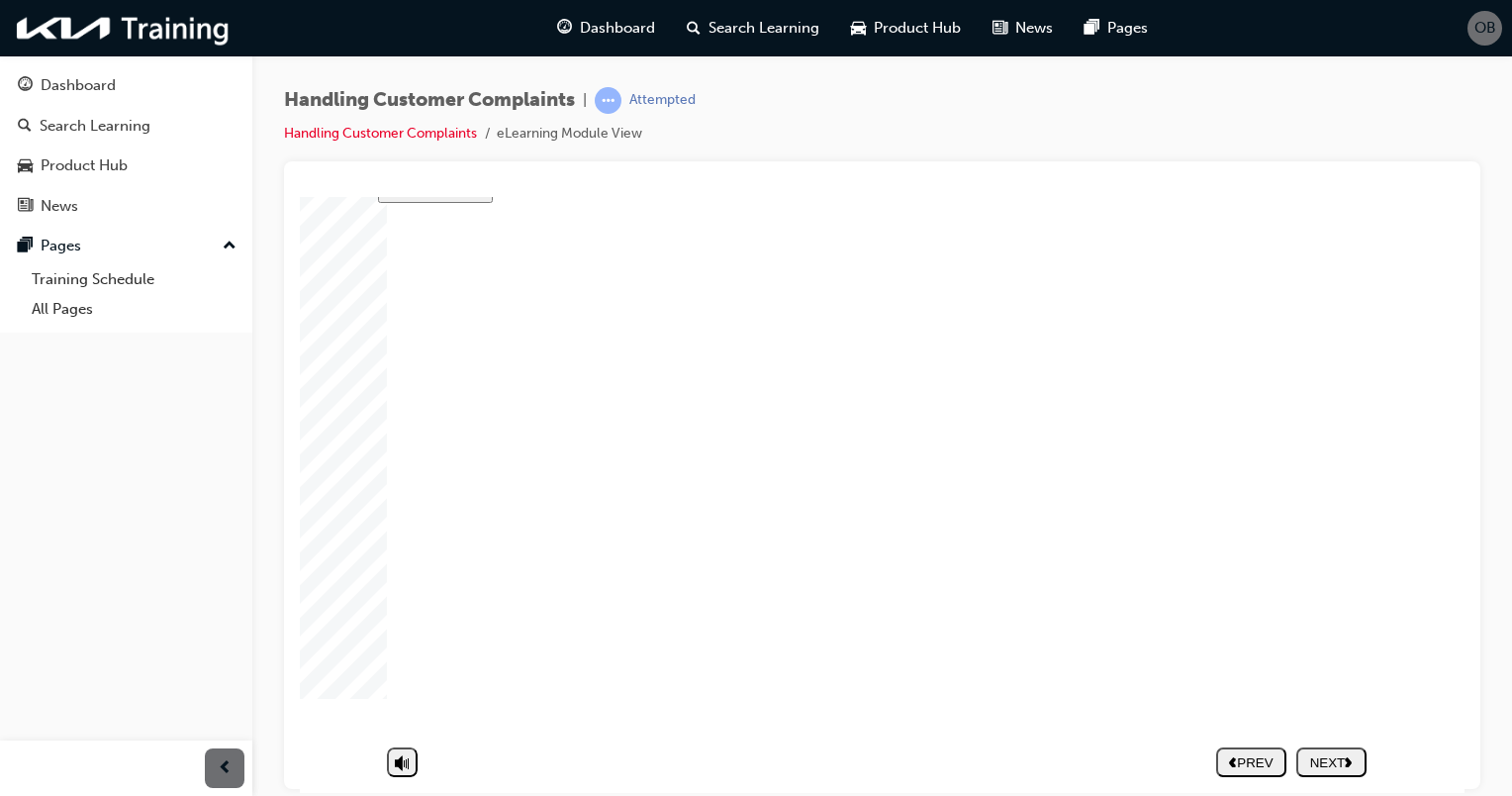 click 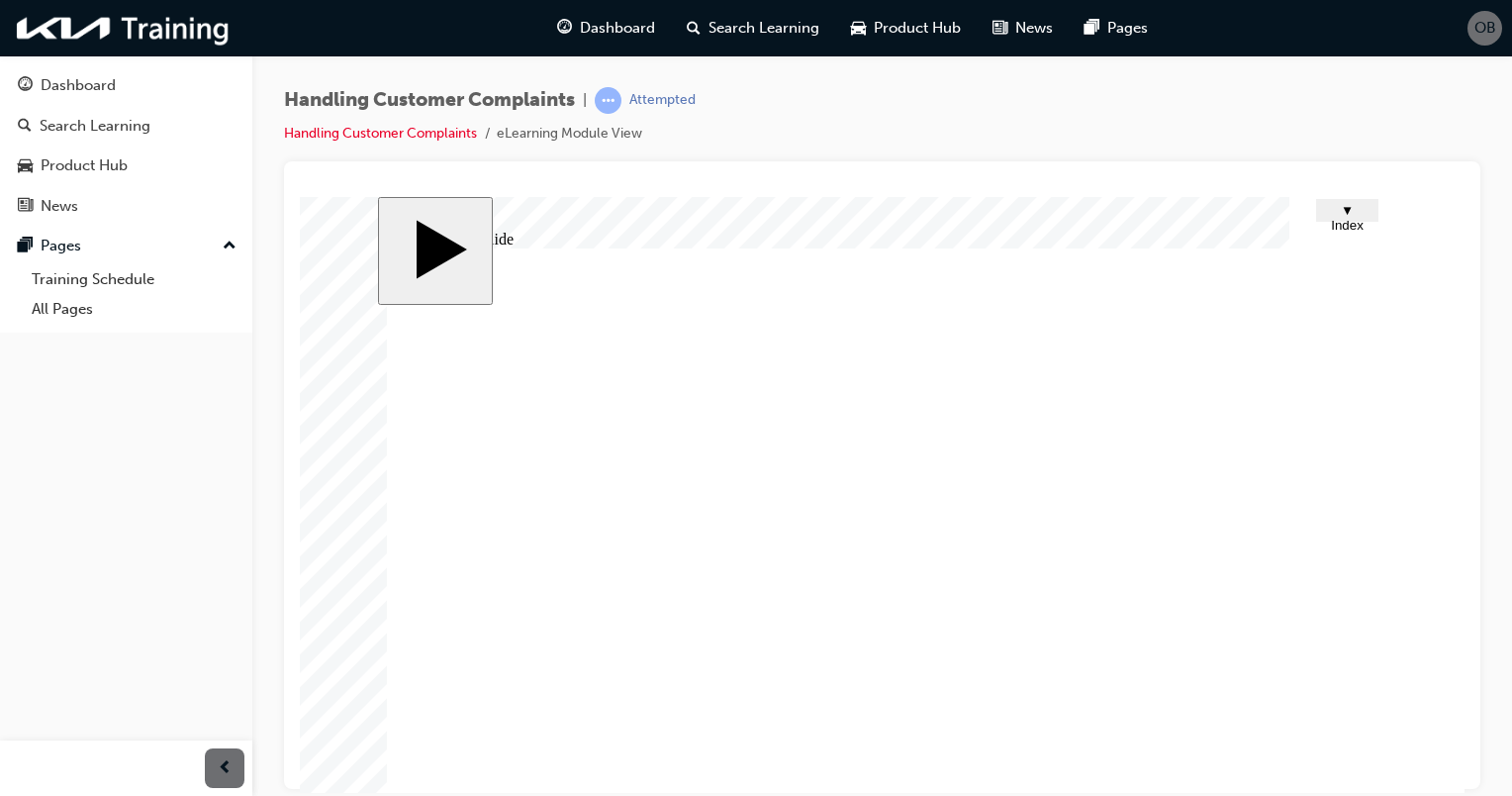 scroll, scrollTop: 116, scrollLeft: 0, axis: vertical 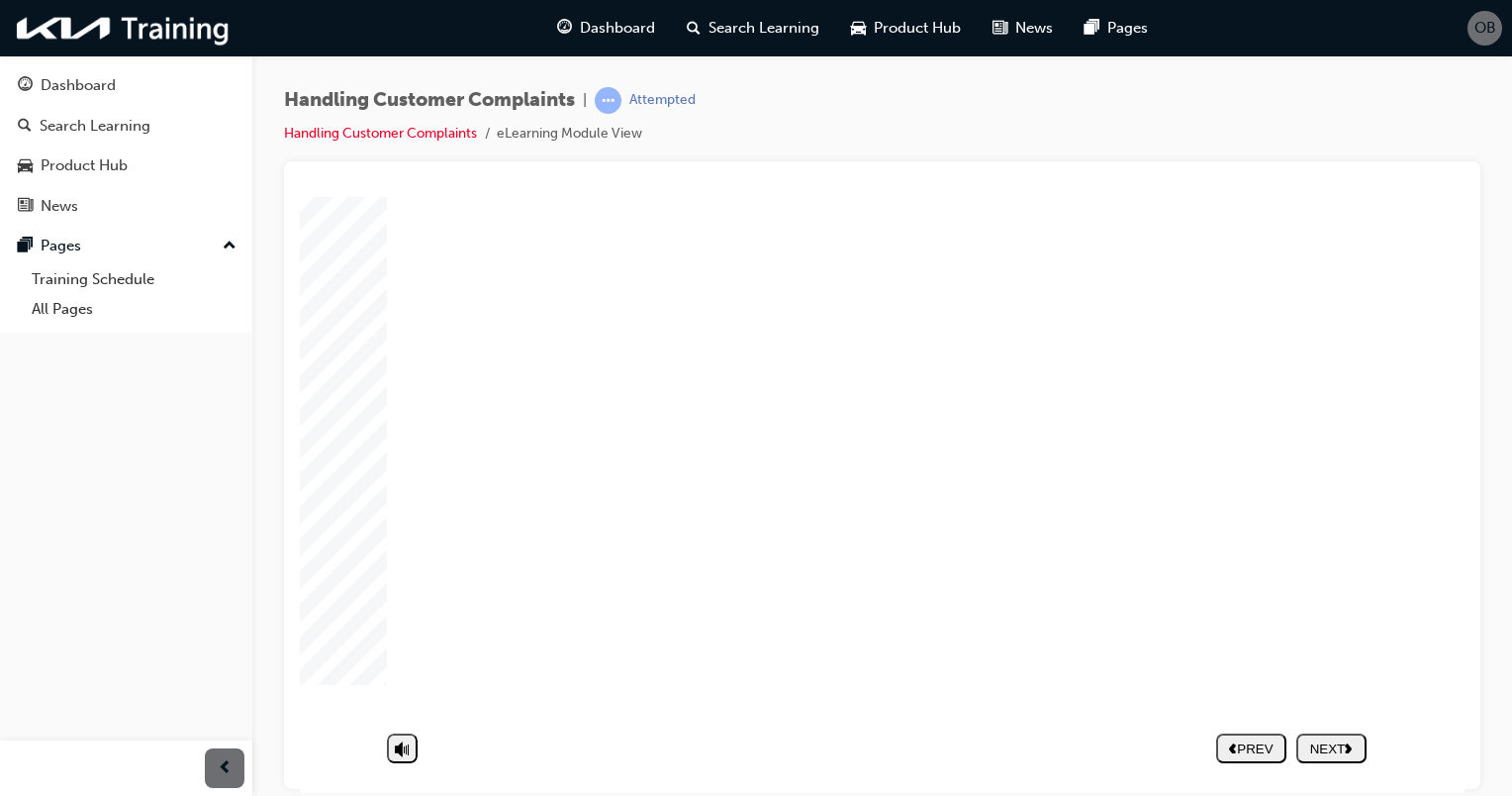 click 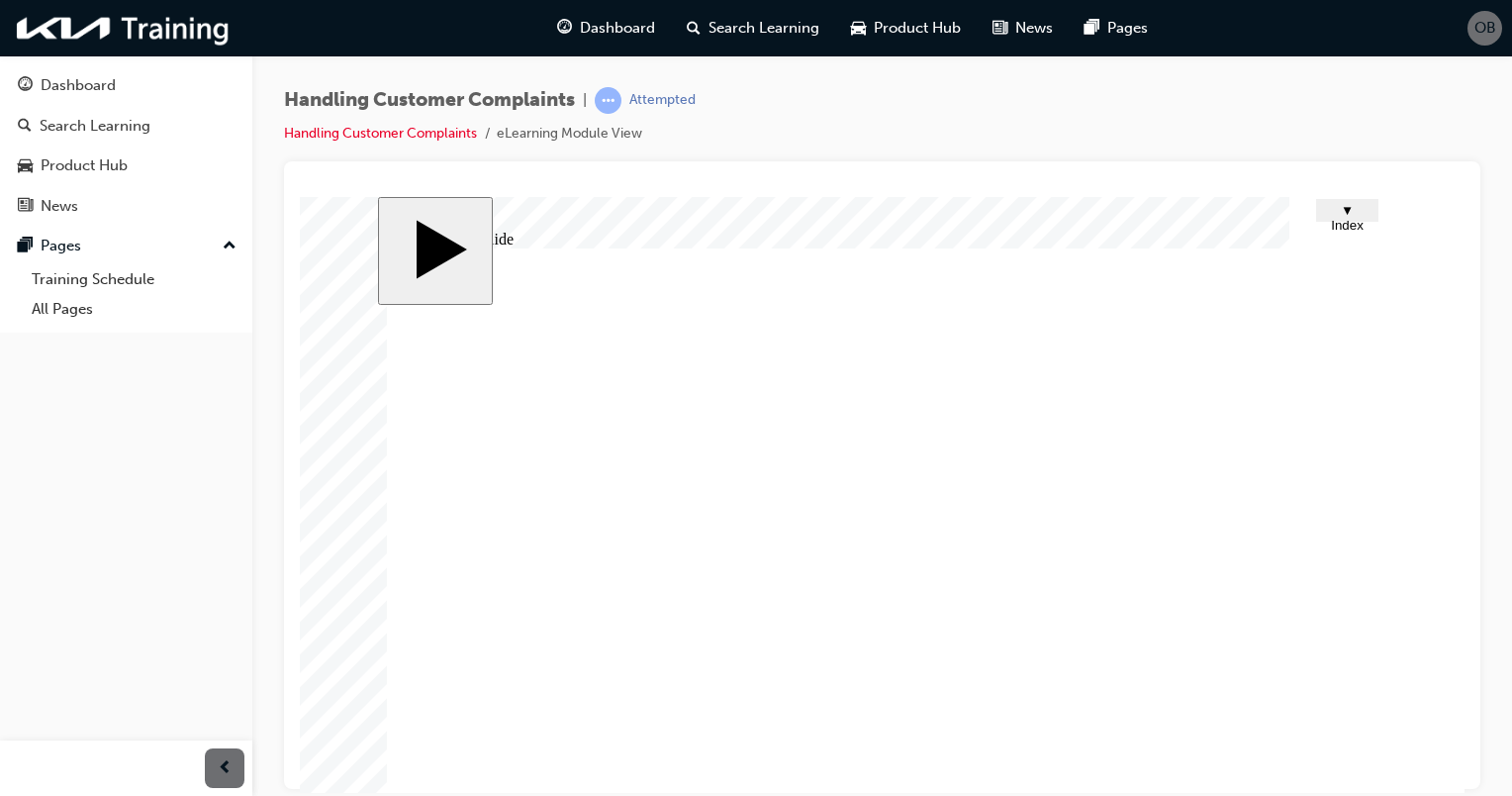 click 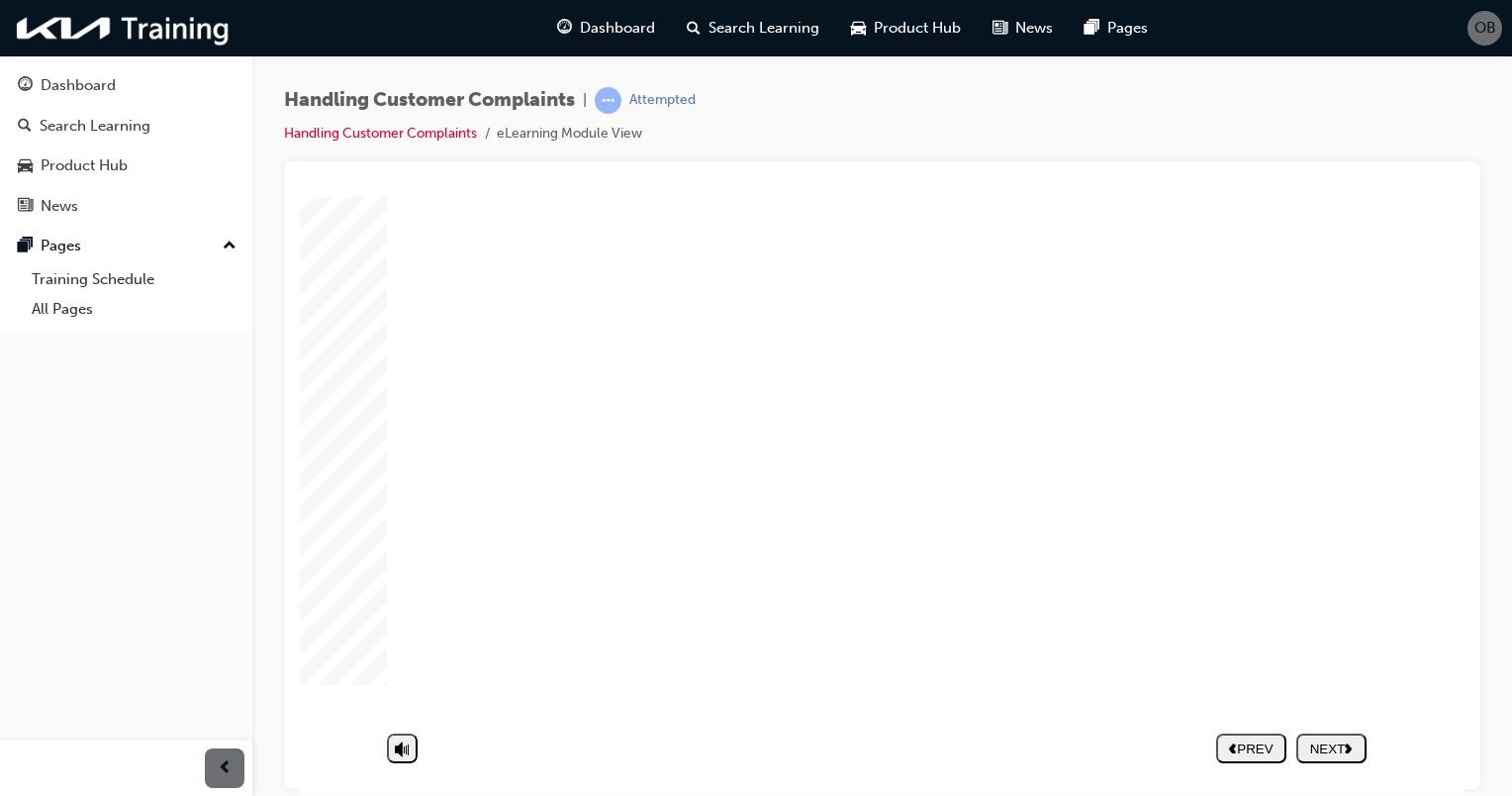 click on "PREV NEXT
SUBMIT" at bounding box center [1291, 747] 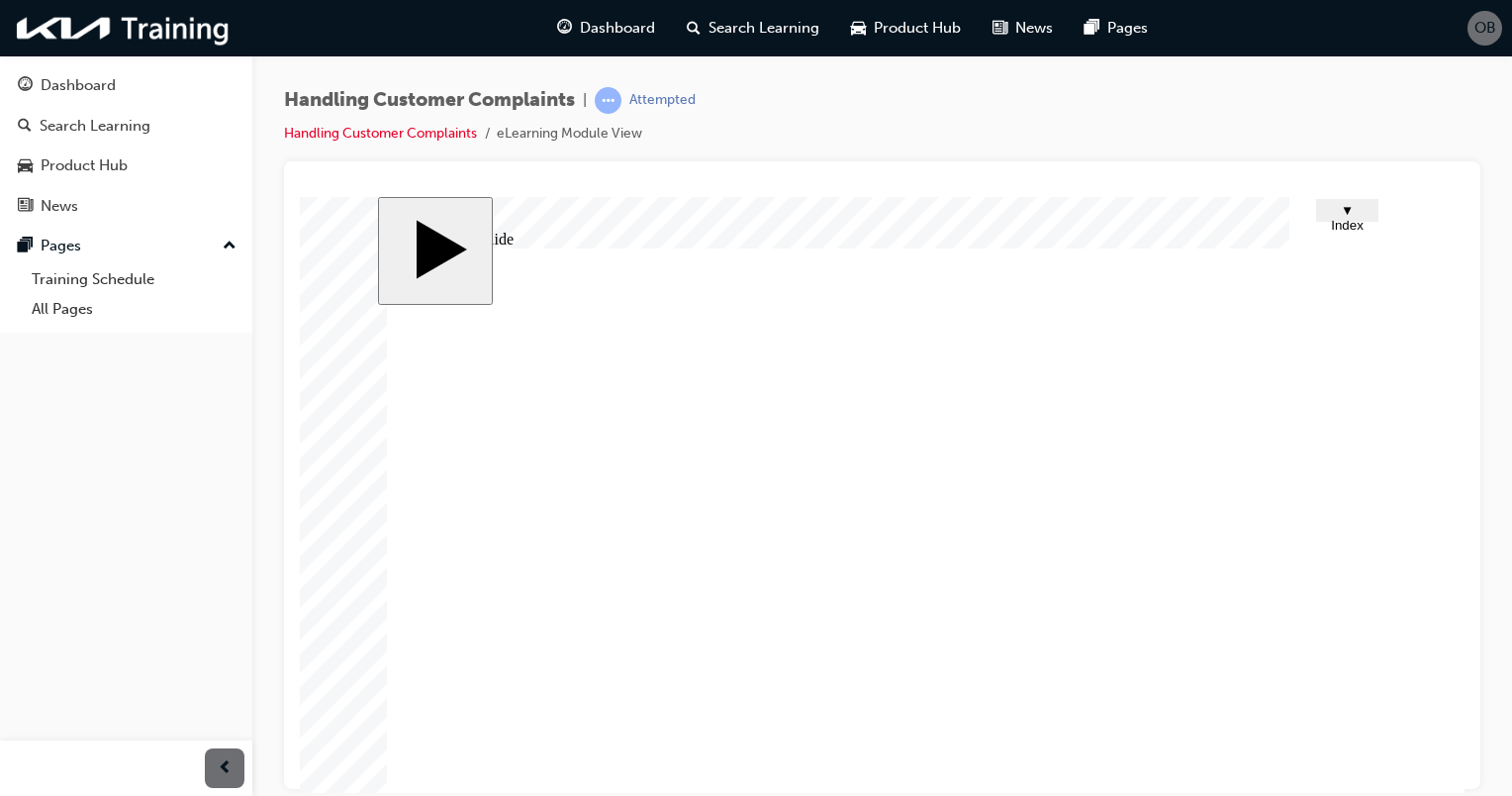 scroll, scrollTop: 116, scrollLeft: 0, axis: vertical 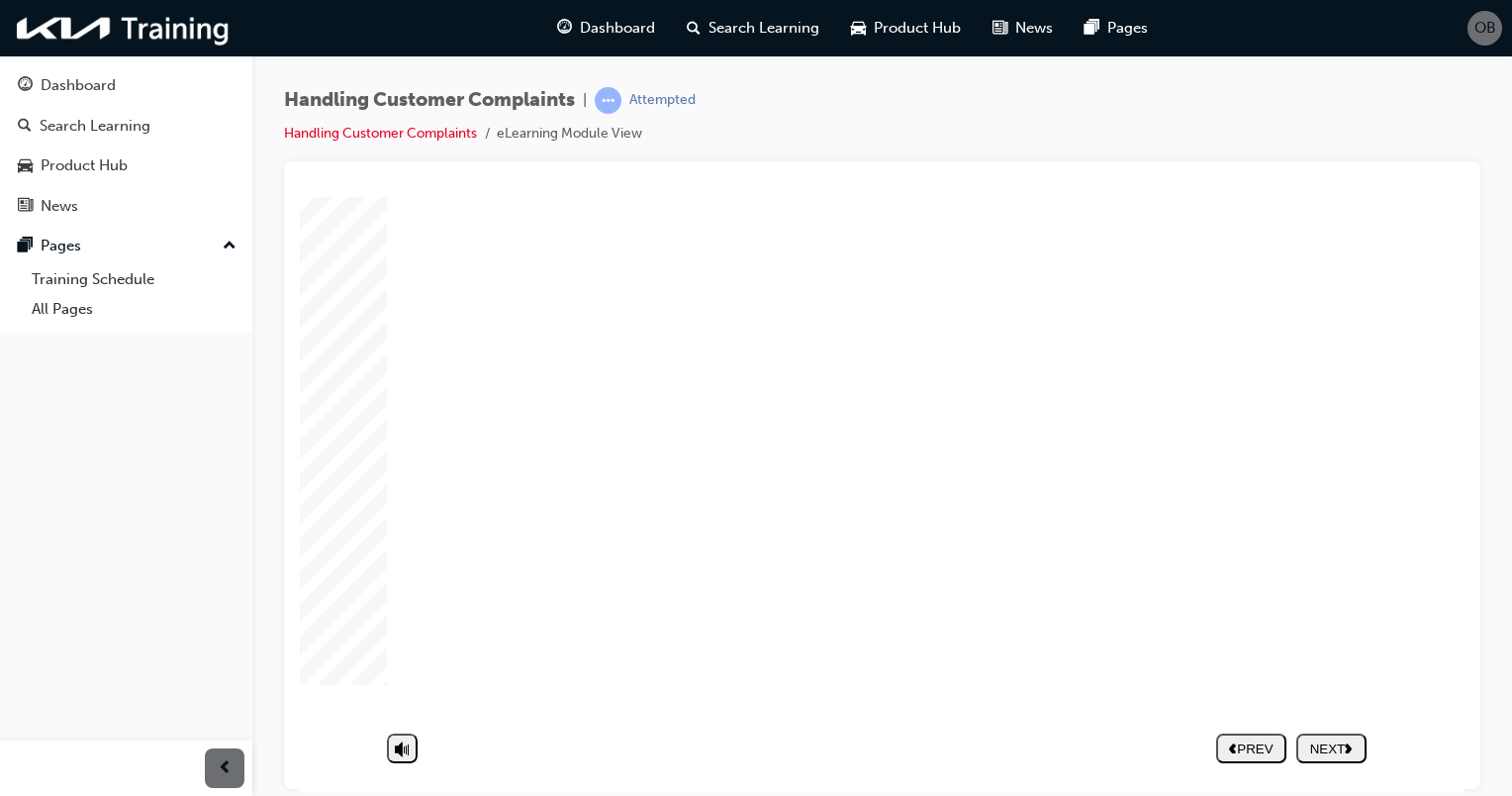 drag, startPoint x: 1326, startPoint y: 757, endPoint x: 1322, endPoint y: 589, distance: 168.04761 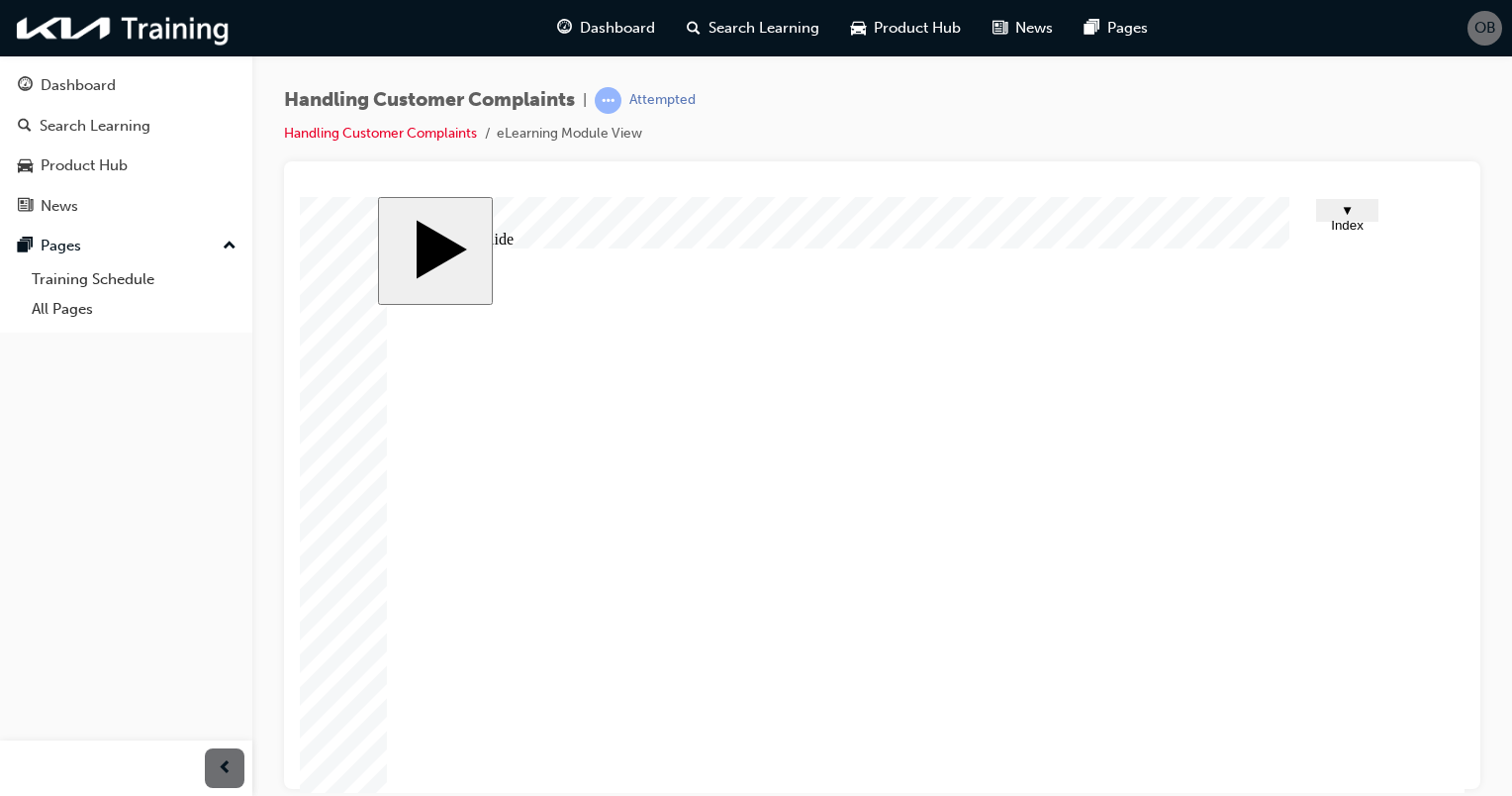 scroll, scrollTop: 116, scrollLeft: 0, axis: vertical 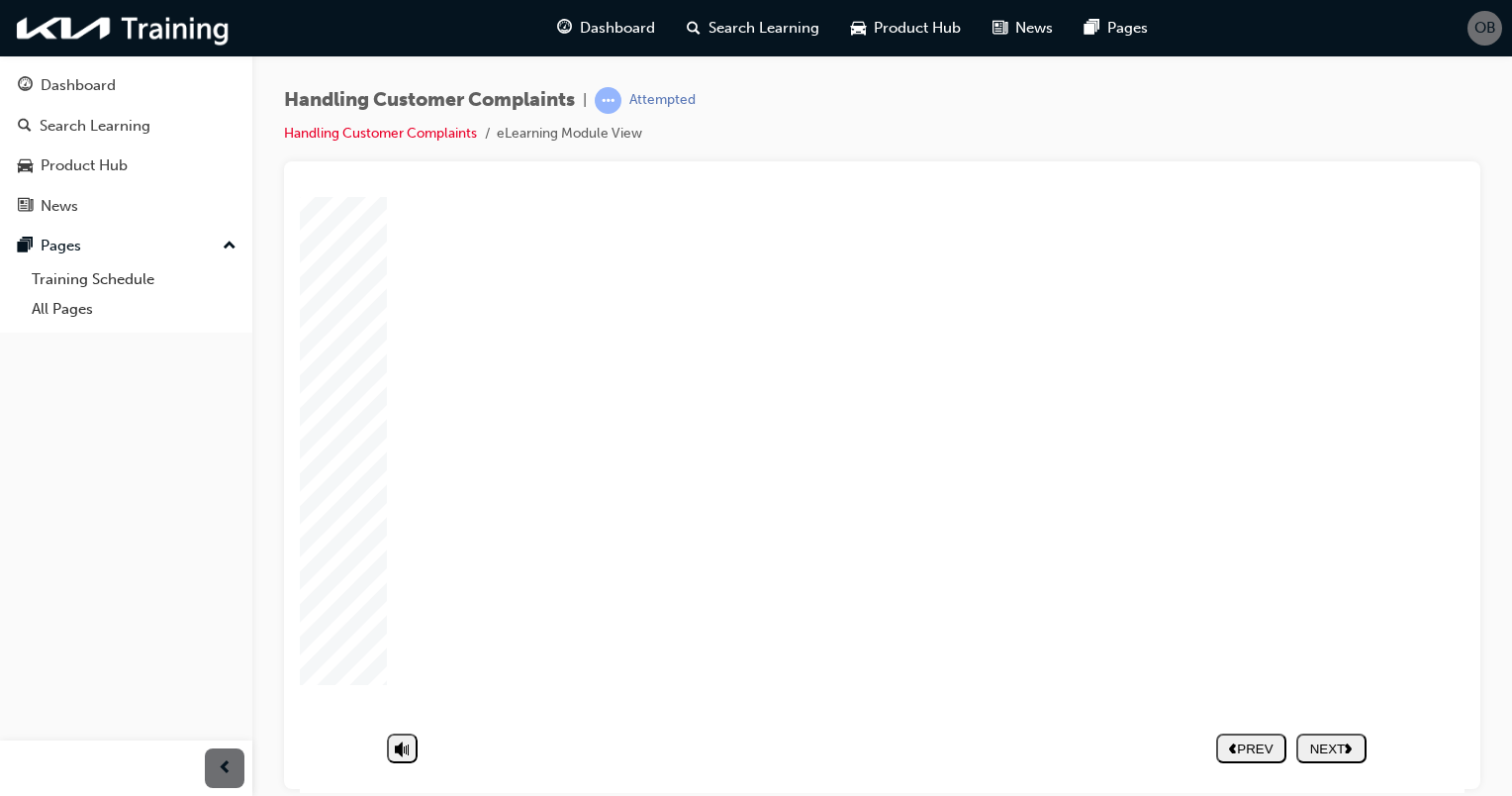 click on "PREV NEXT
SUBMIT" at bounding box center (1291, 747) 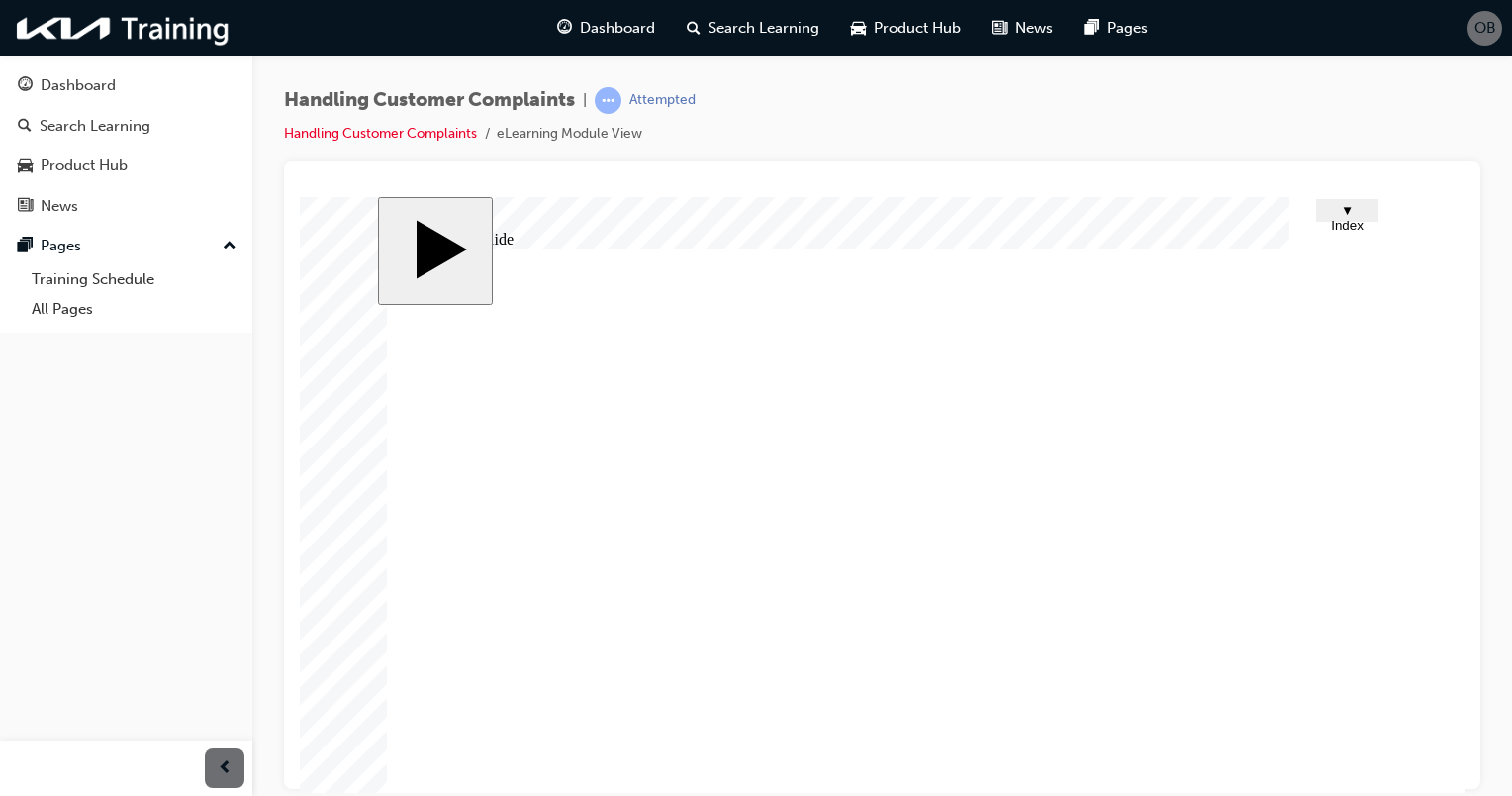 click 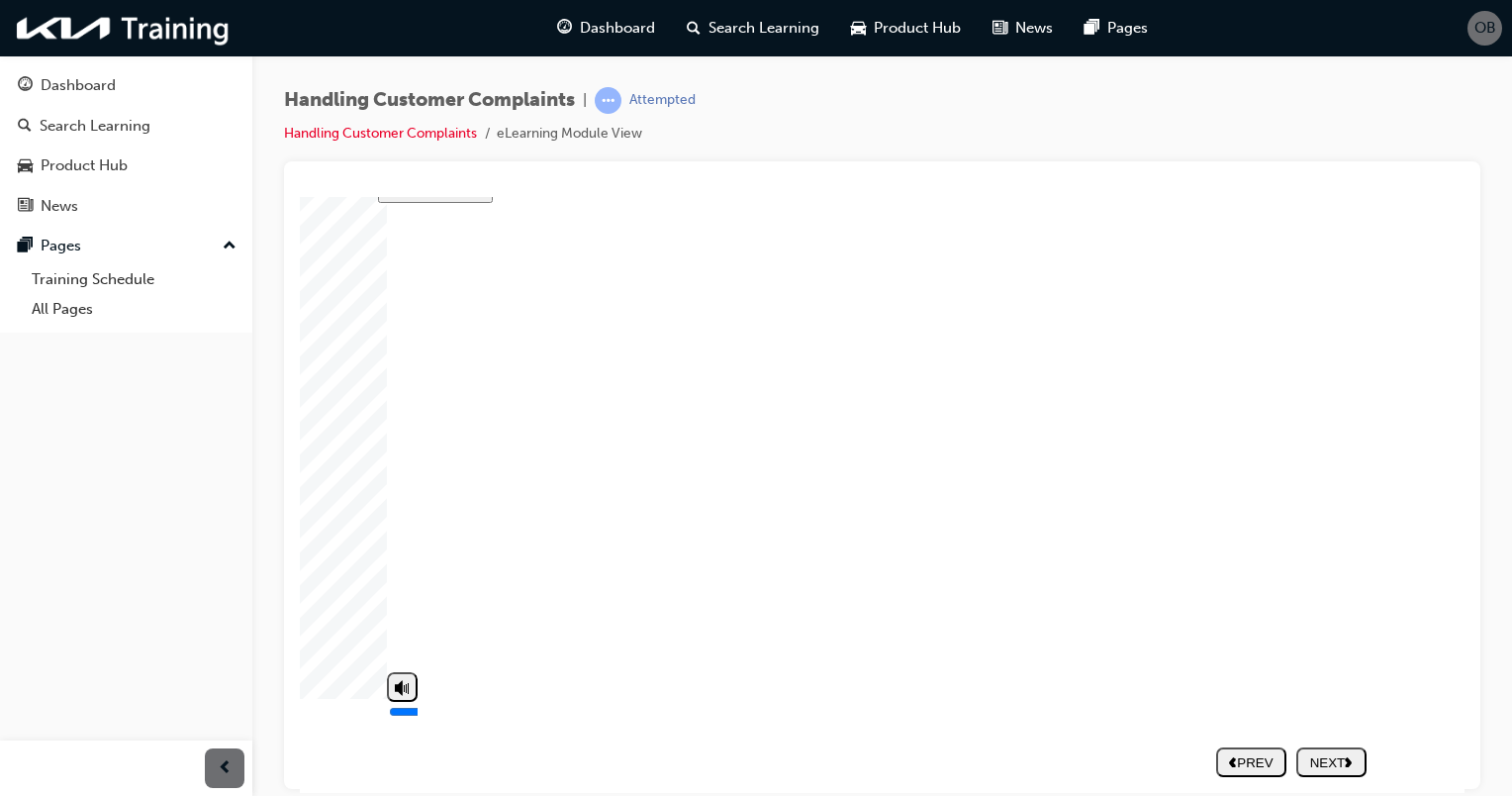 click 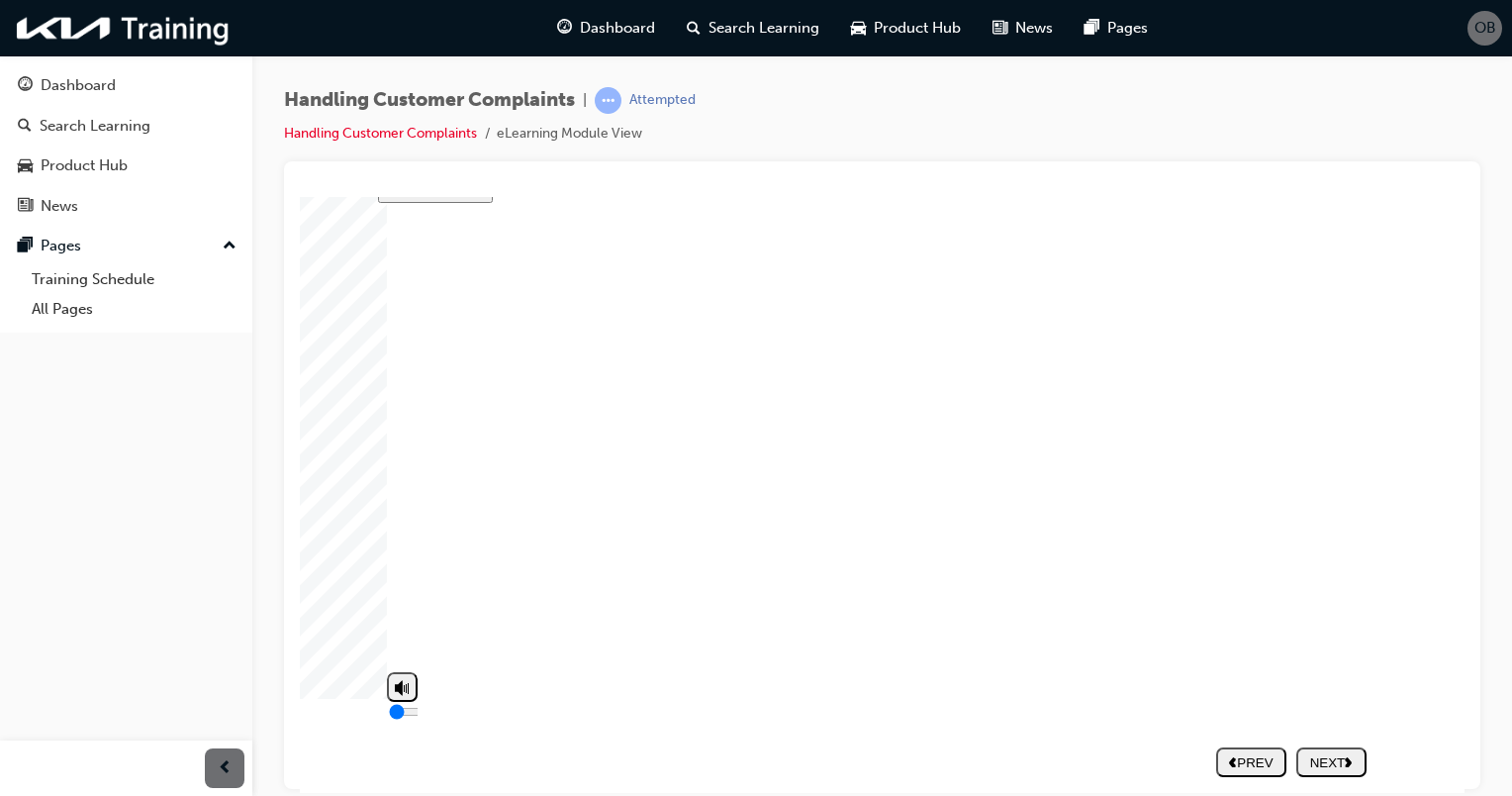 click 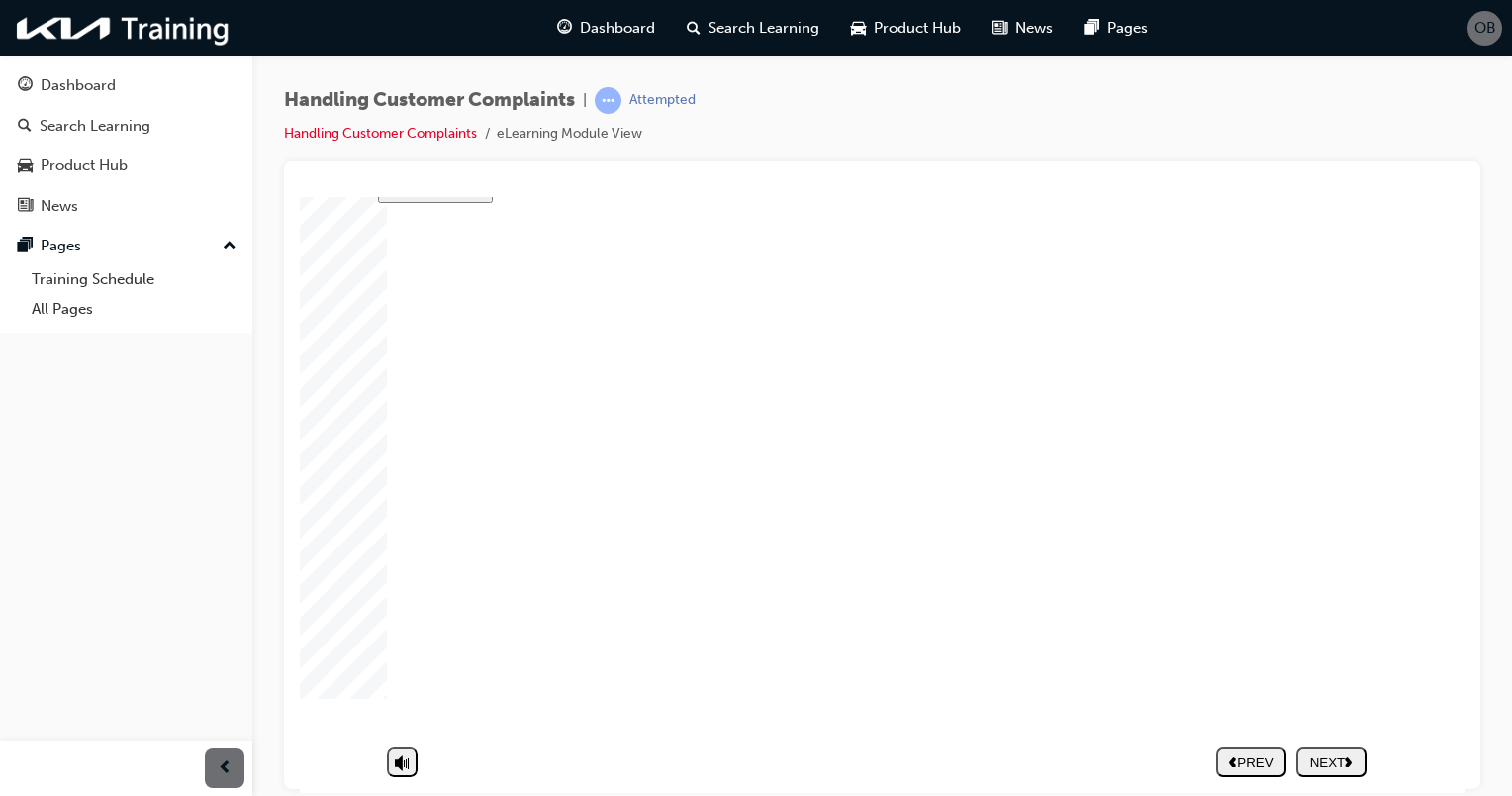 click 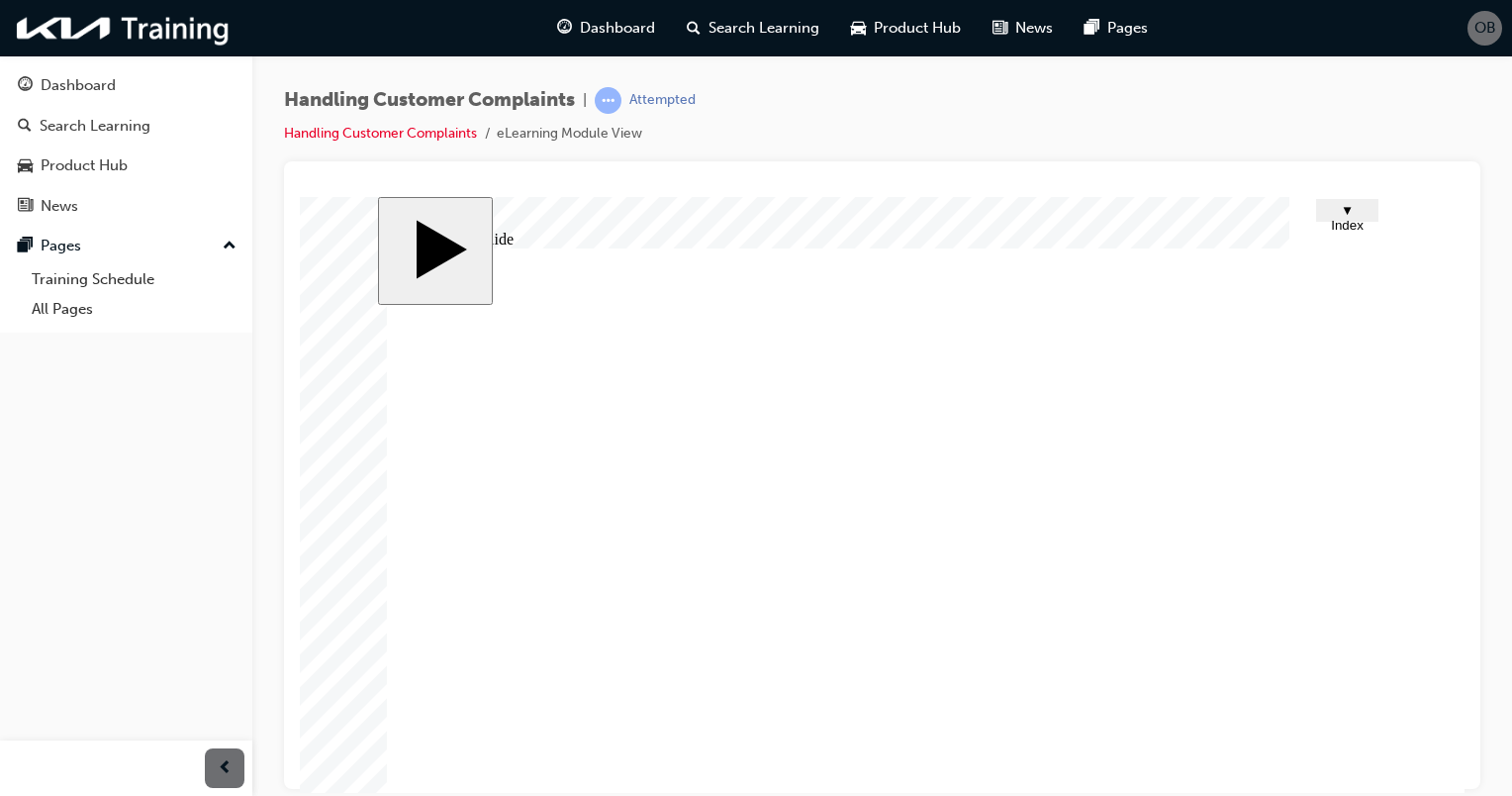 scroll, scrollTop: 116, scrollLeft: 0, axis: vertical 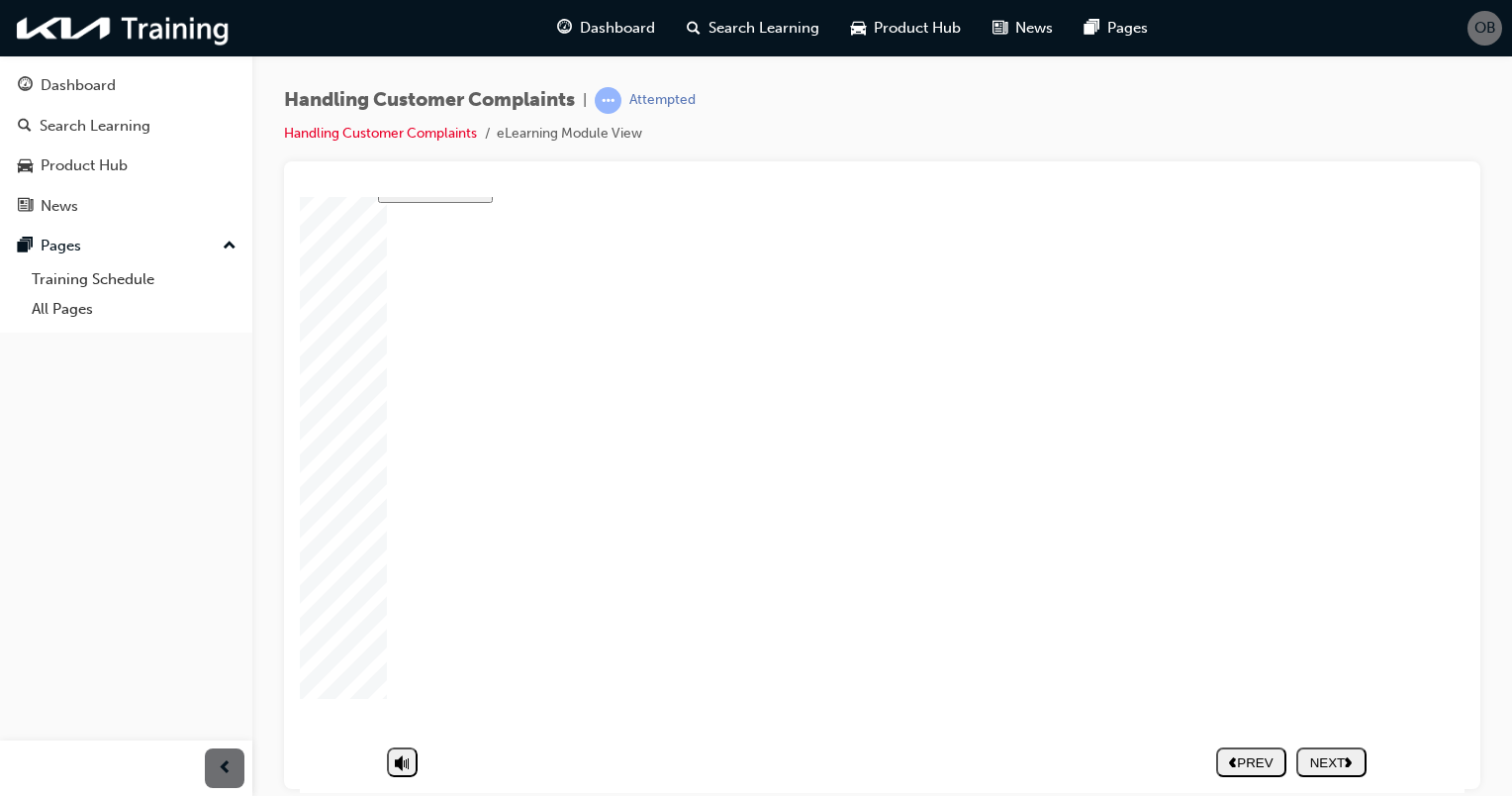 click 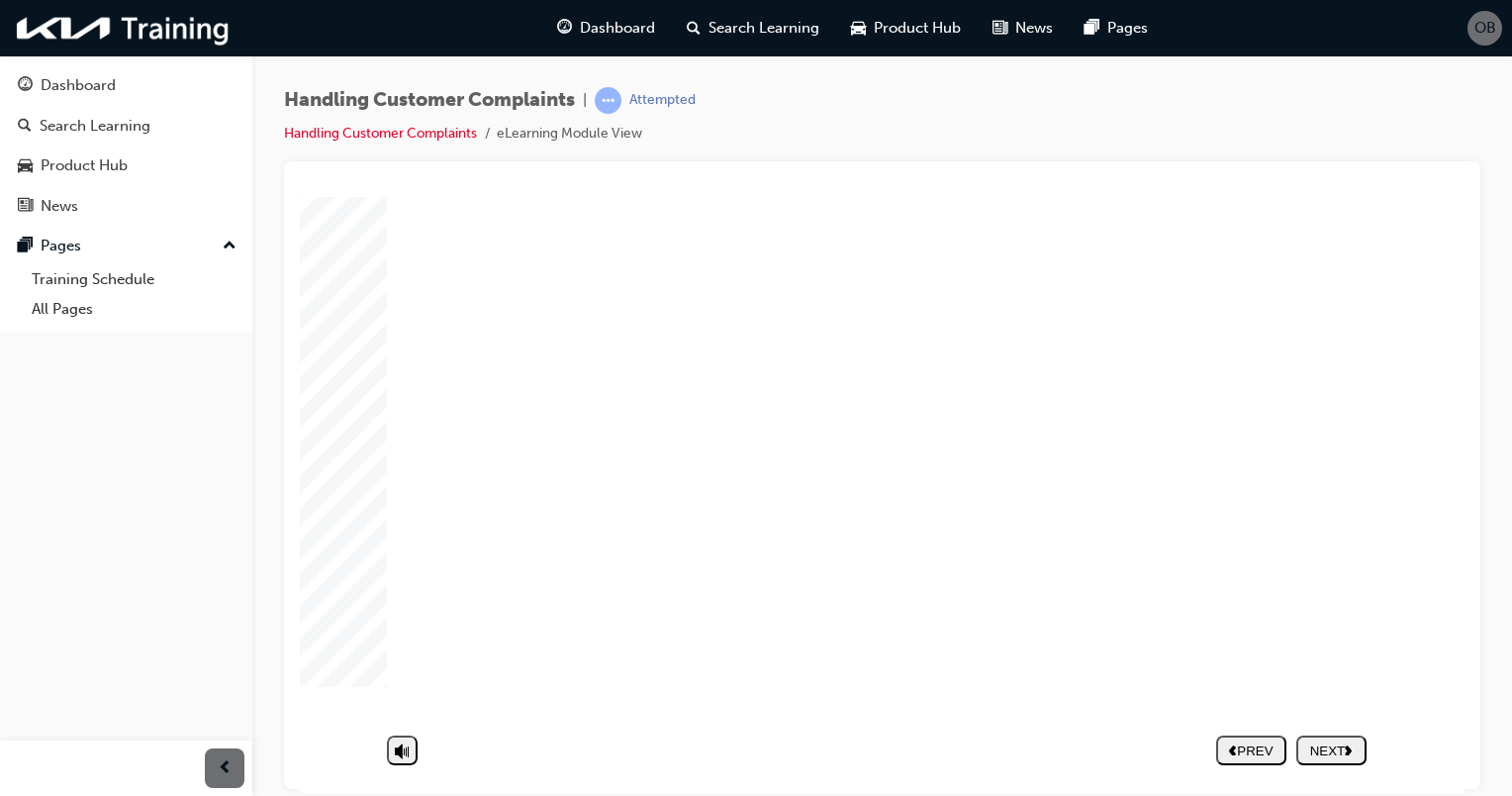 scroll, scrollTop: 115, scrollLeft: 0, axis: vertical 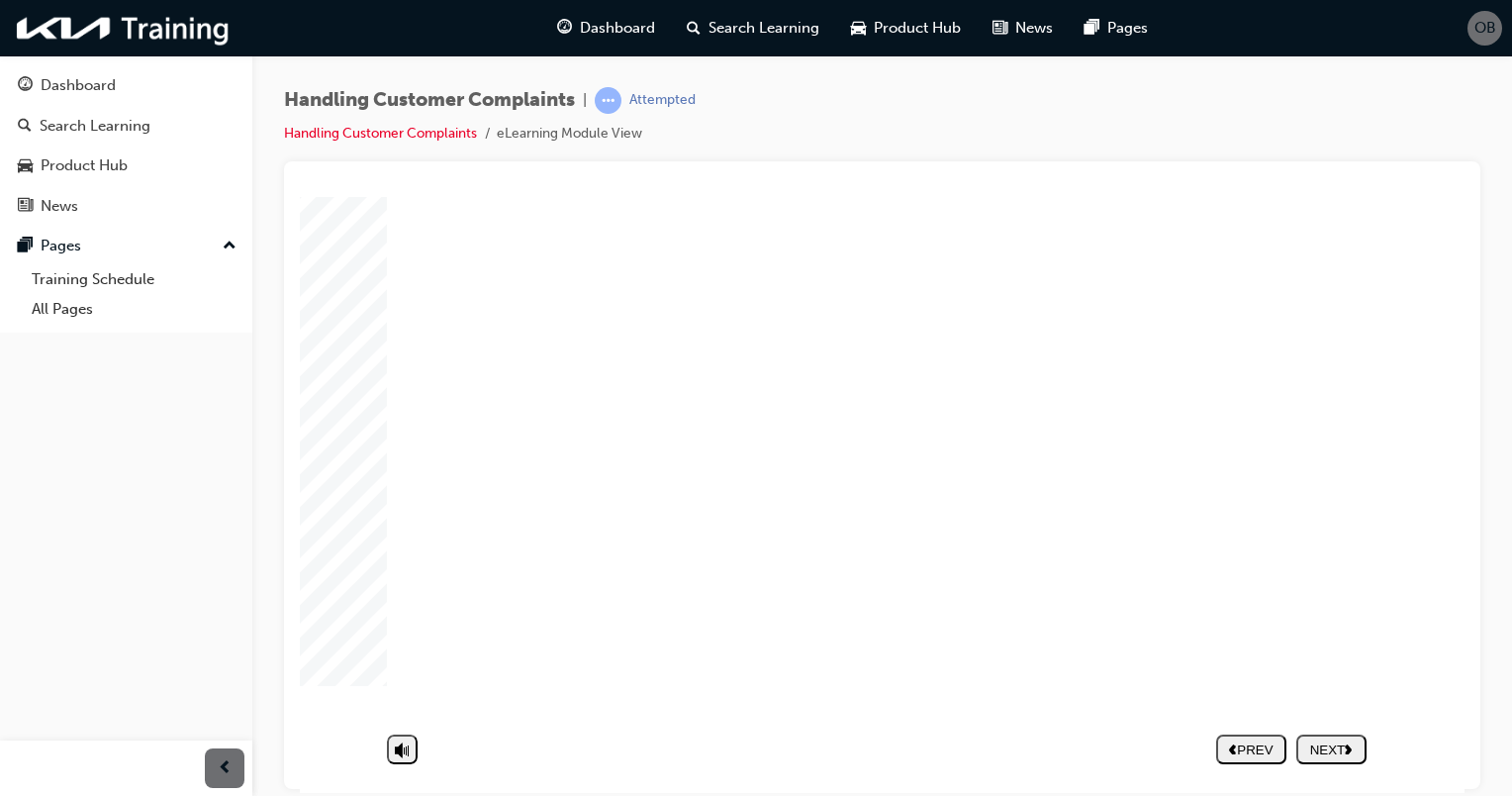 click 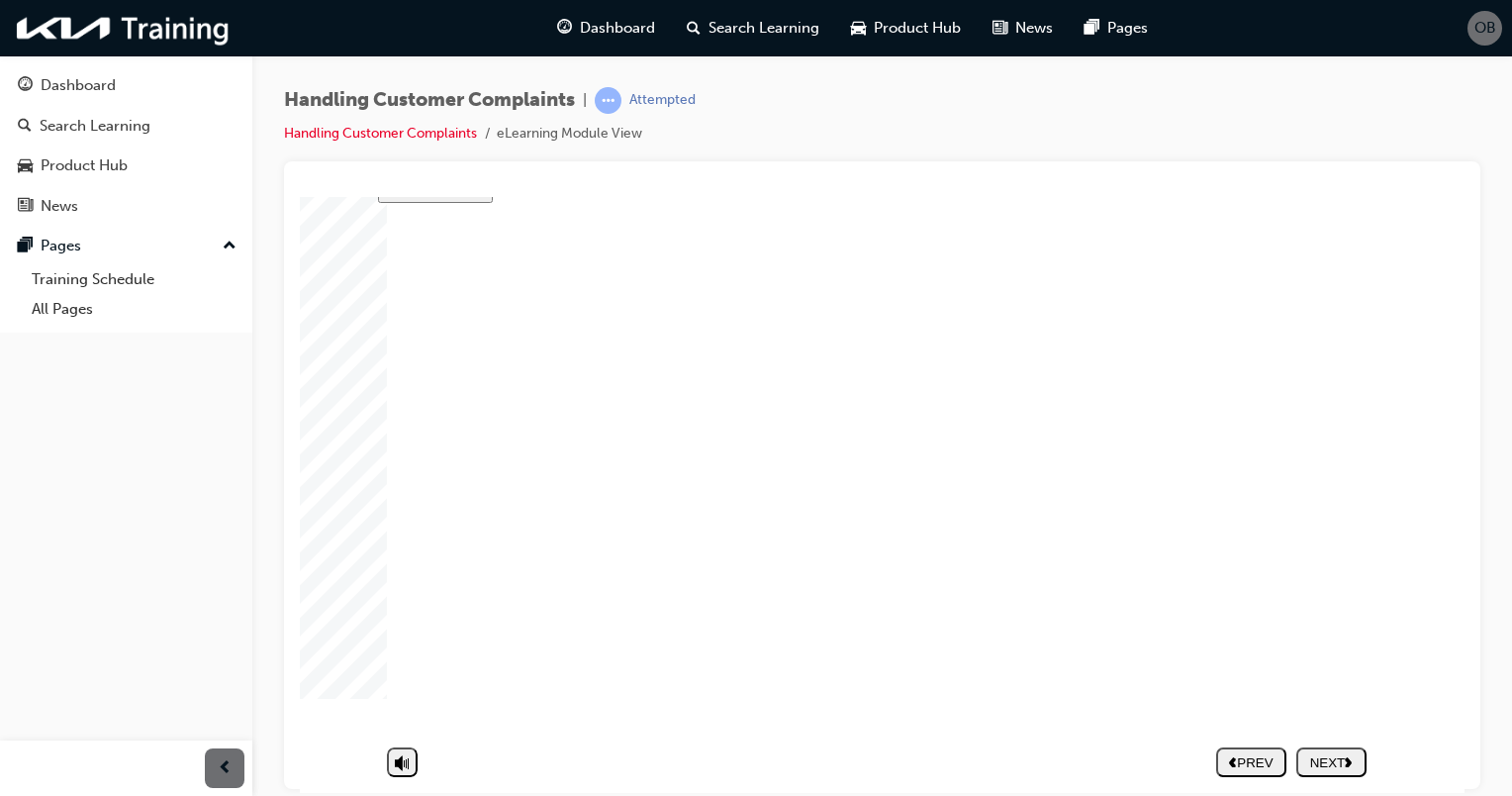 click 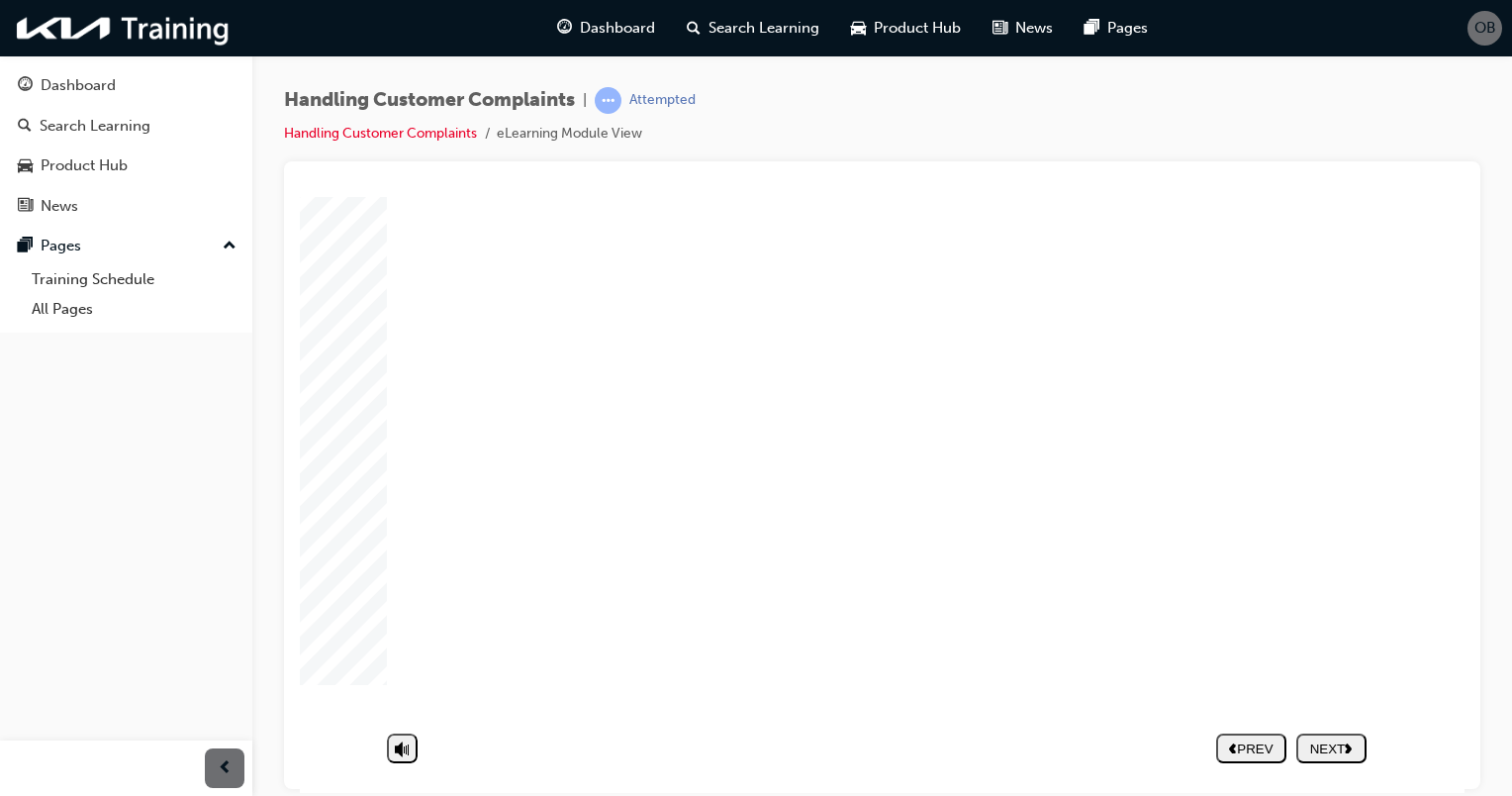 click 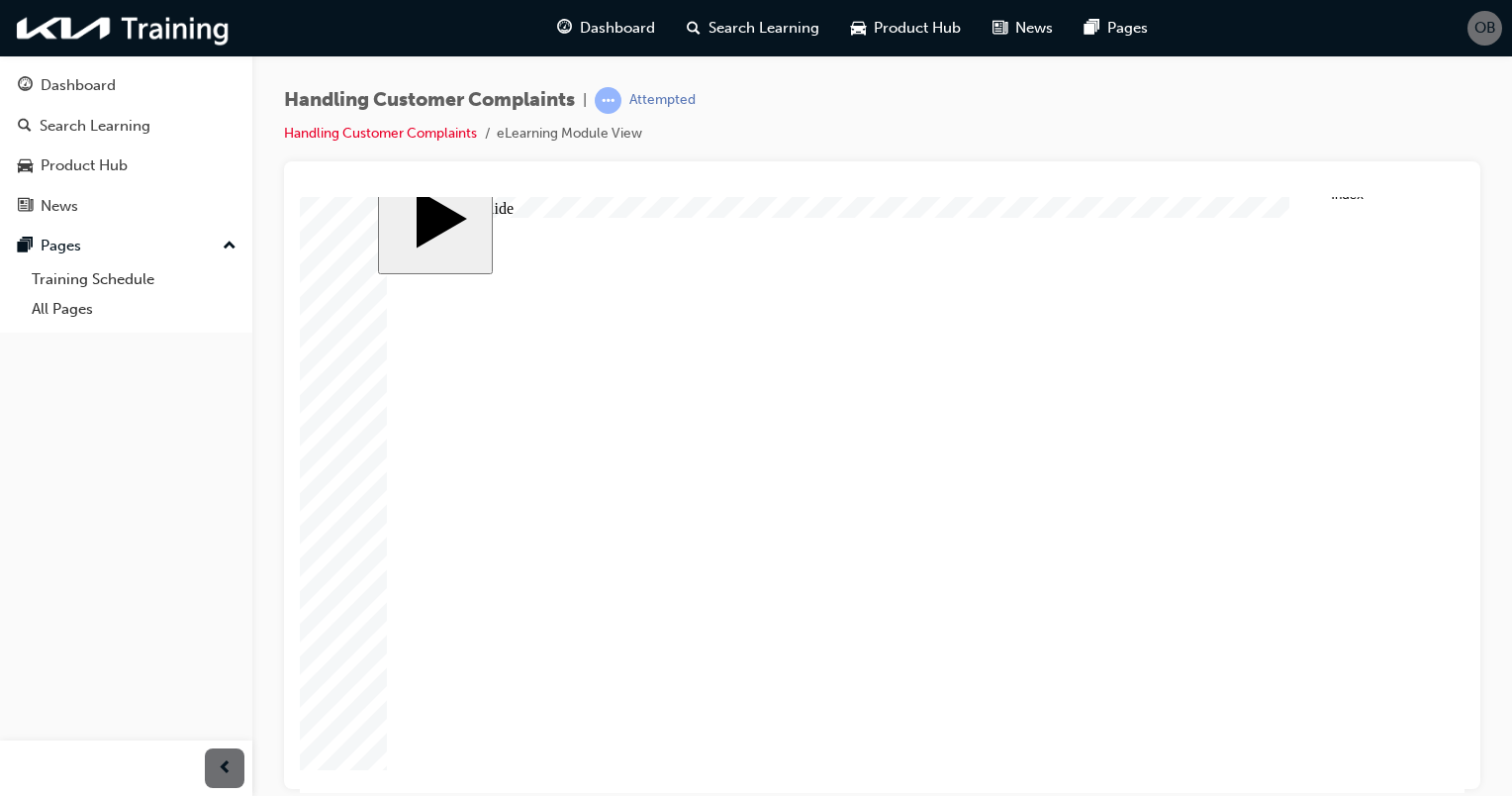 scroll, scrollTop: 30, scrollLeft: 0, axis: vertical 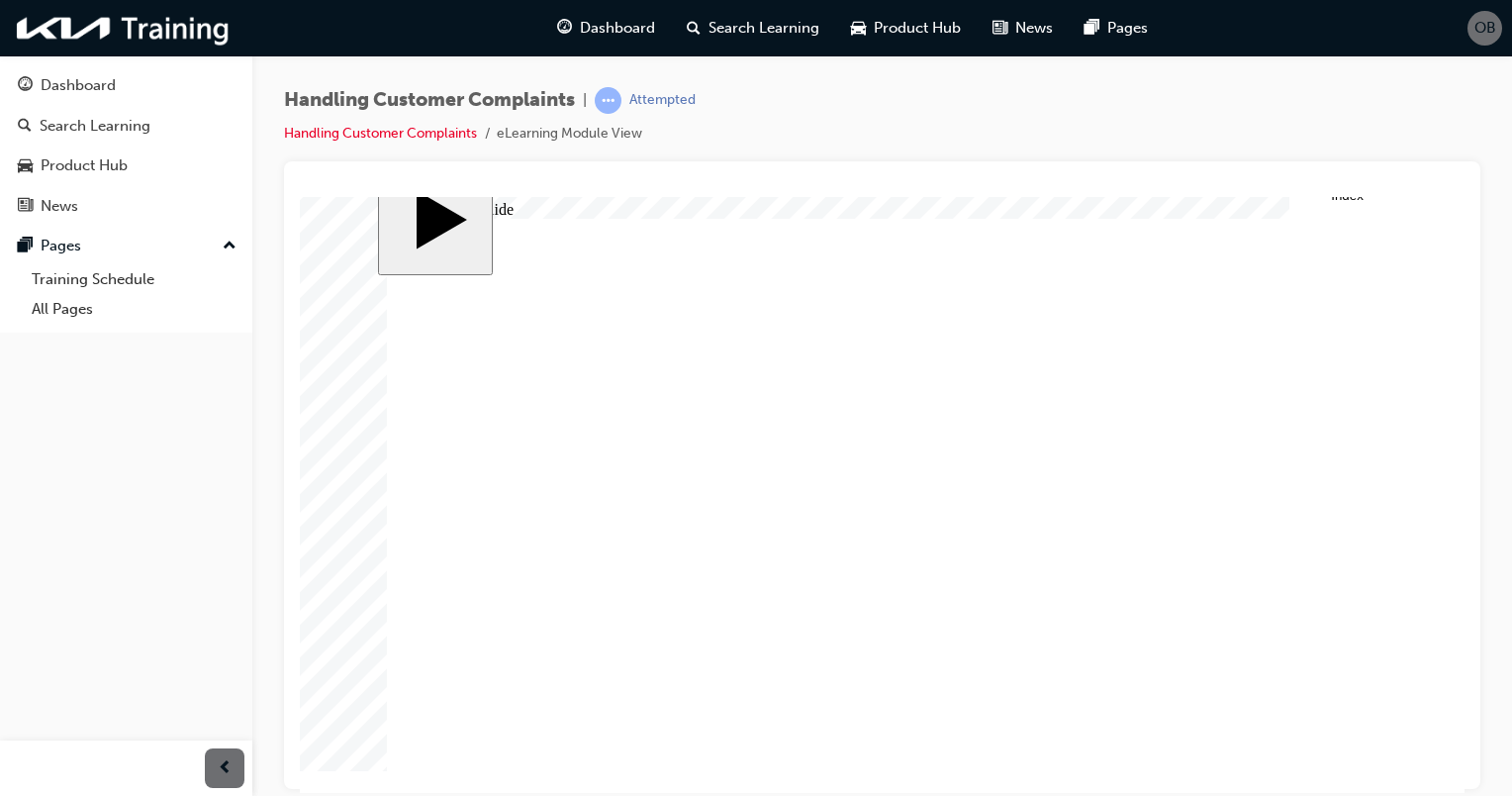 click 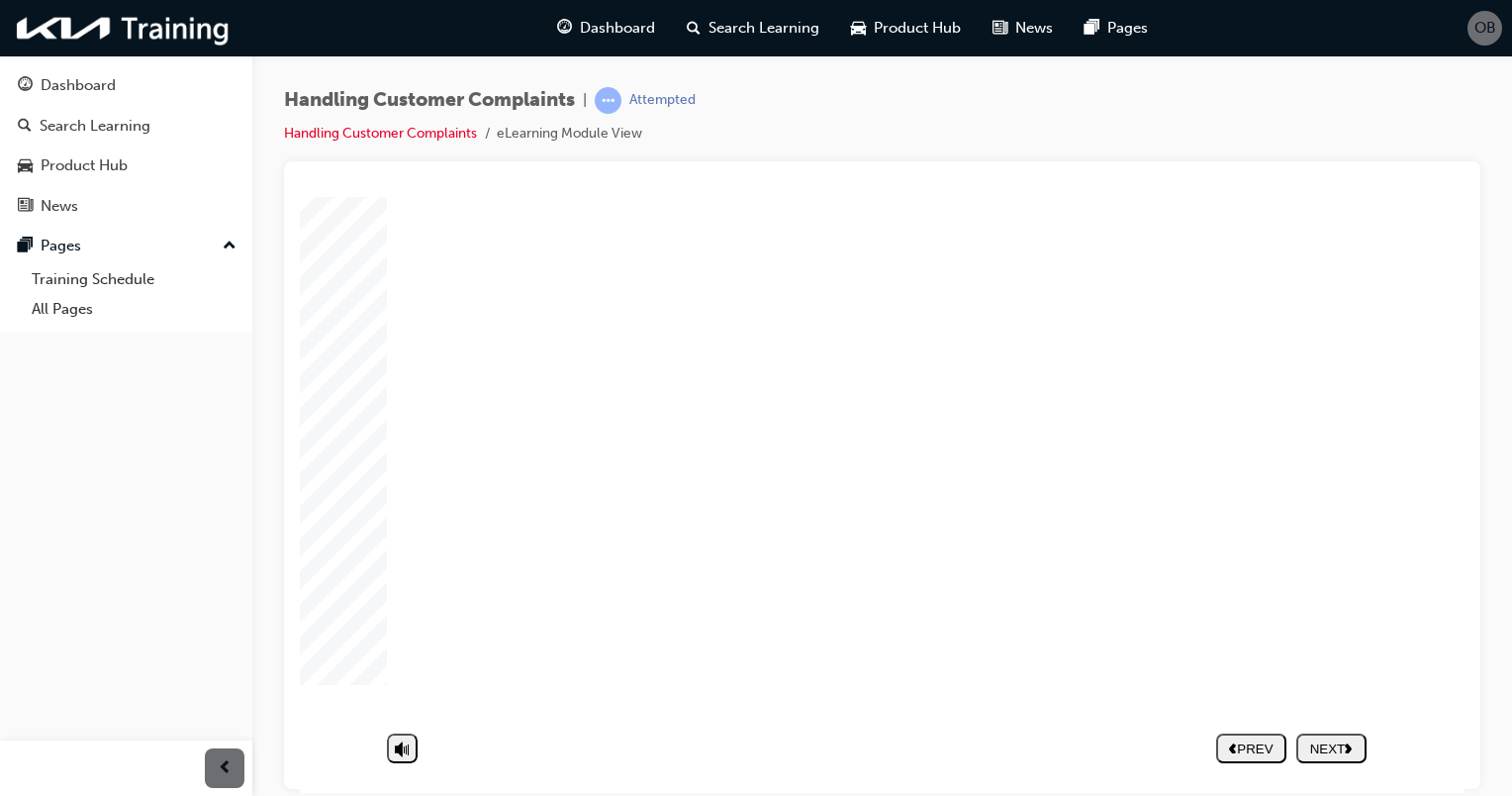 click on "PREV NEXT
SUBMIT" at bounding box center [1291, 747] 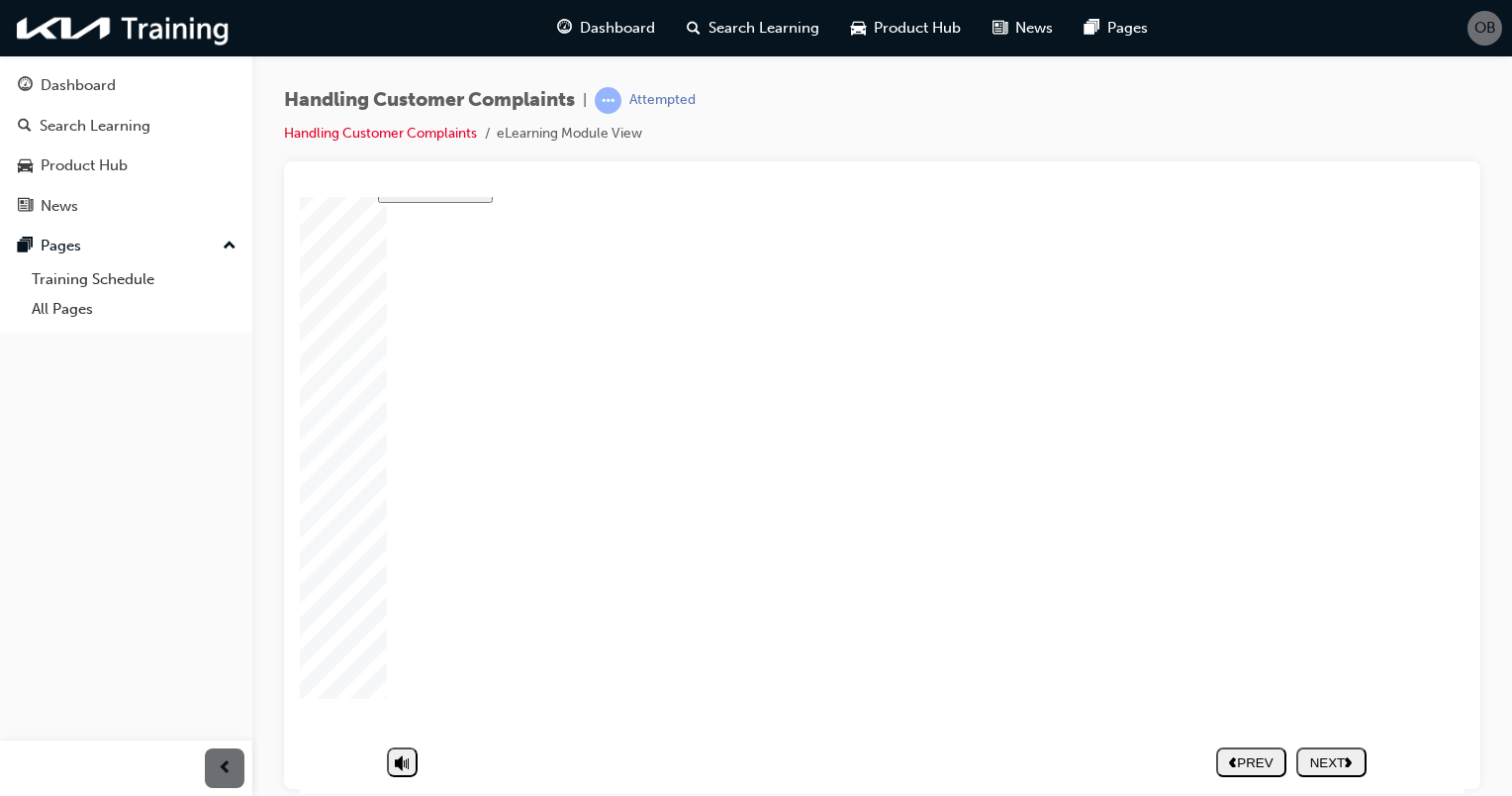 click 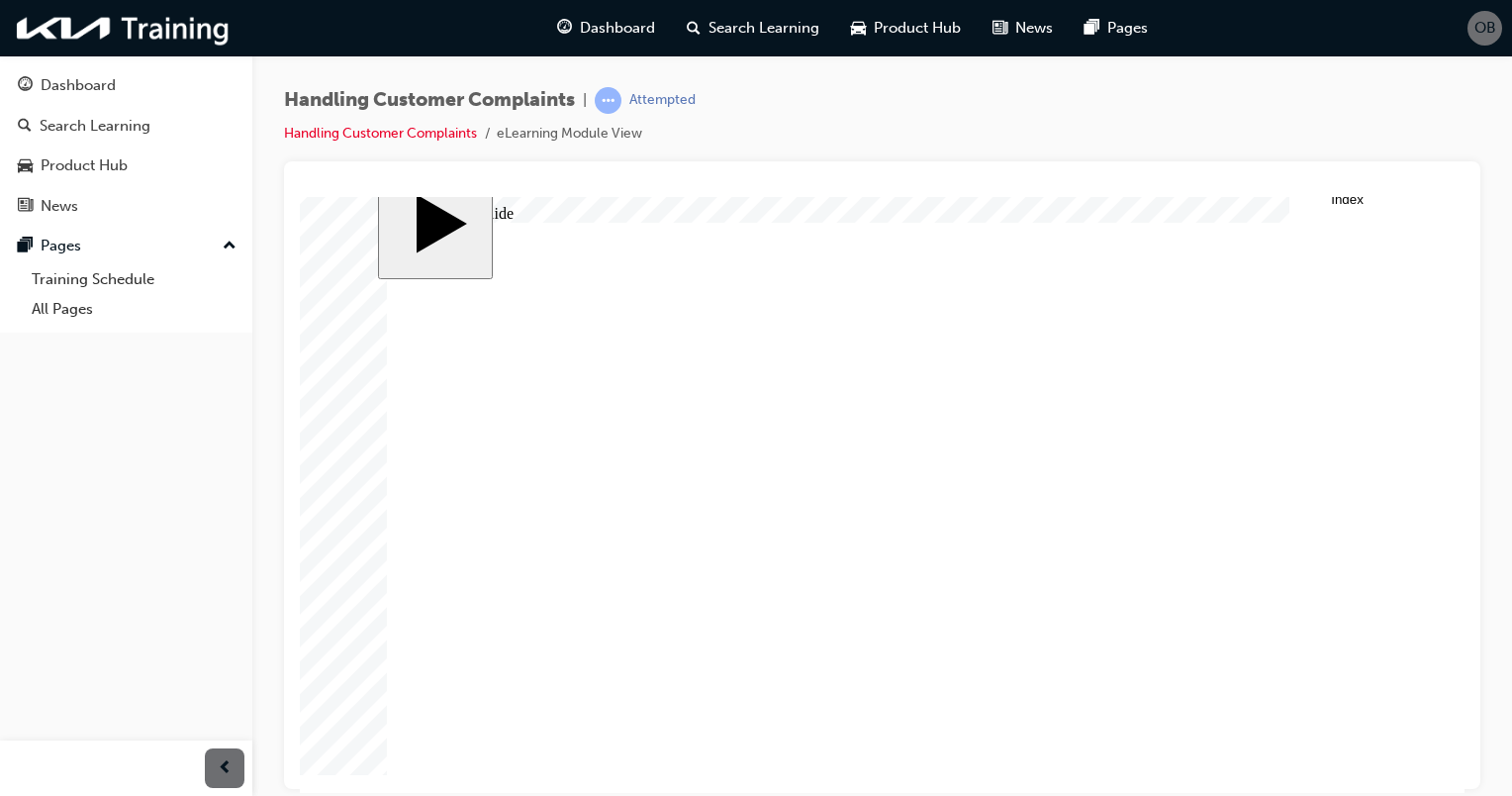scroll, scrollTop: 116, scrollLeft: 0, axis: vertical 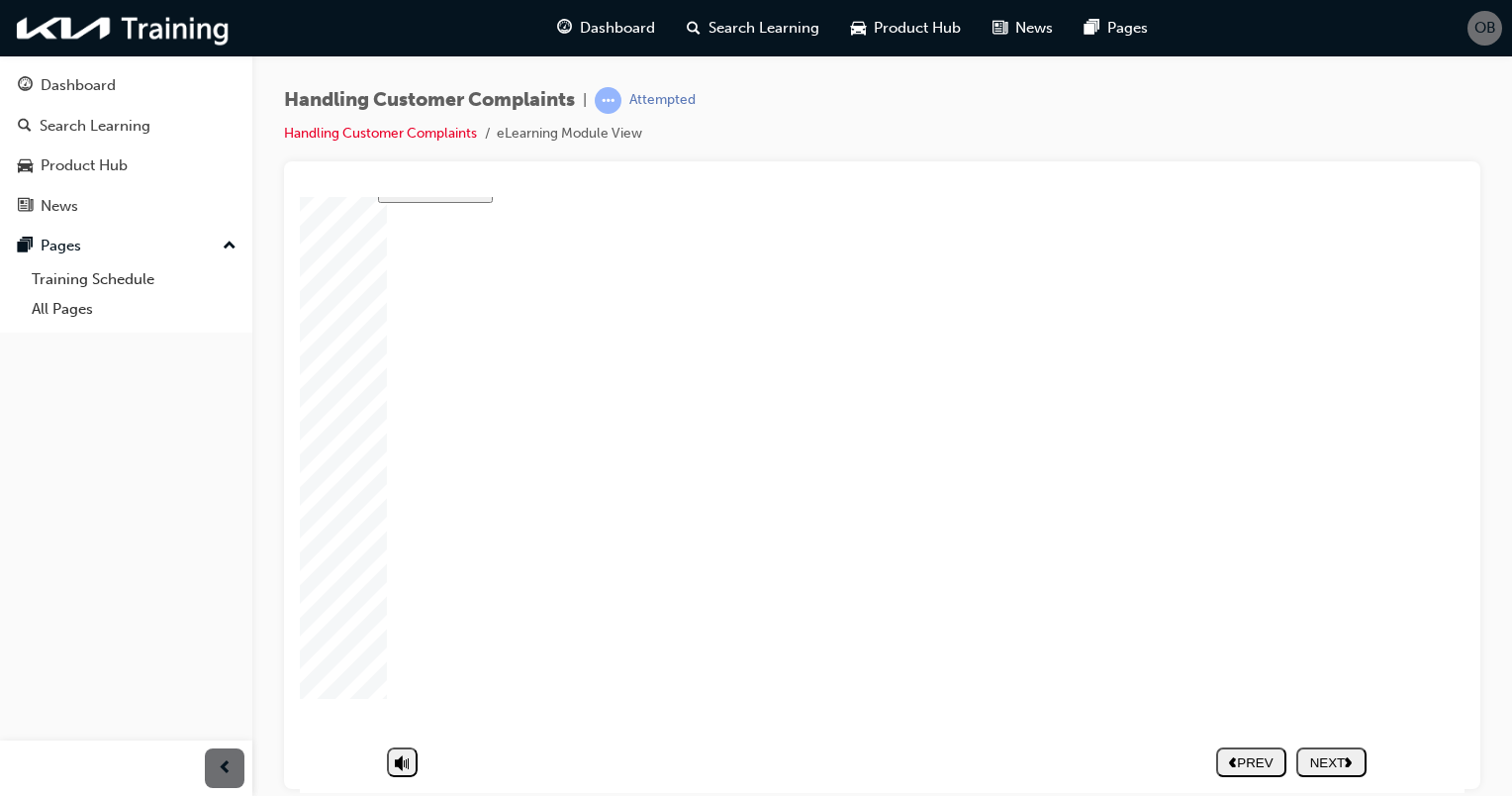 click 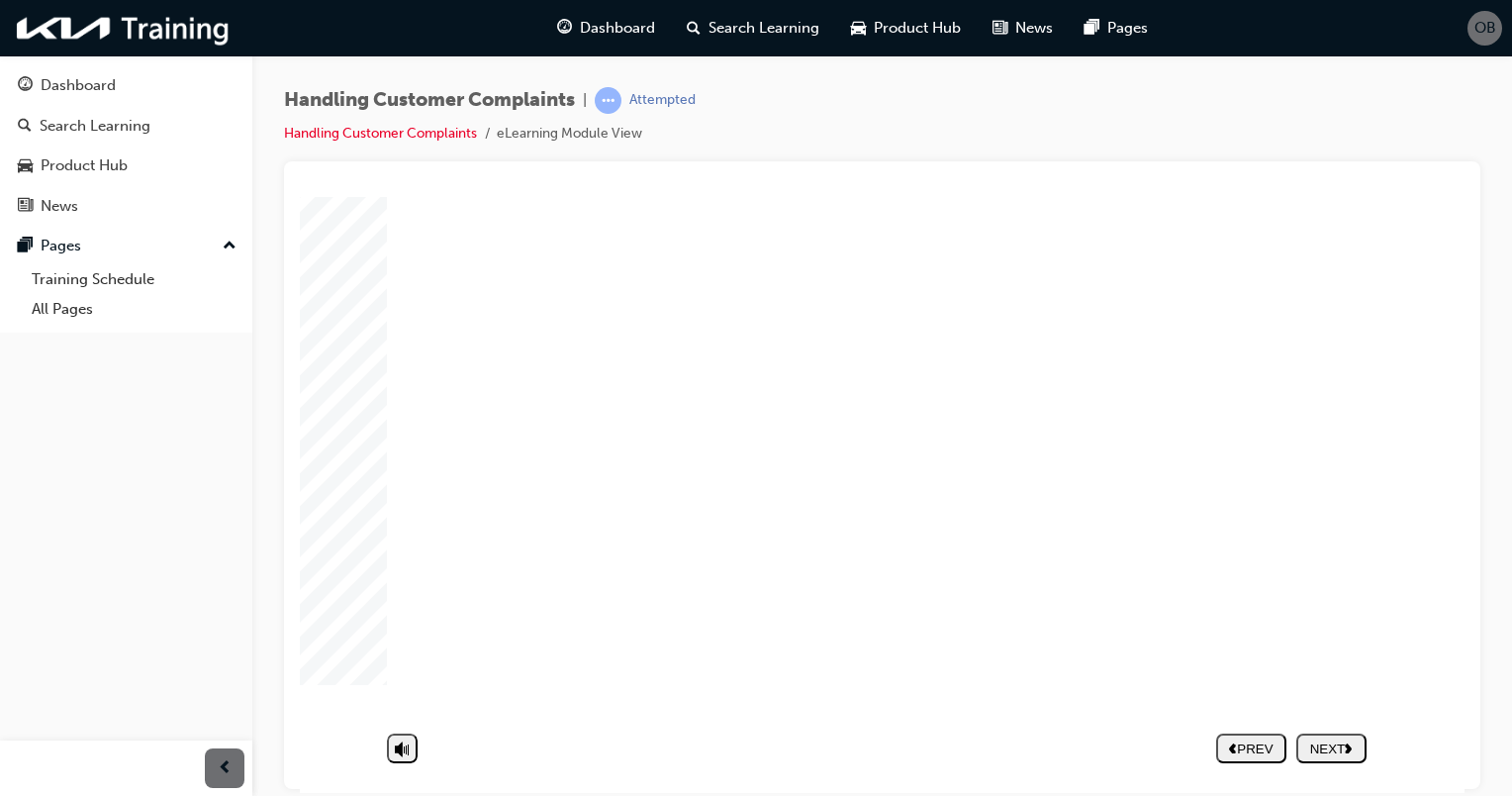 click 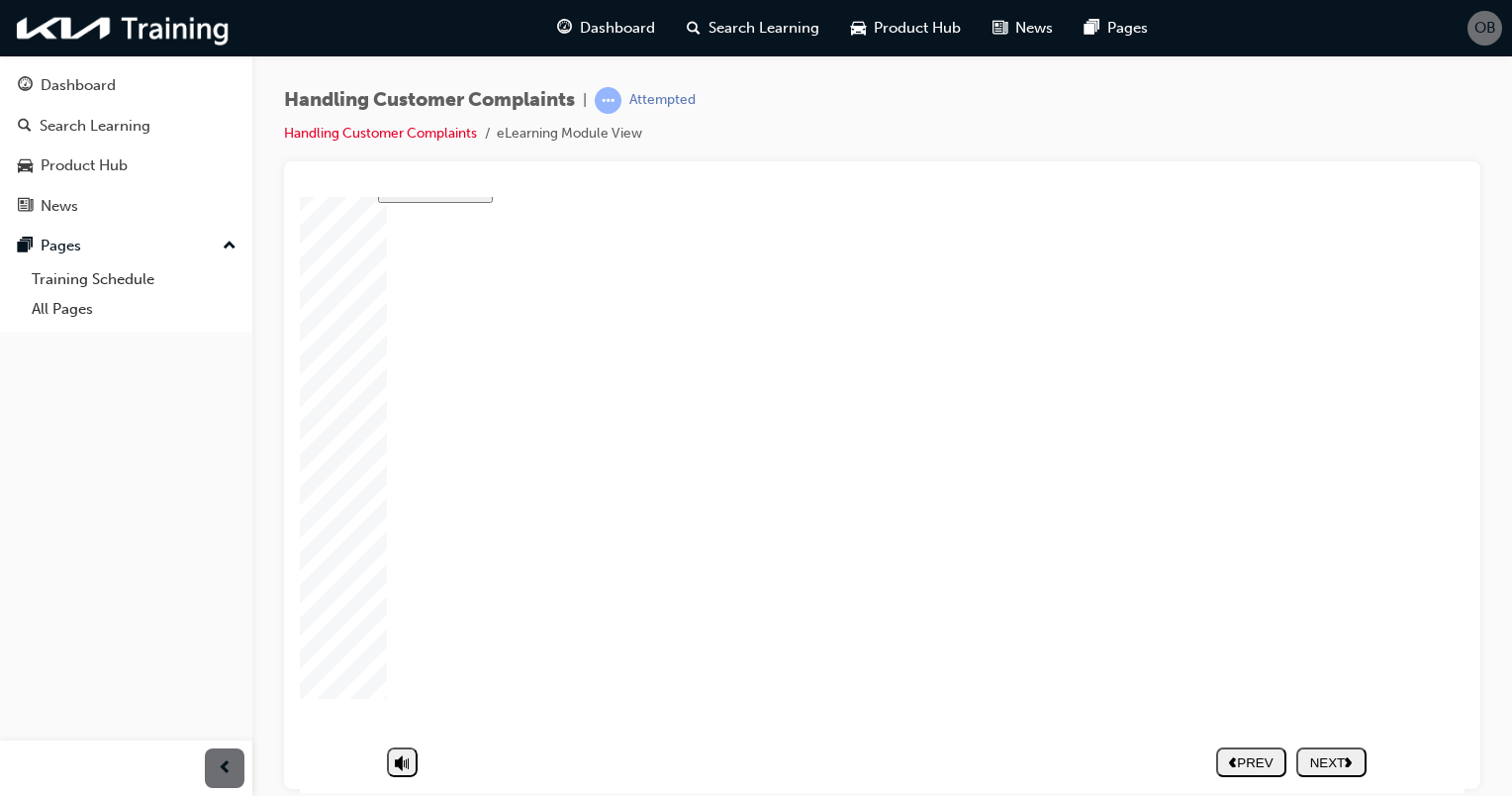 click 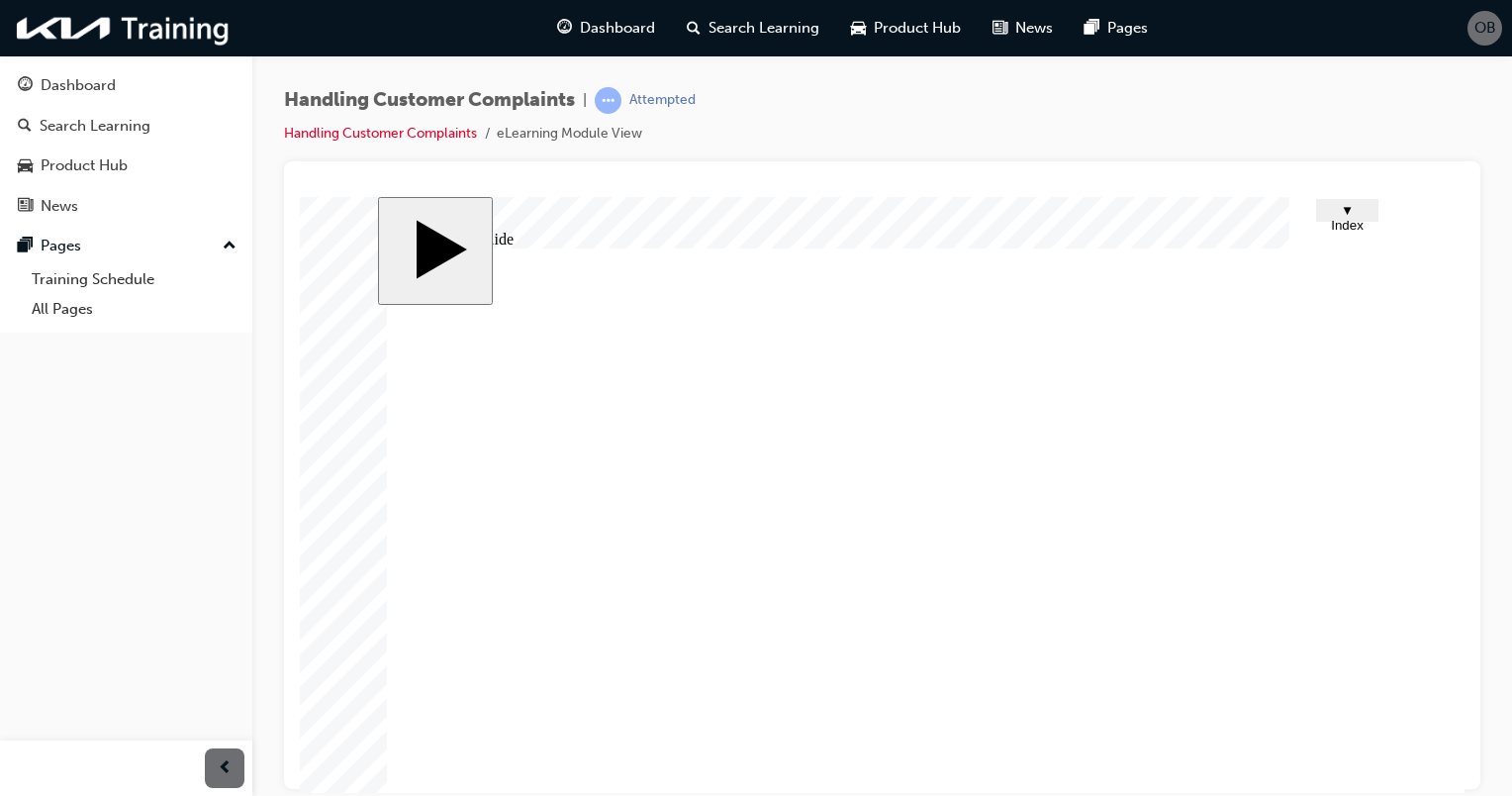 scroll, scrollTop: 116, scrollLeft: 0, axis: vertical 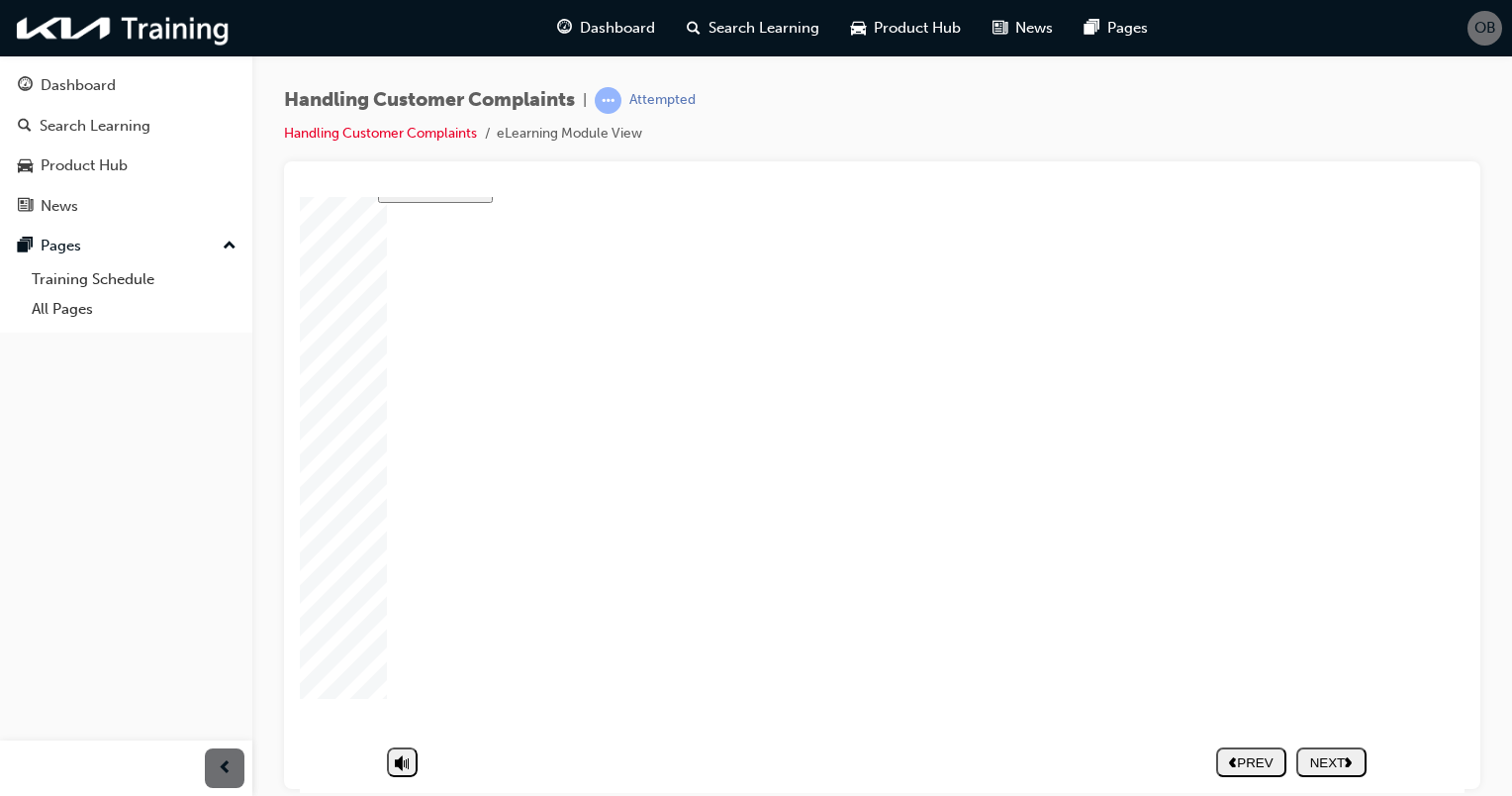 click 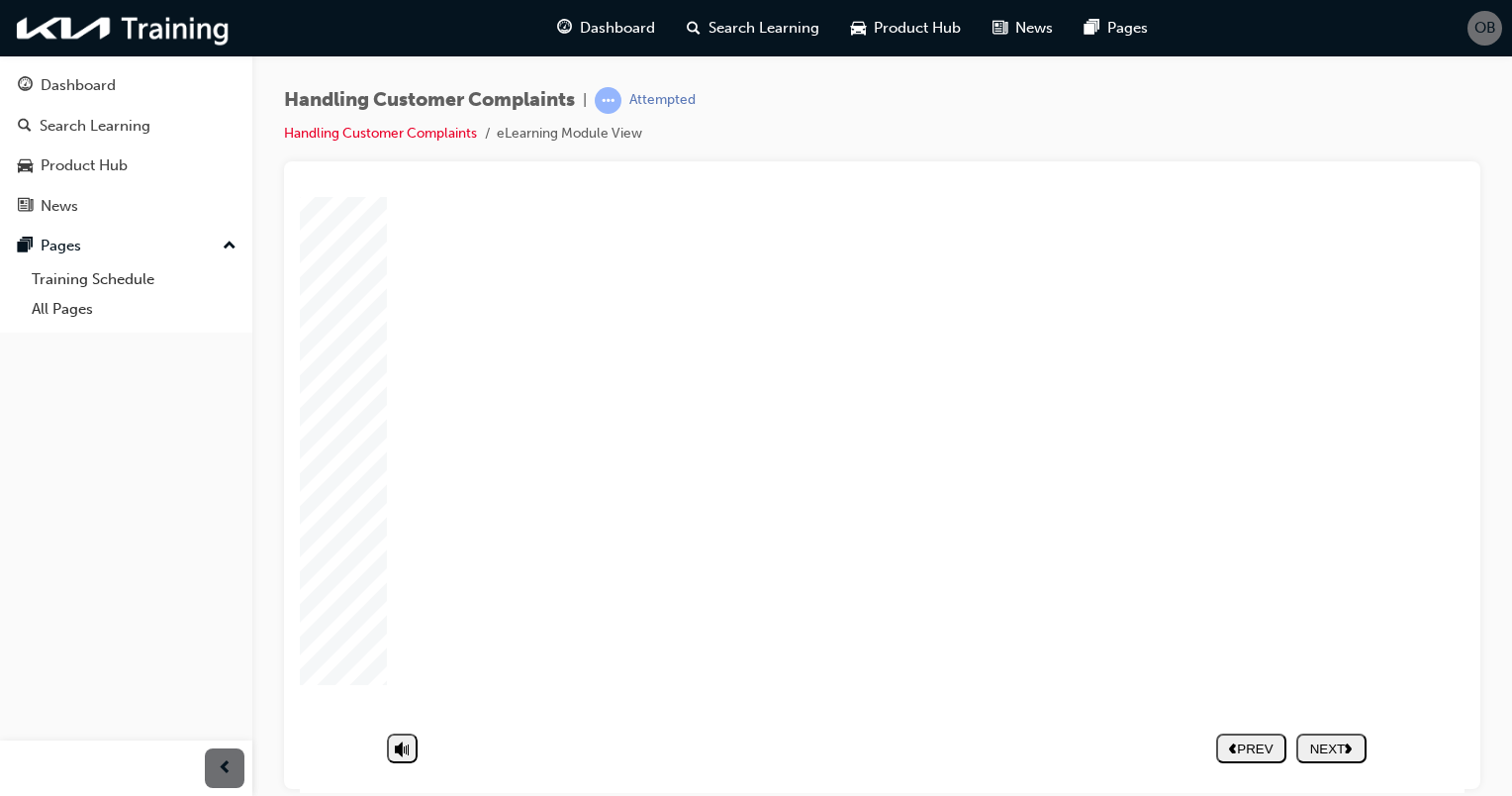 click 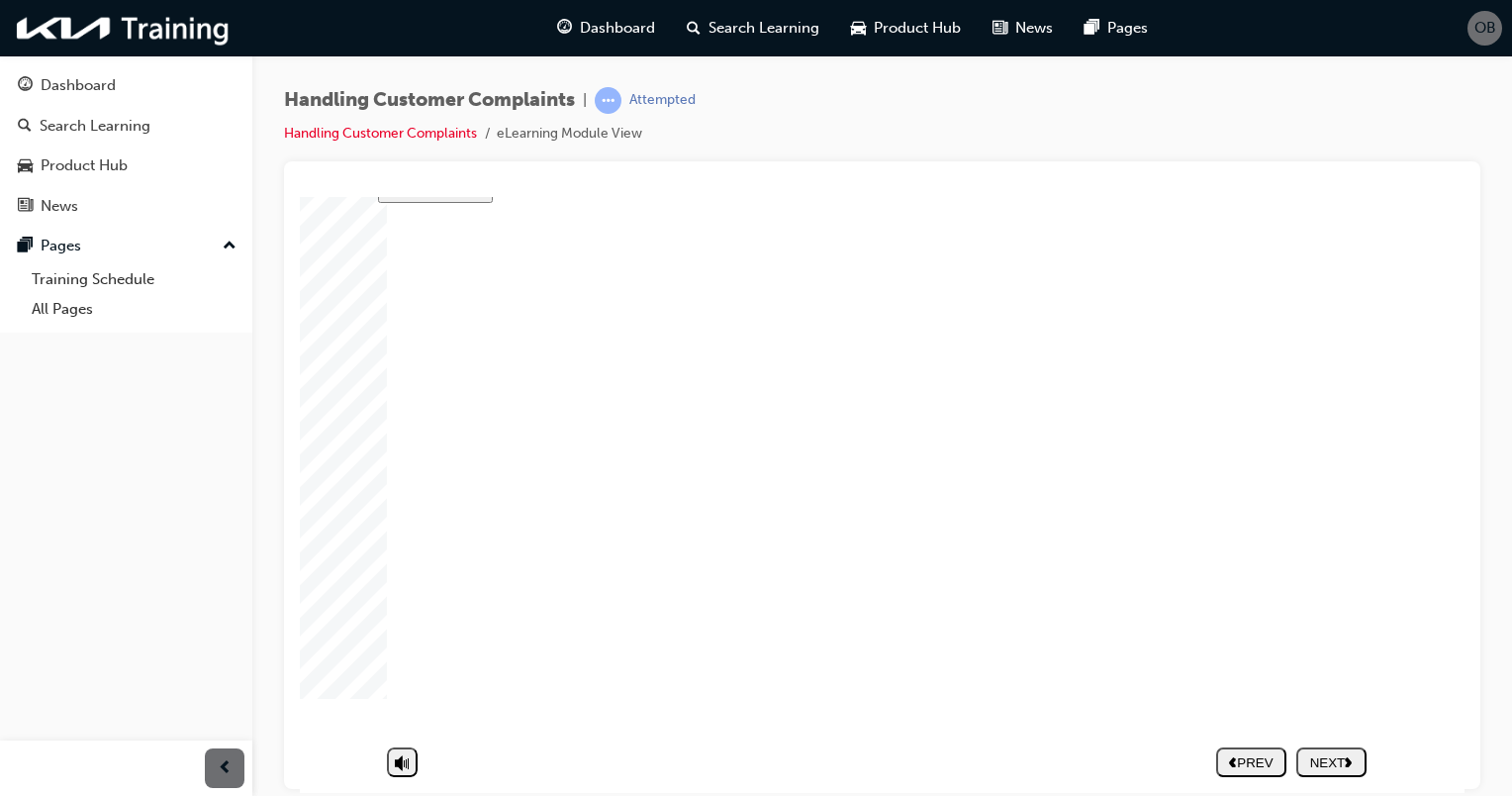 scroll, scrollTop: 116, scrollLeft: 0, axis: vertical 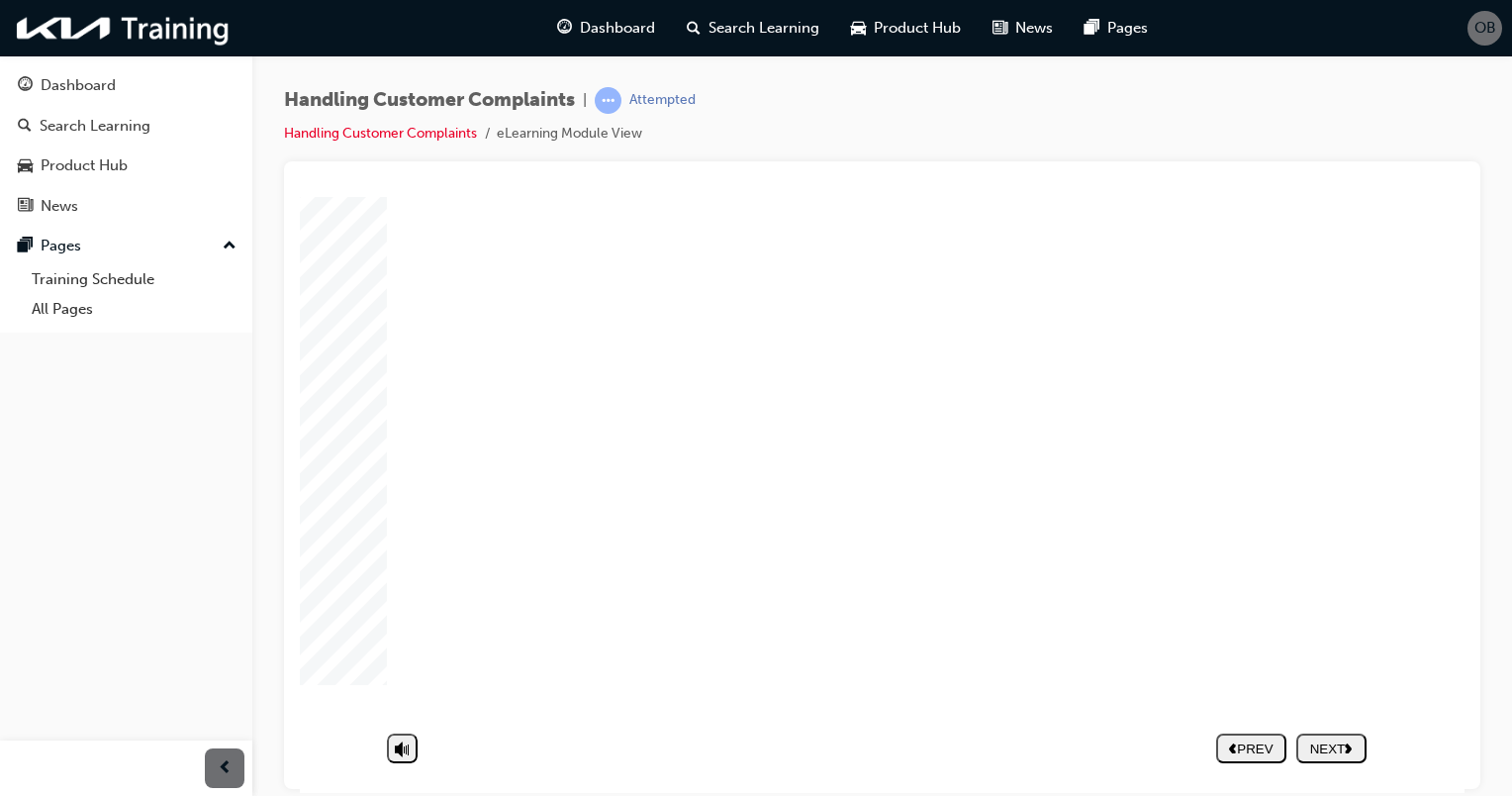 click 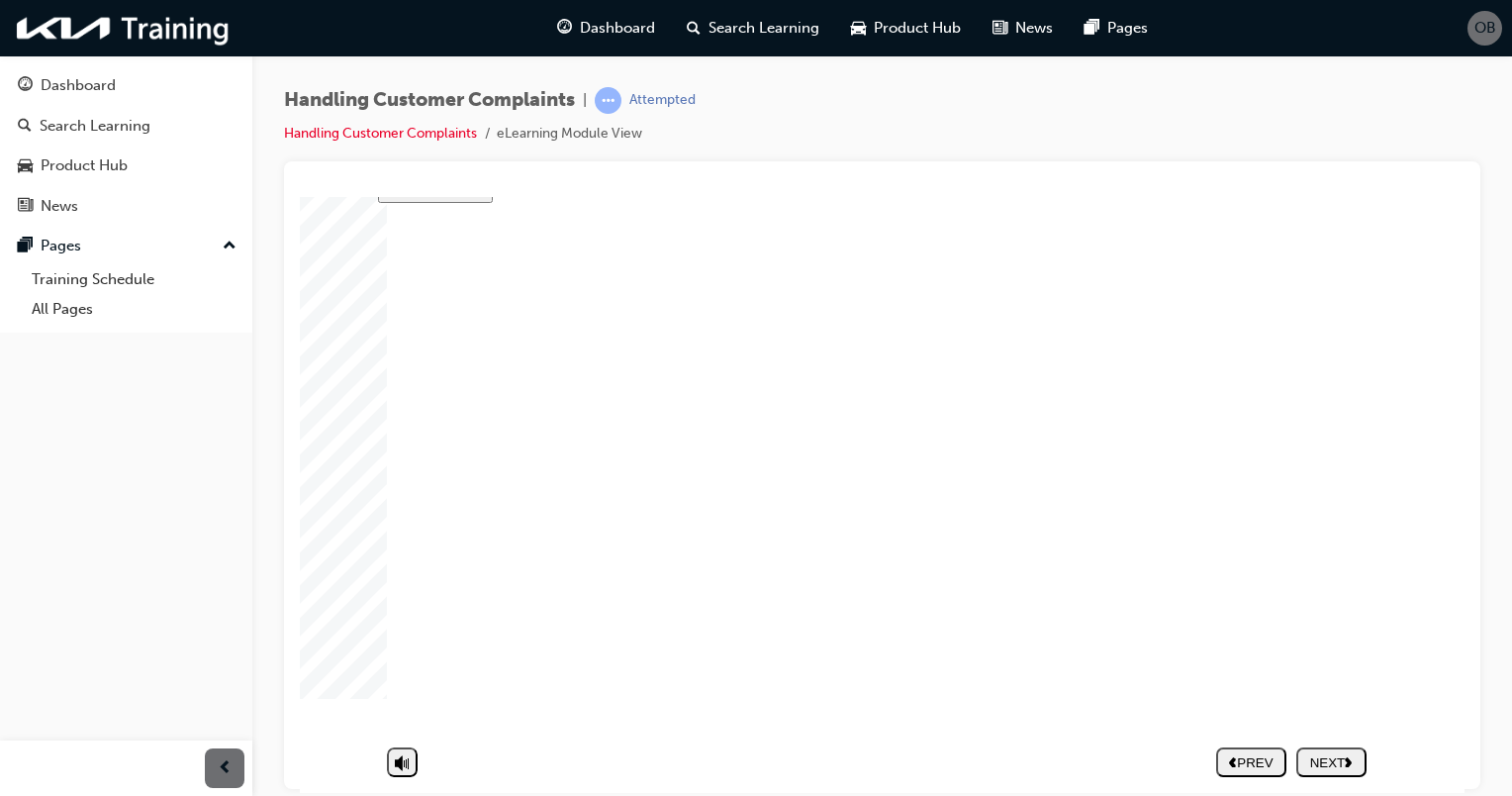 click 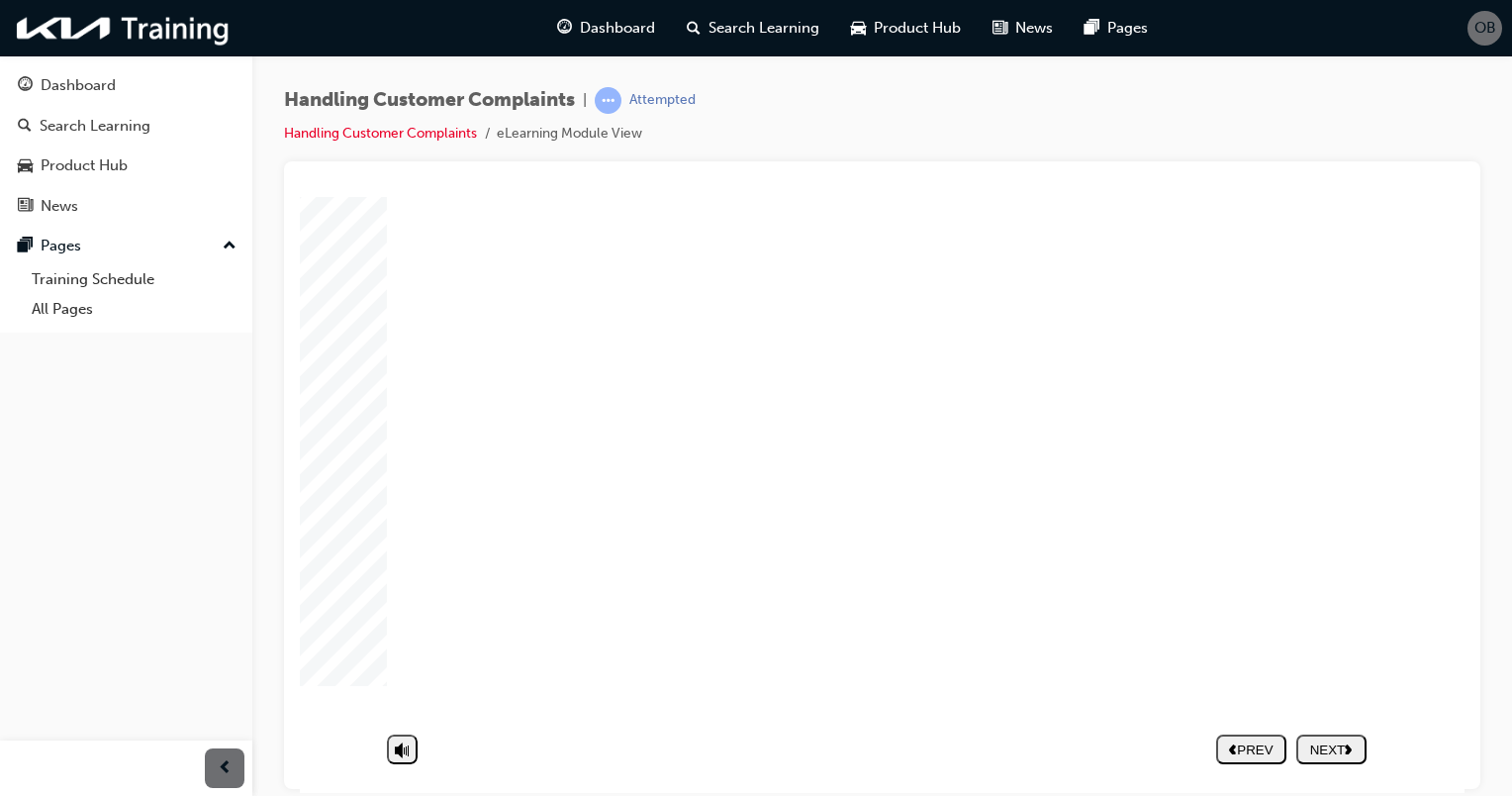 click 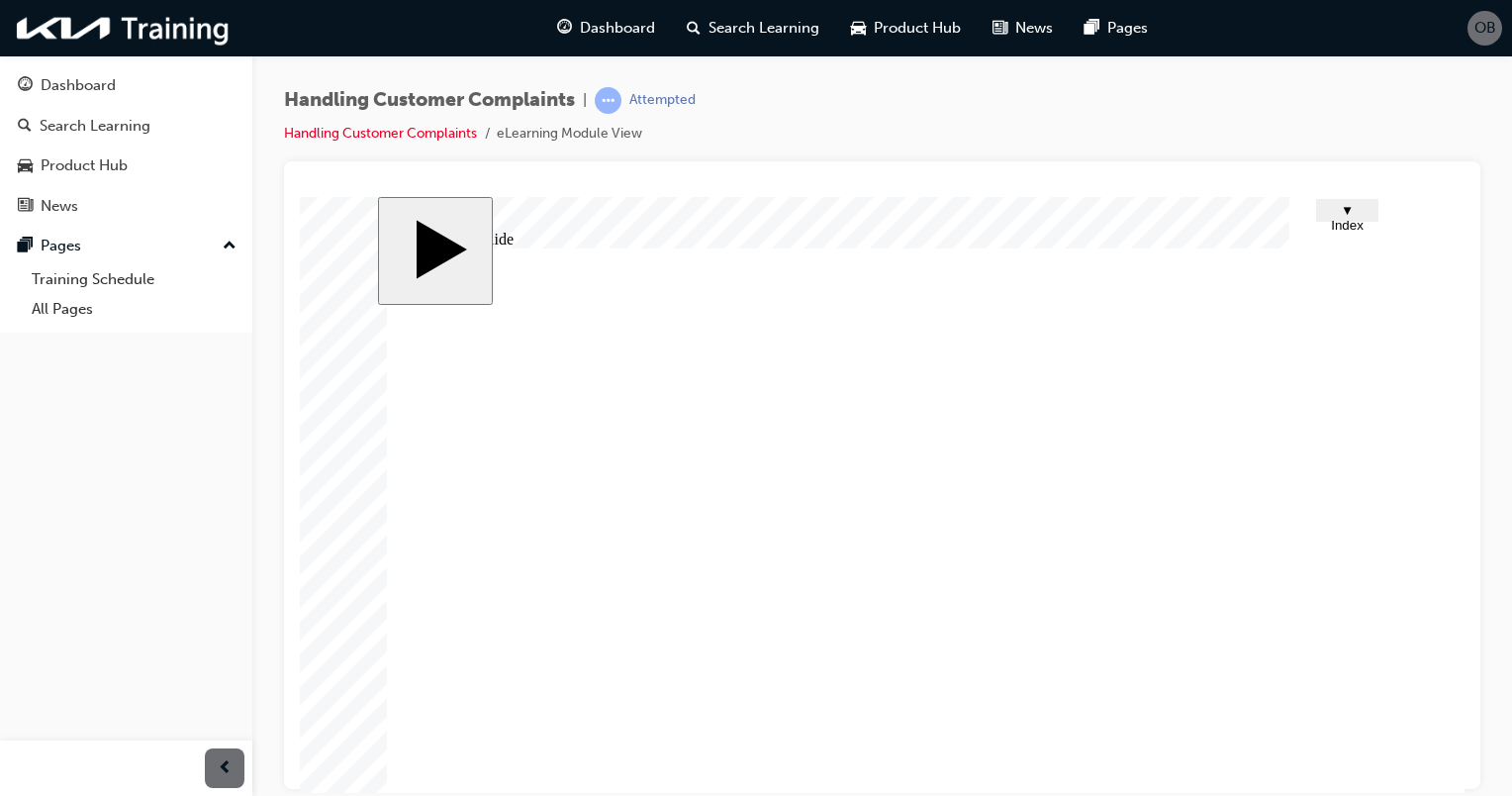 scroll, scrollTop: 116, scrollLeft: 0, axis: vertical 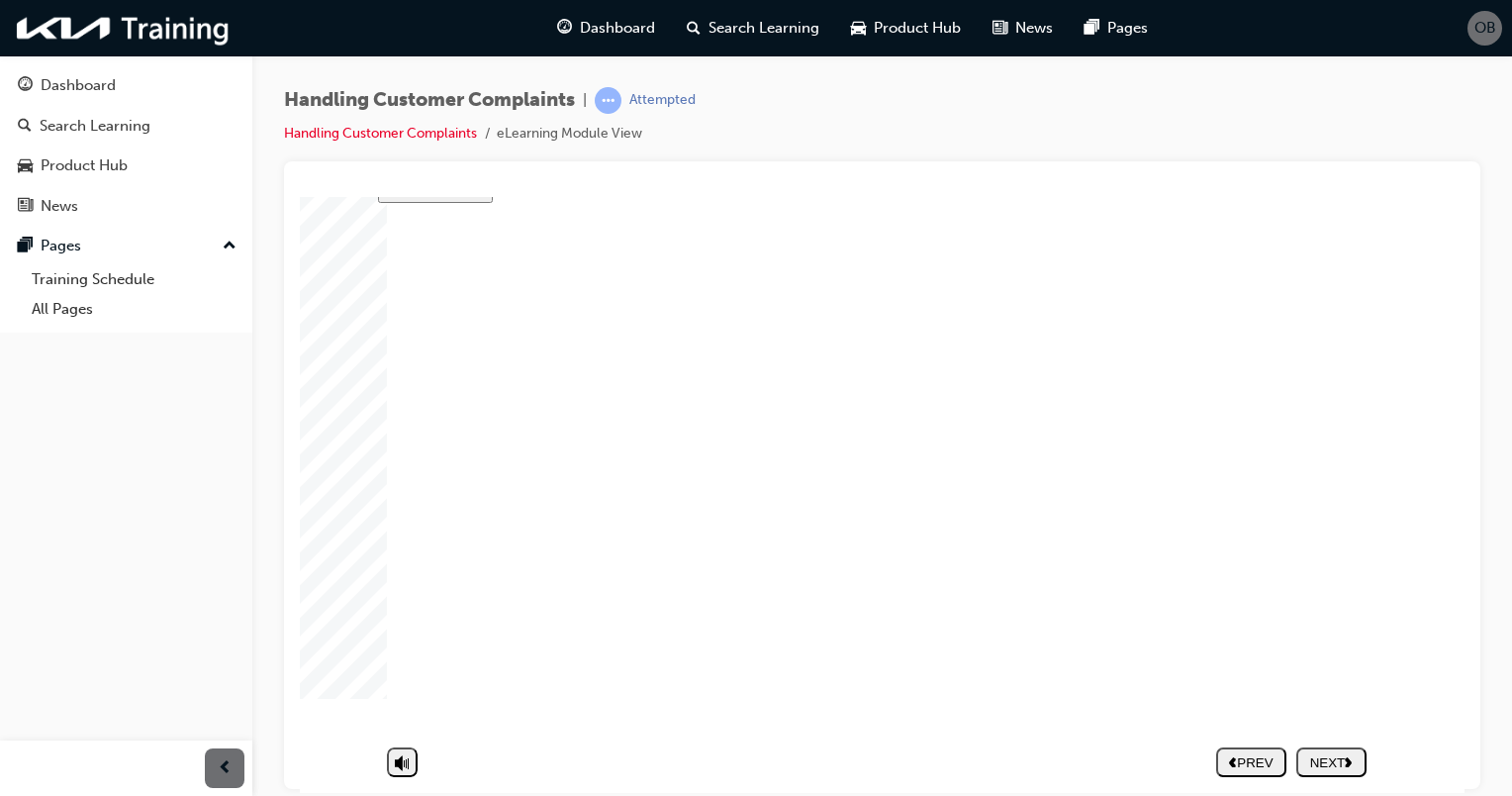 click 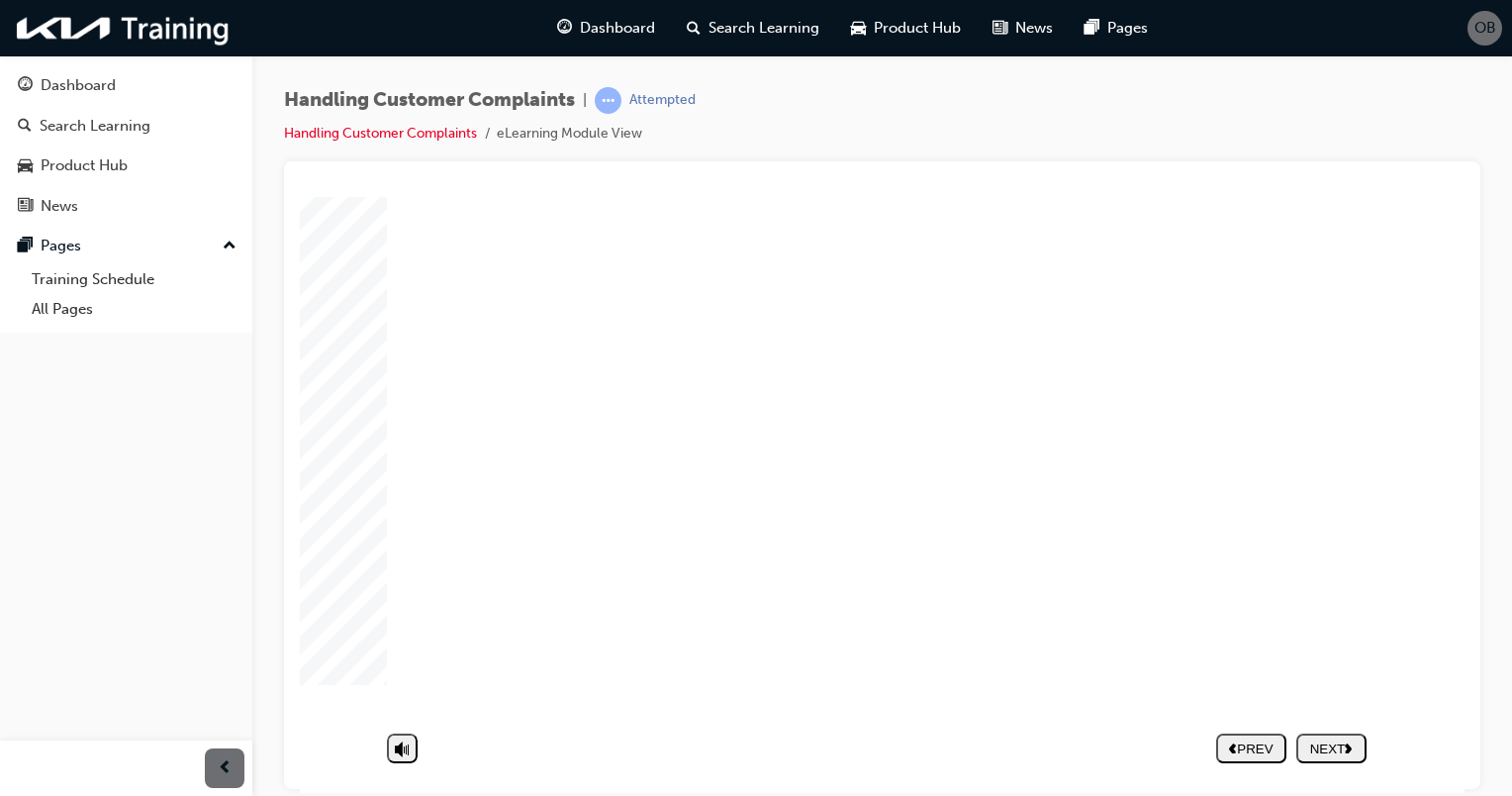 click 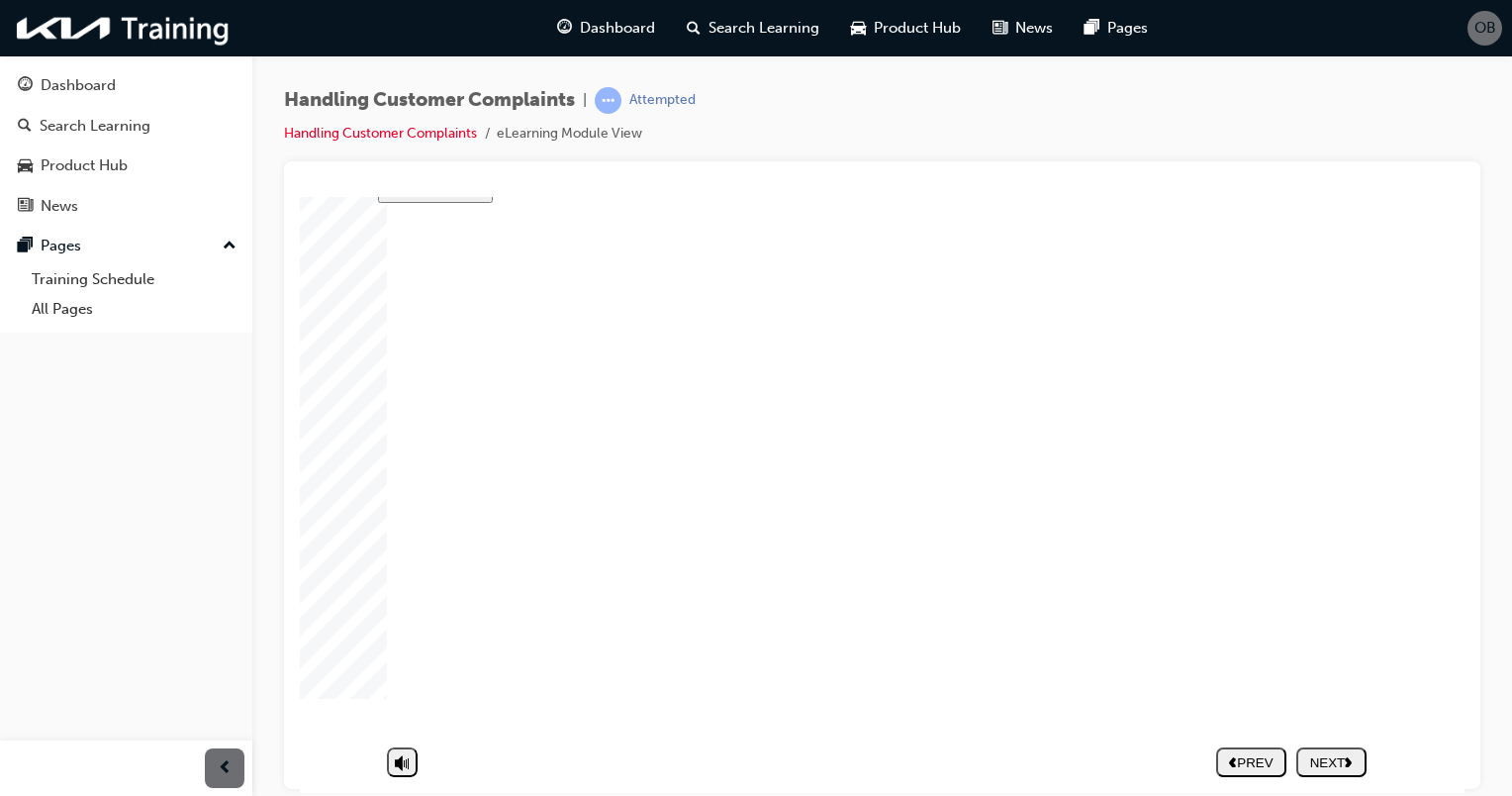 click 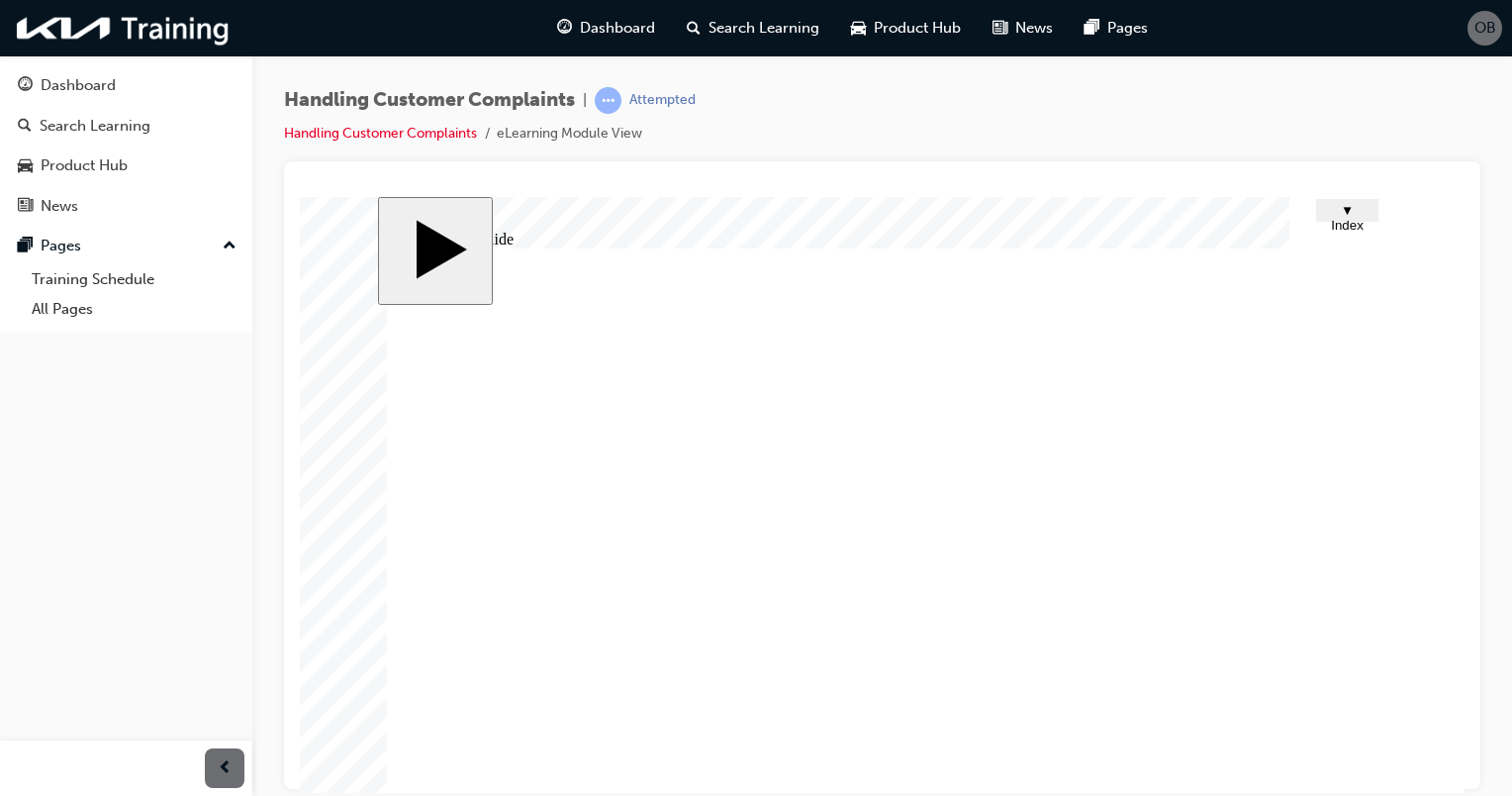 scroll, scrollTop: 116, scrollLeft: 0, axis: vertical 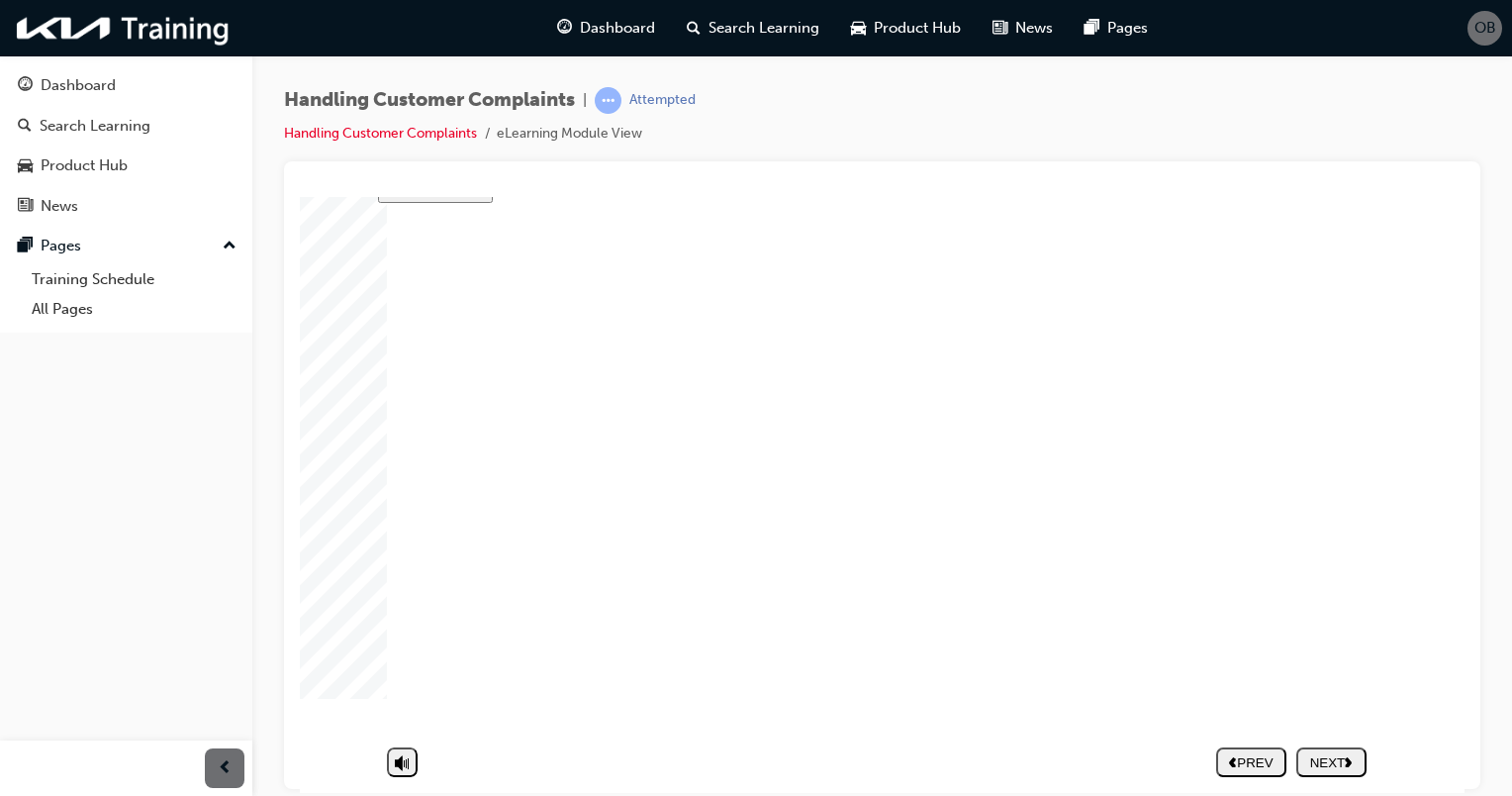 click 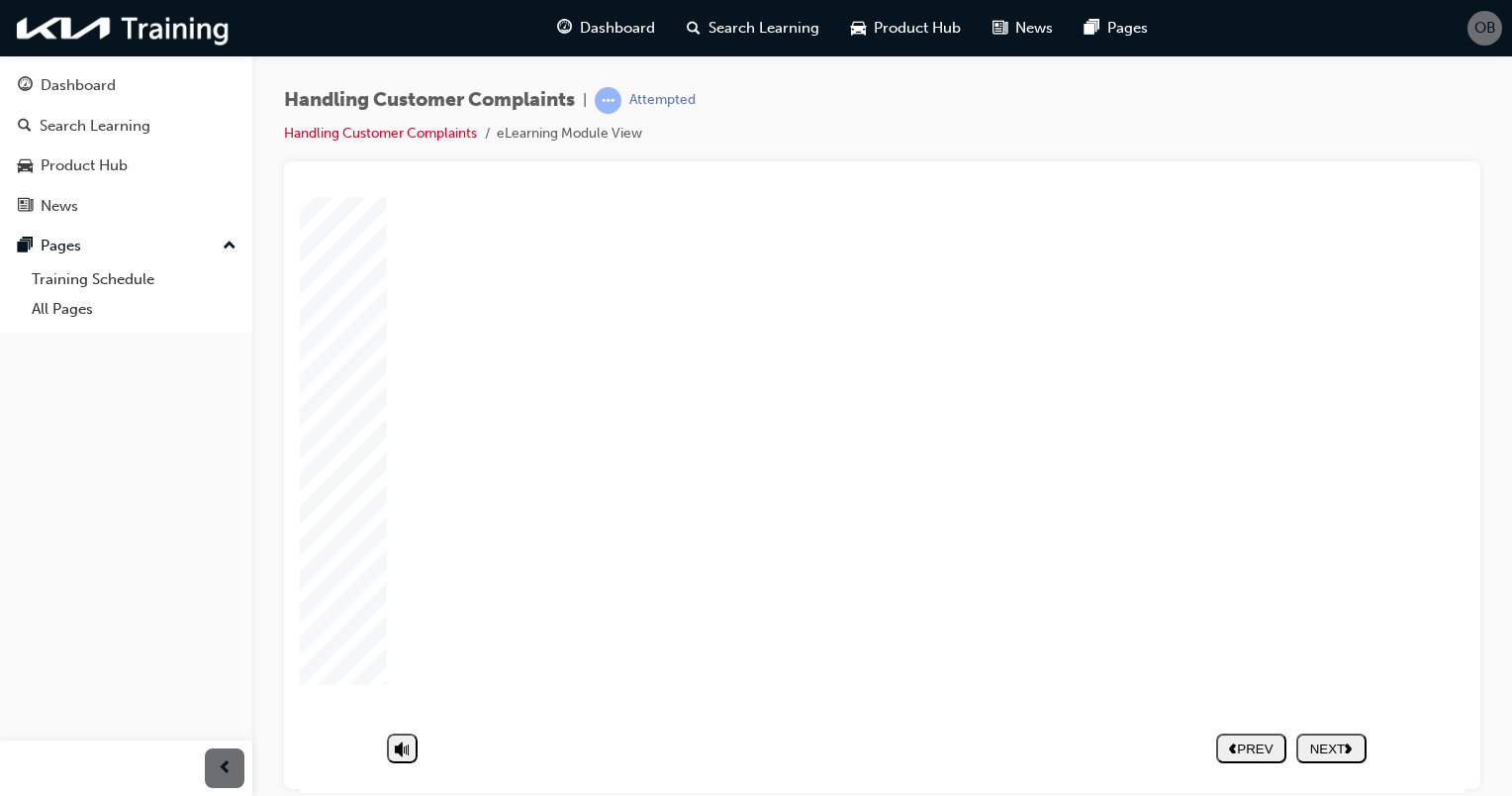 click 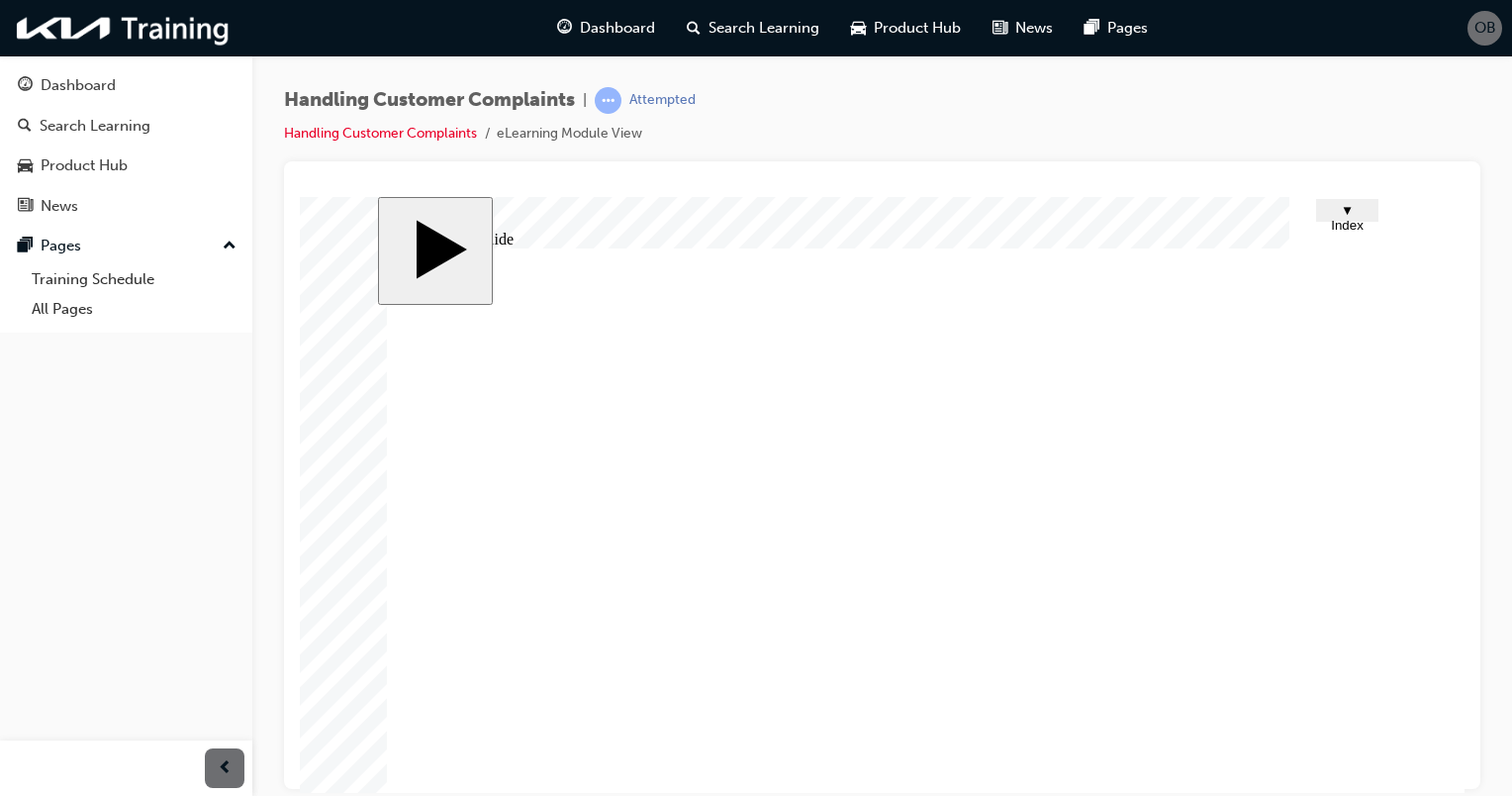 scroll, scrollTop: 116, scrollLeft: 0, axis: vertical 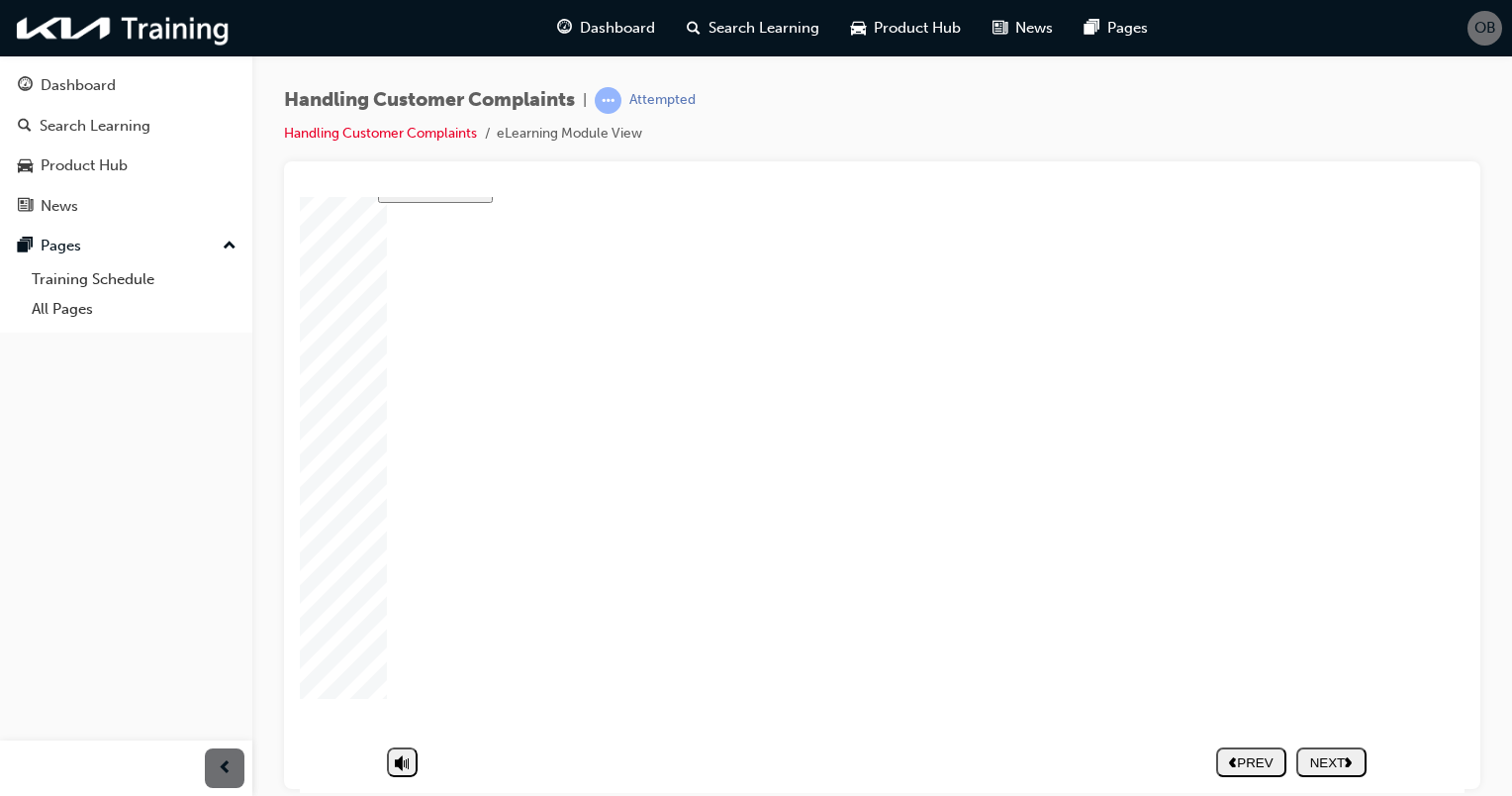 click on "NEXT" at bounding box center (1331, 761) 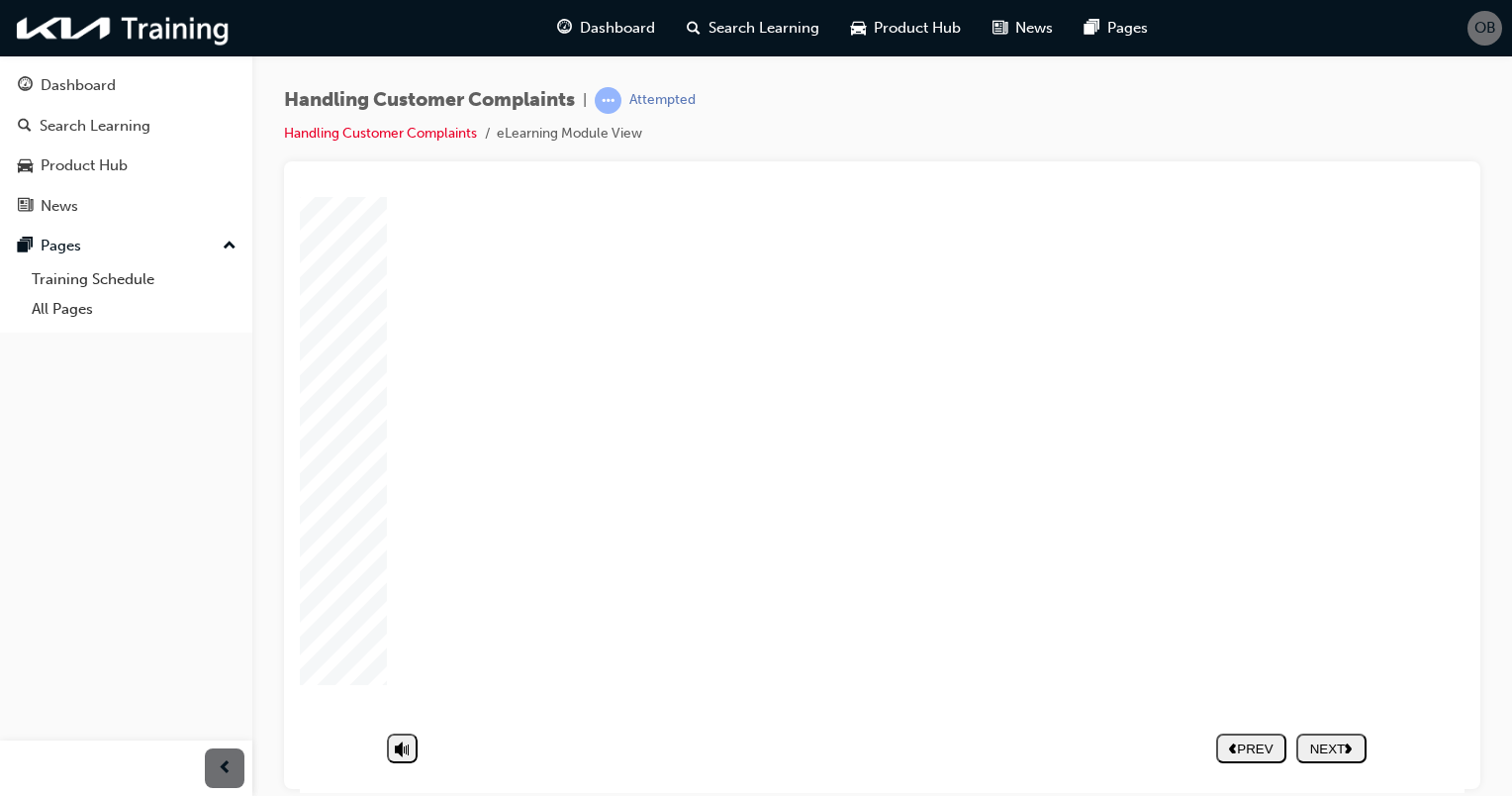 click 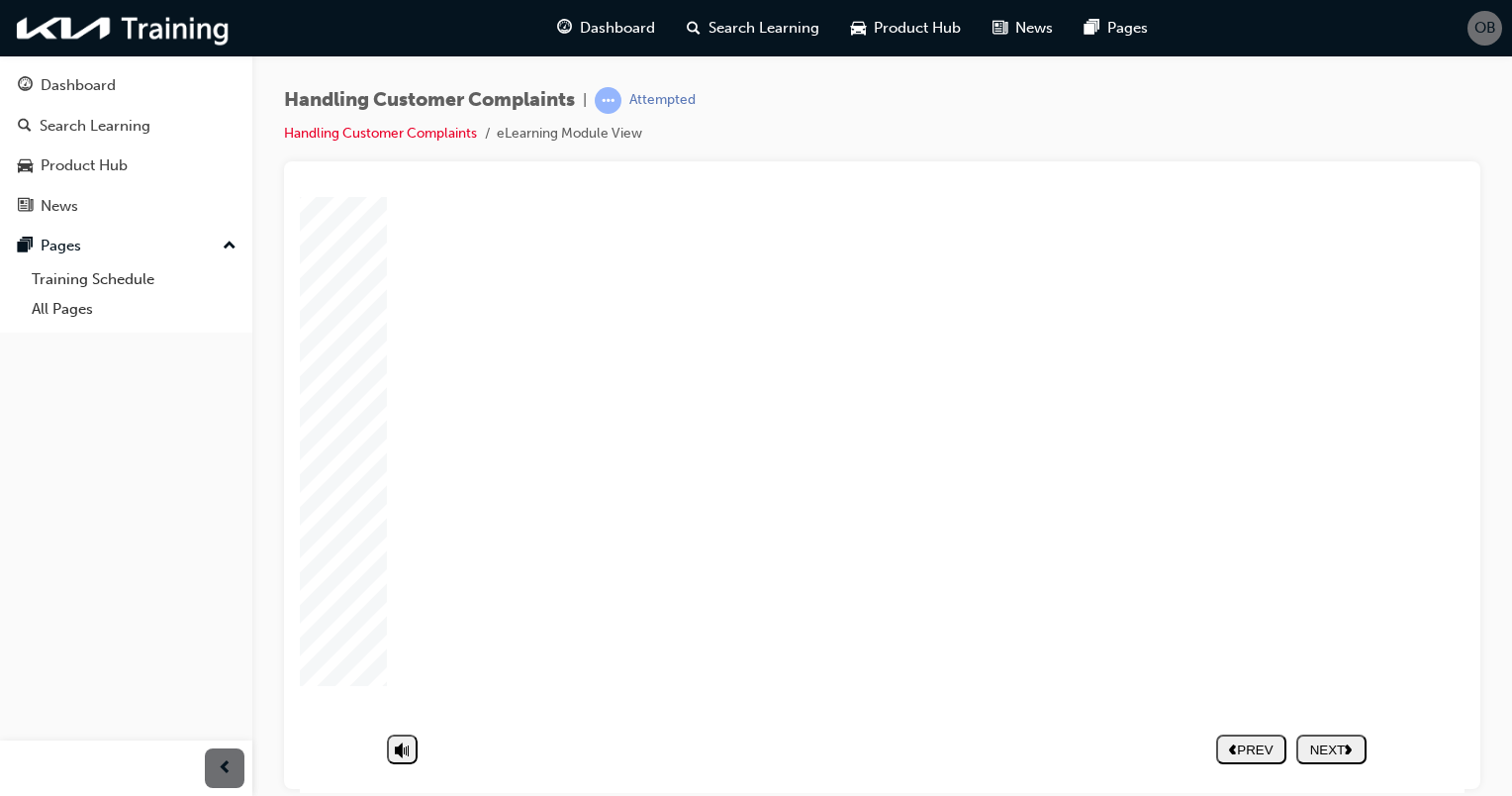 click 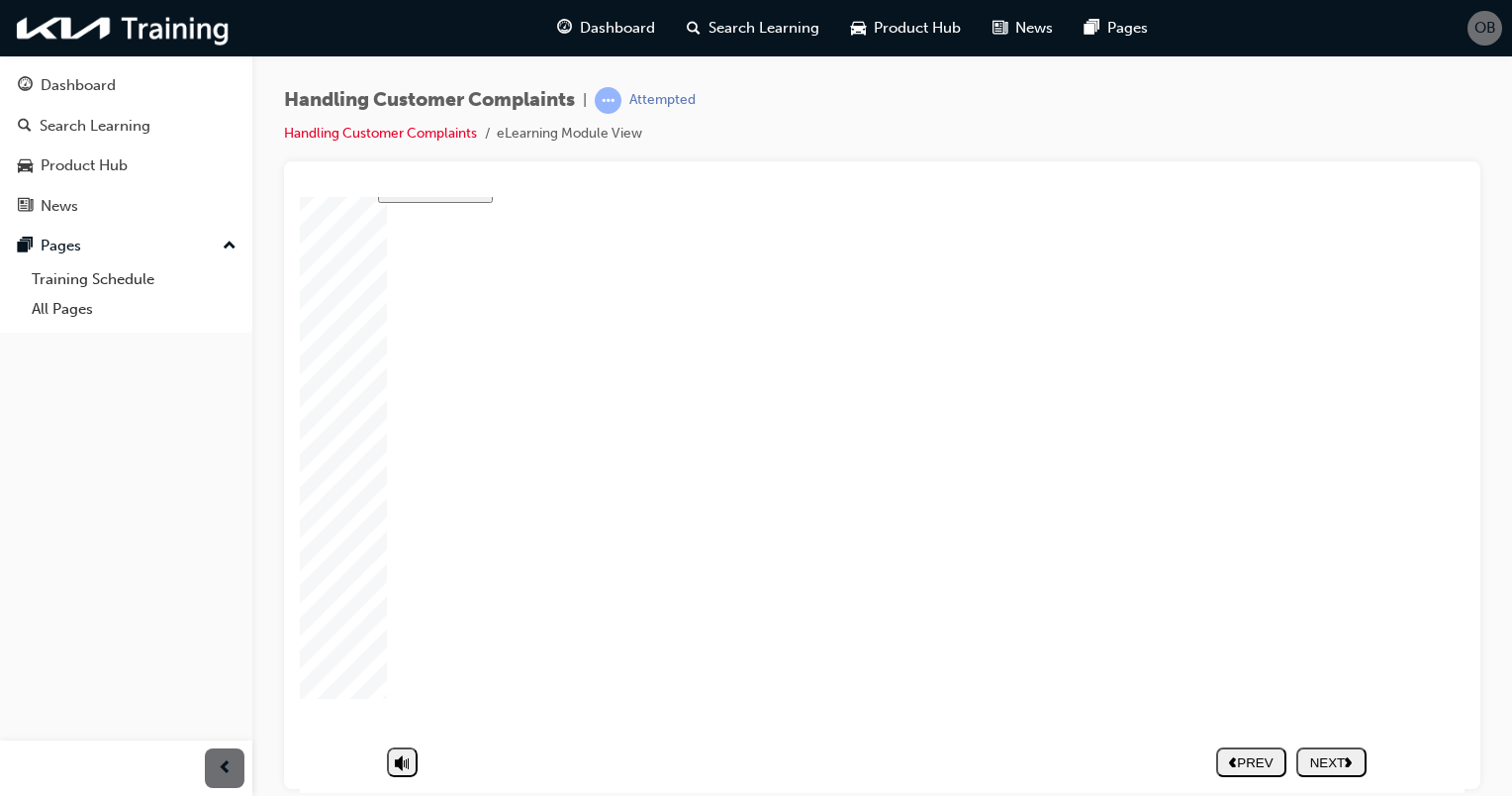 click at bounding box center (665, 4512) 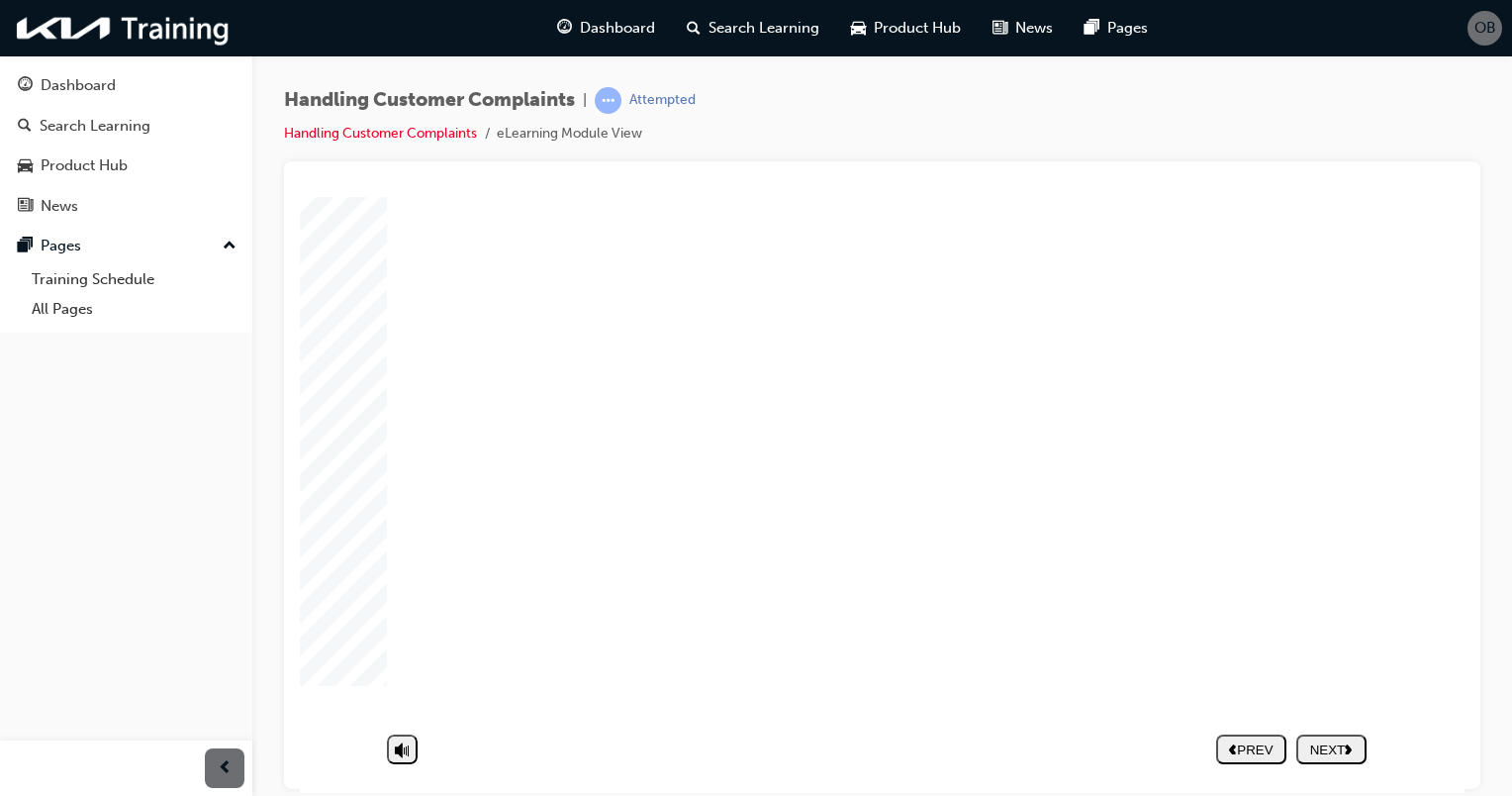 type on "L" 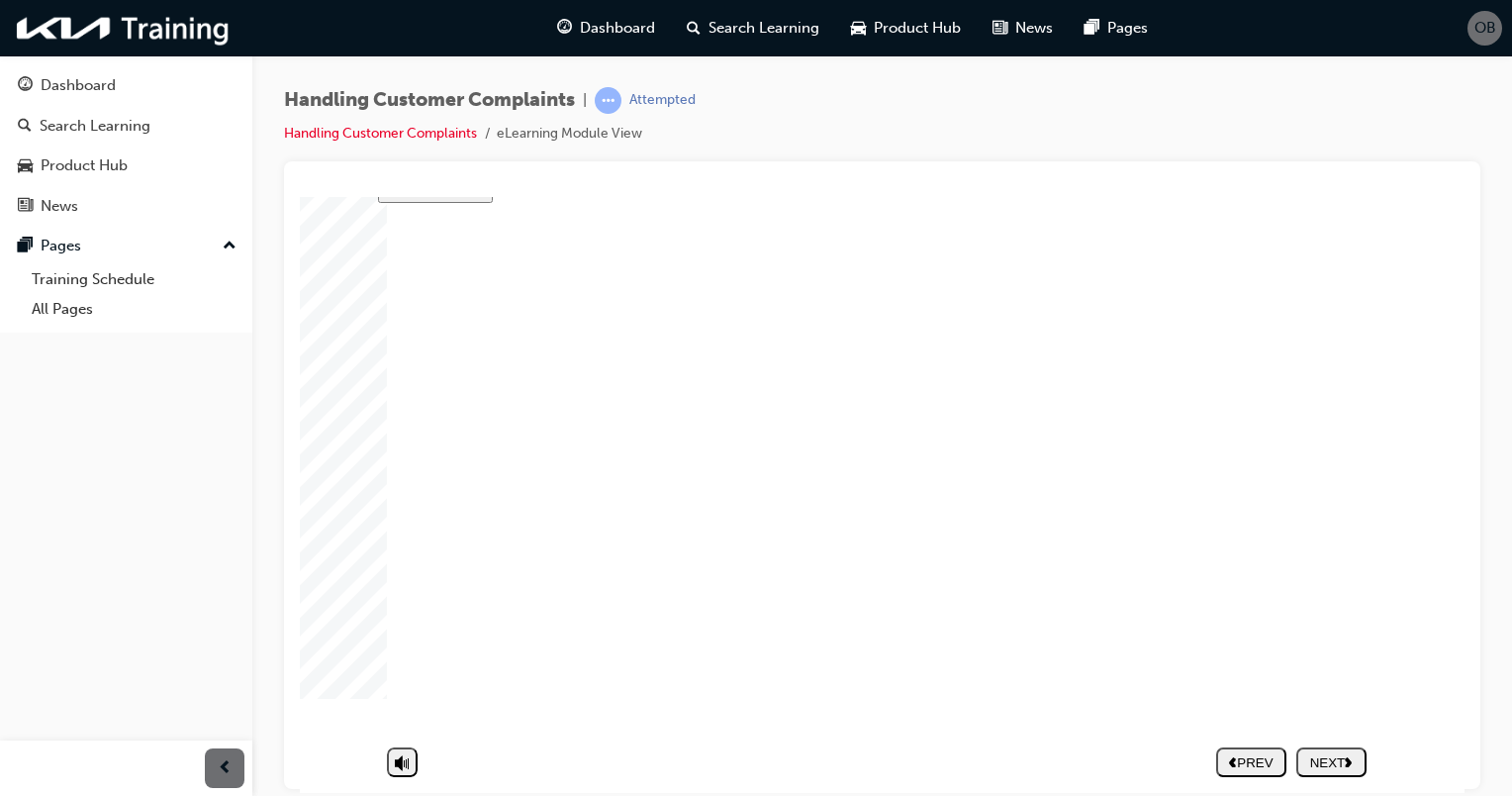 click 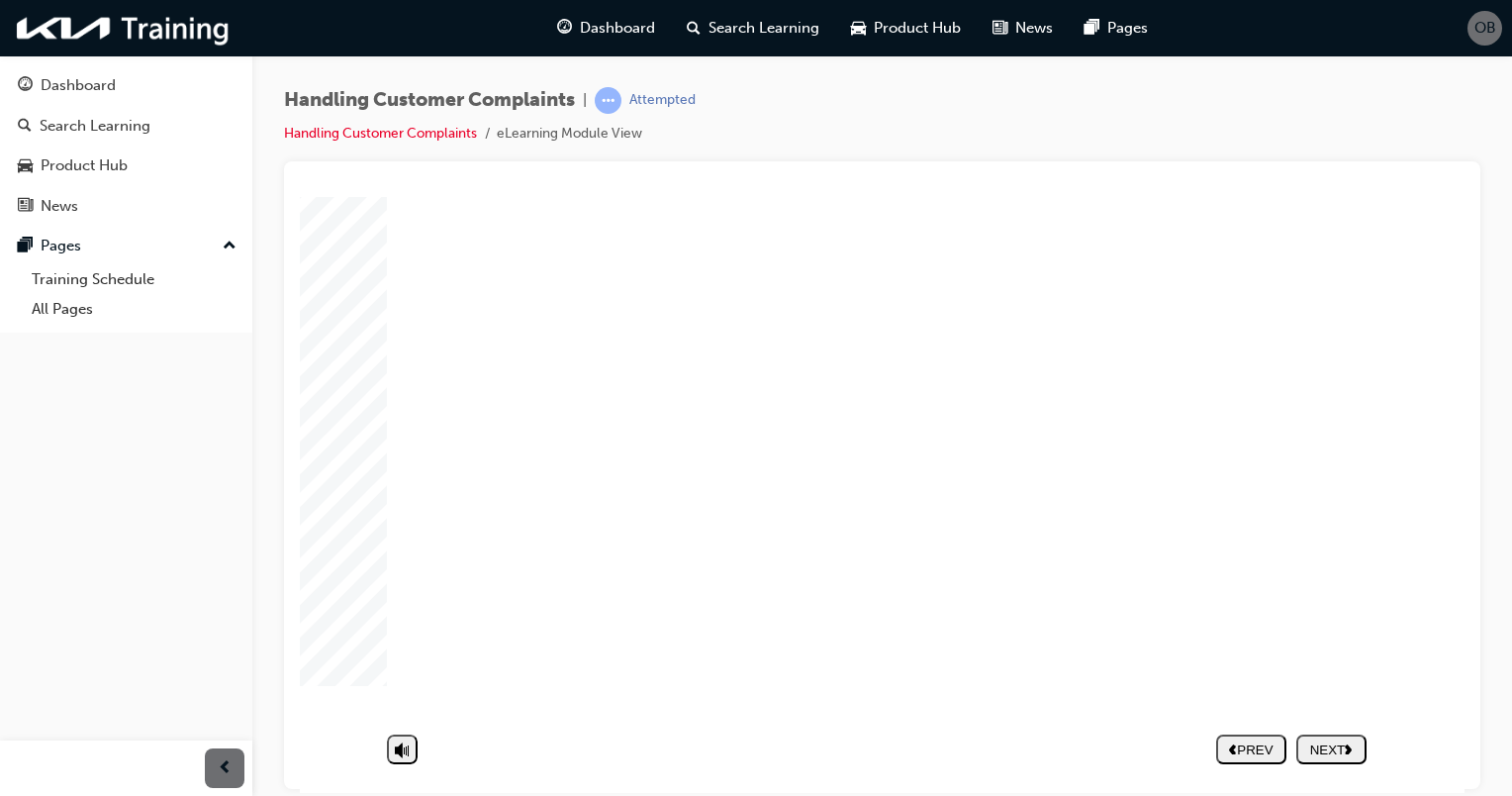 scroll, scrollTop: 116, scrollLeft: 0, axis: vertical 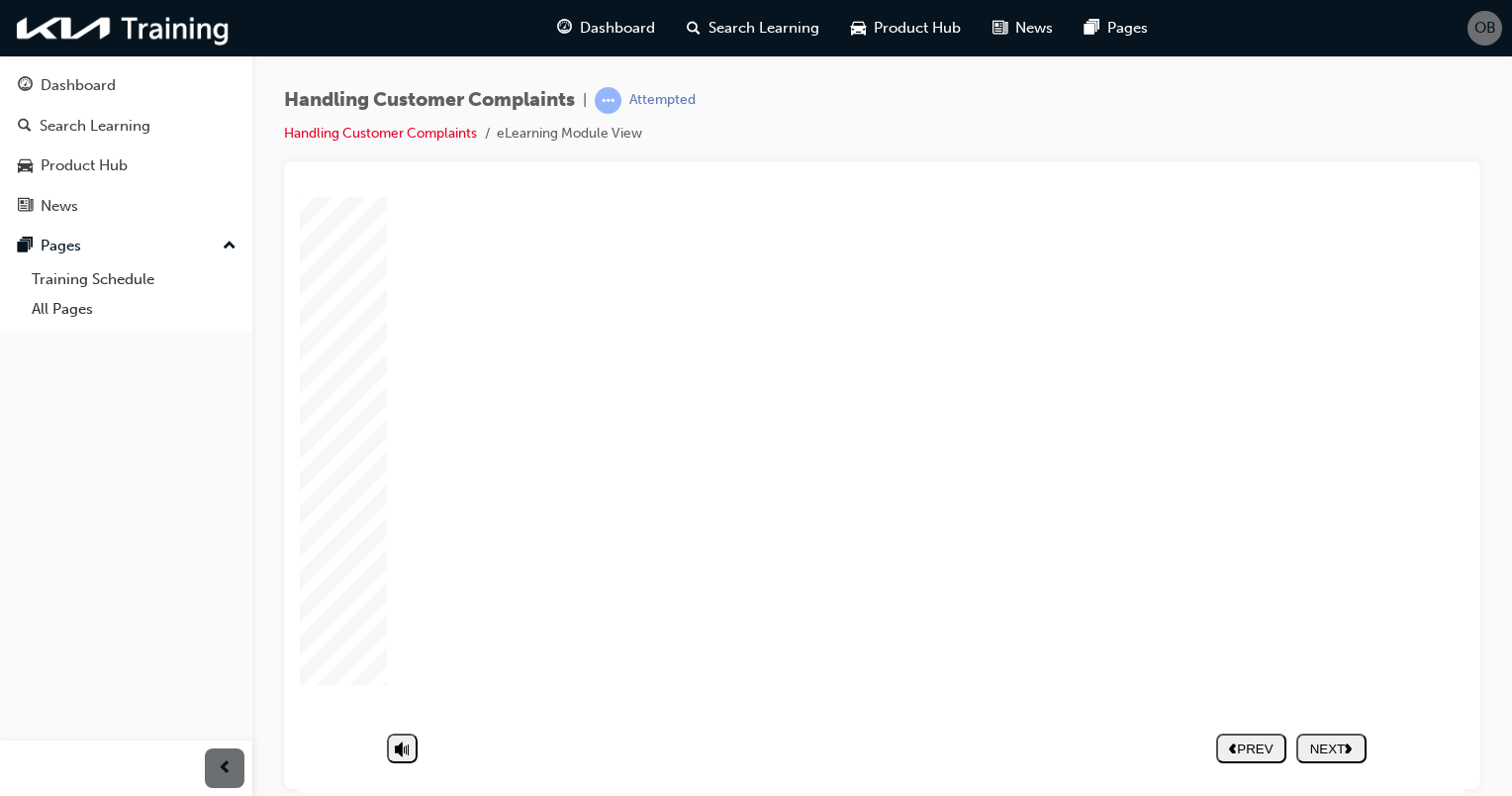 drag, startPoint x: 1389, startPoint y: 619, endPoint x: 1155, endPoint y: 599, distance: 234.85315 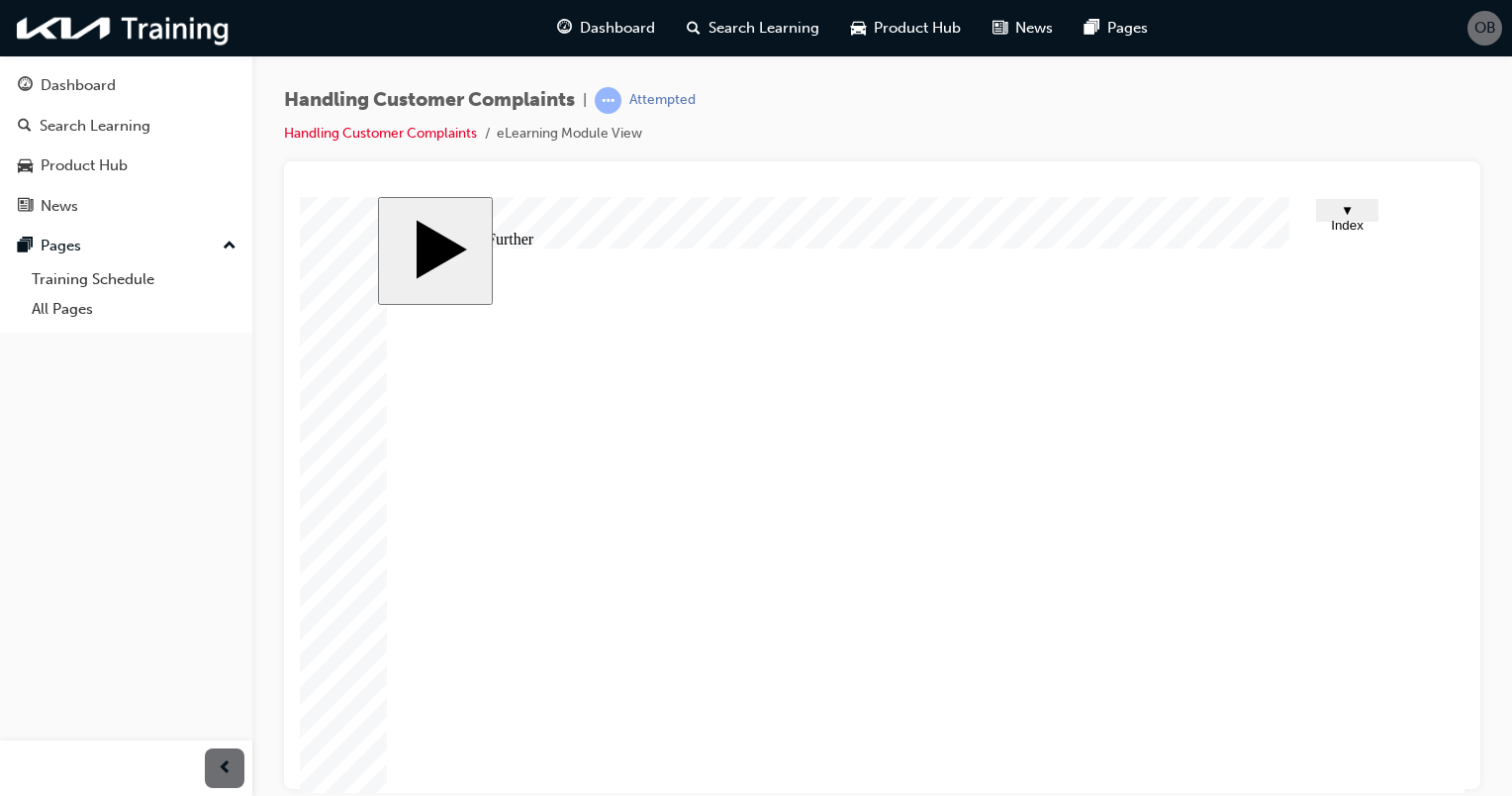 scroll, scrollTop: 116, scrollLeft: 0, axis: vertical 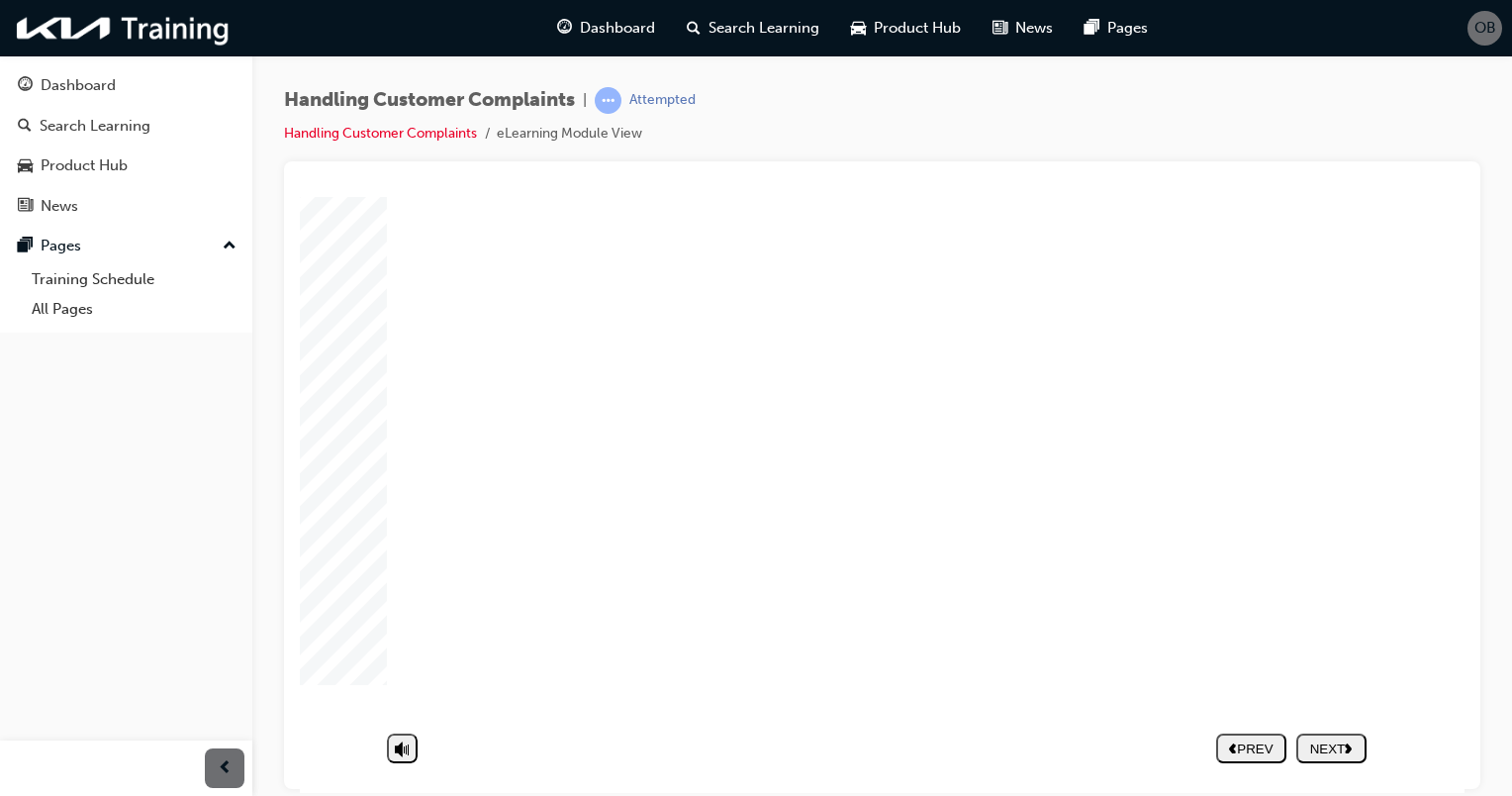click 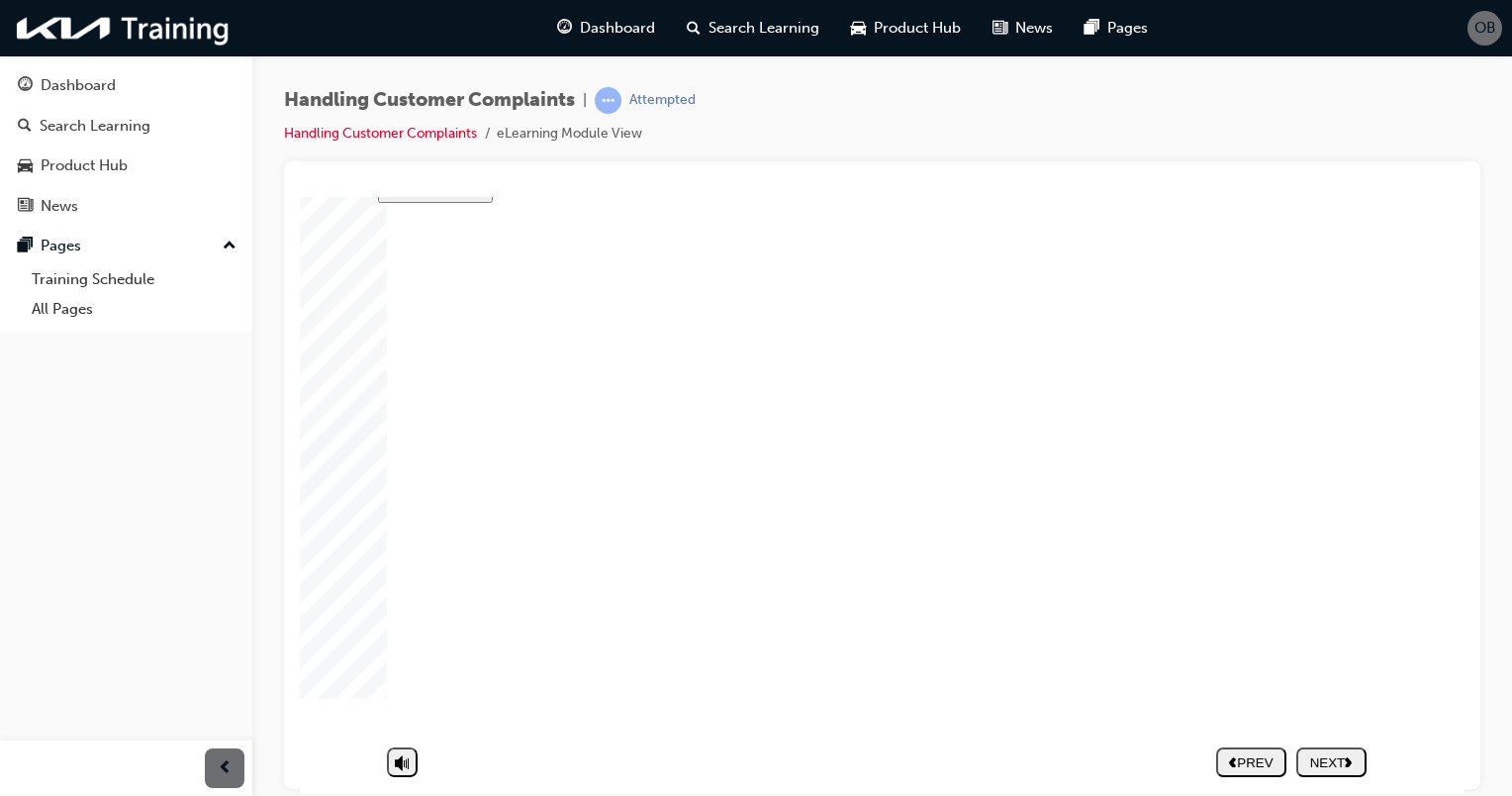 scroll, scrollTop: 0, scrollLeft: 0, axis: both 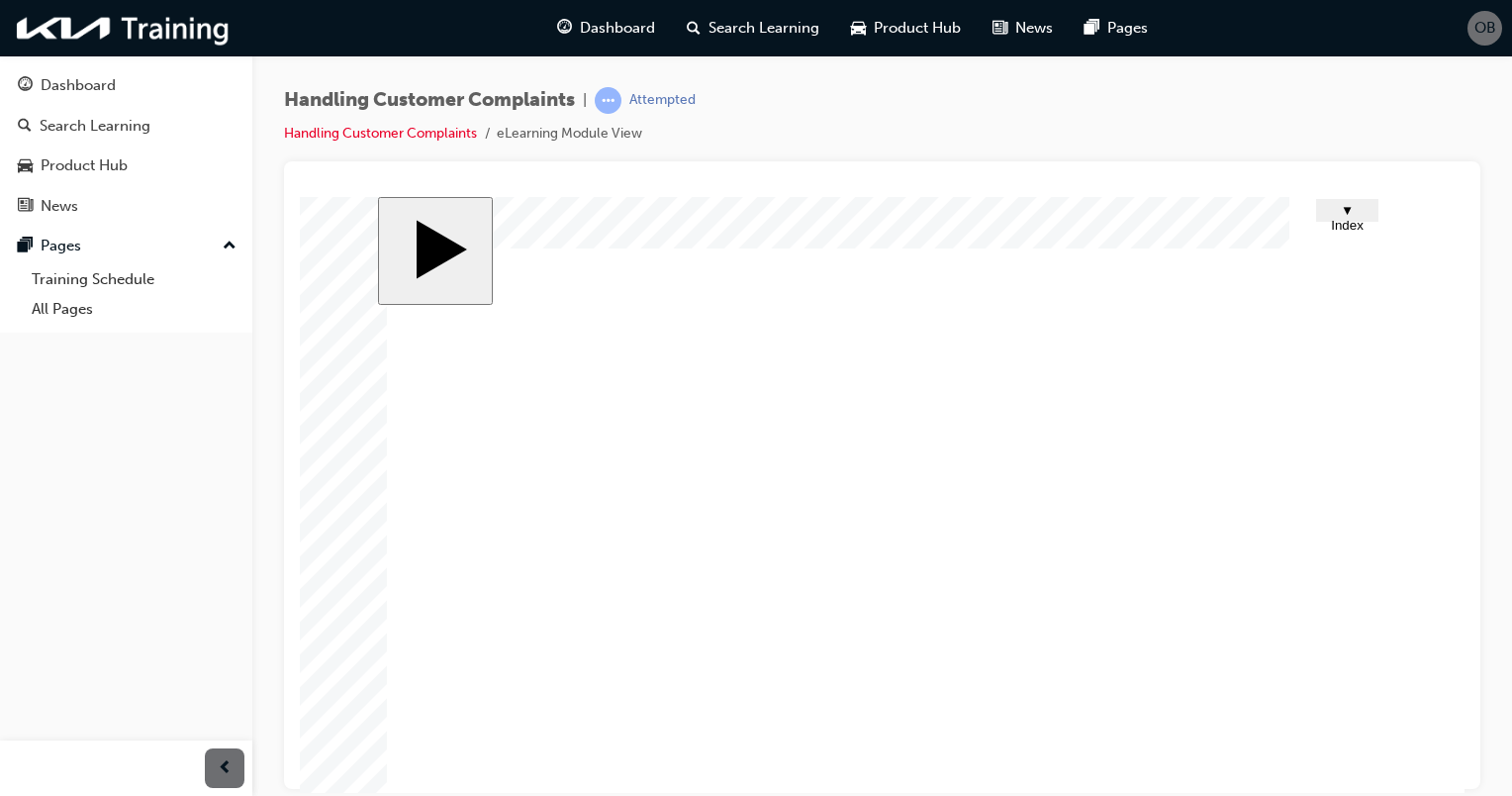 click 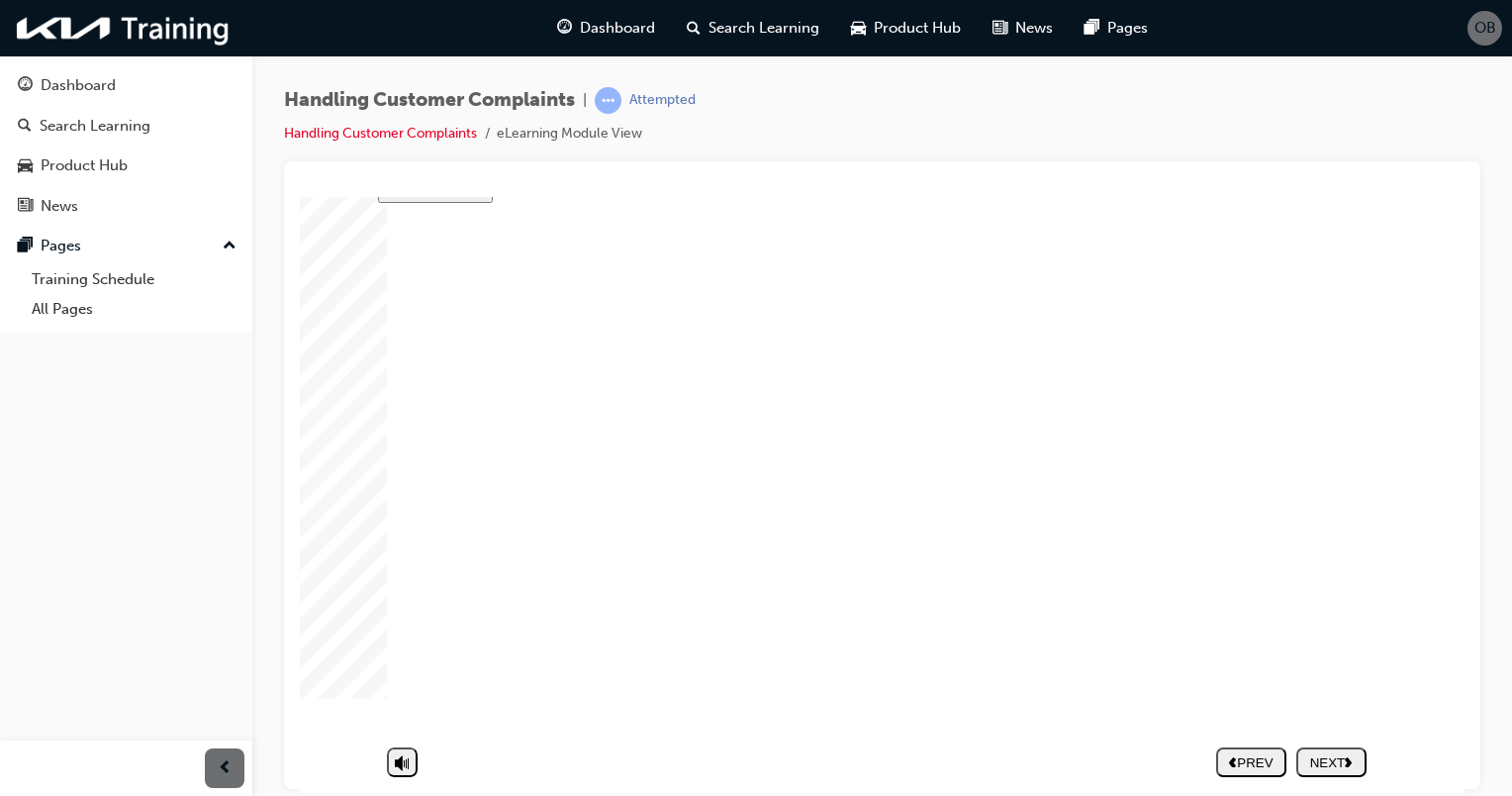 click 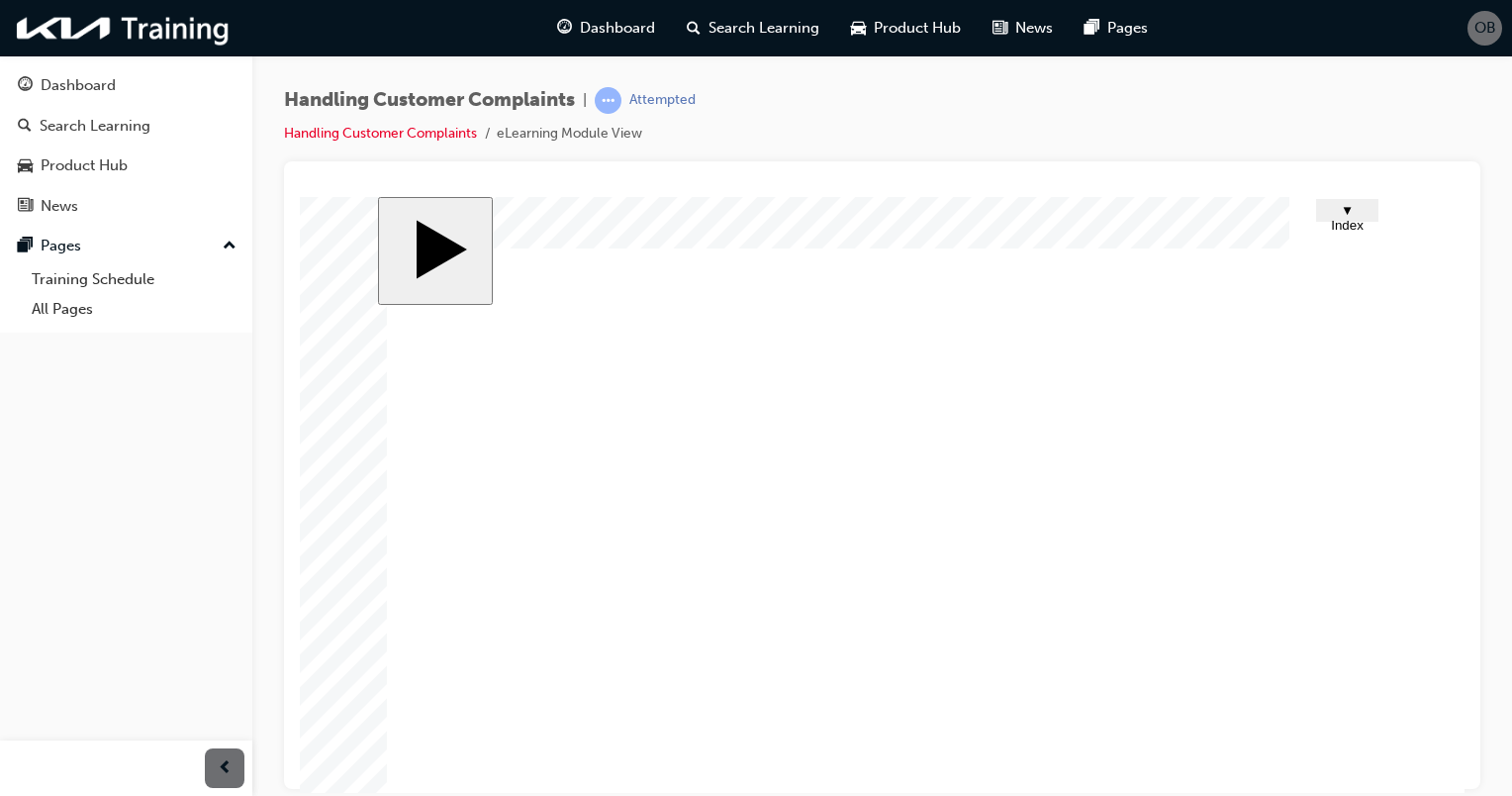 scroll, scrollTop: 116, scrollLeft: 0, axis: vertical 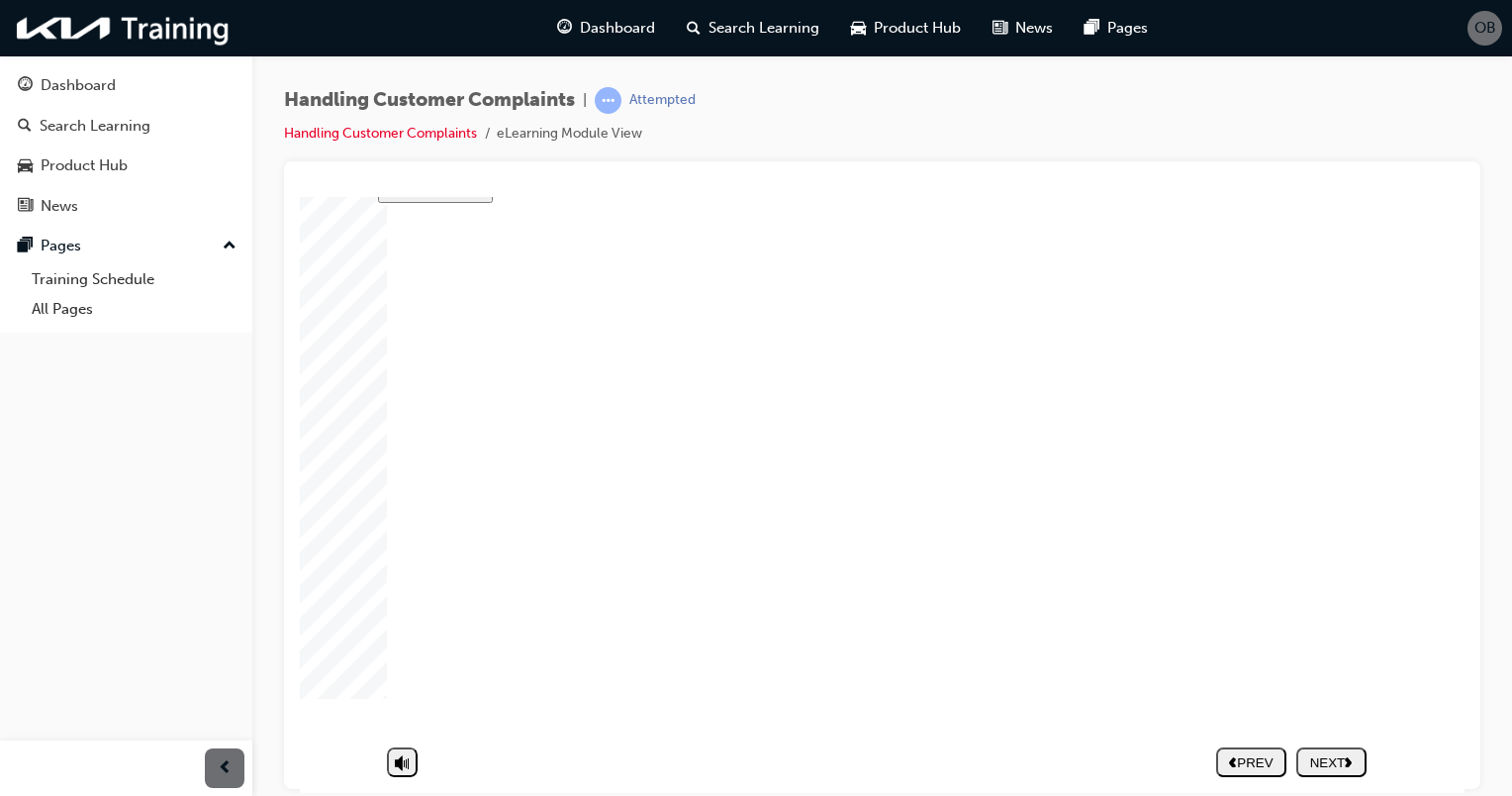 click at bounding box center [882, 5585] 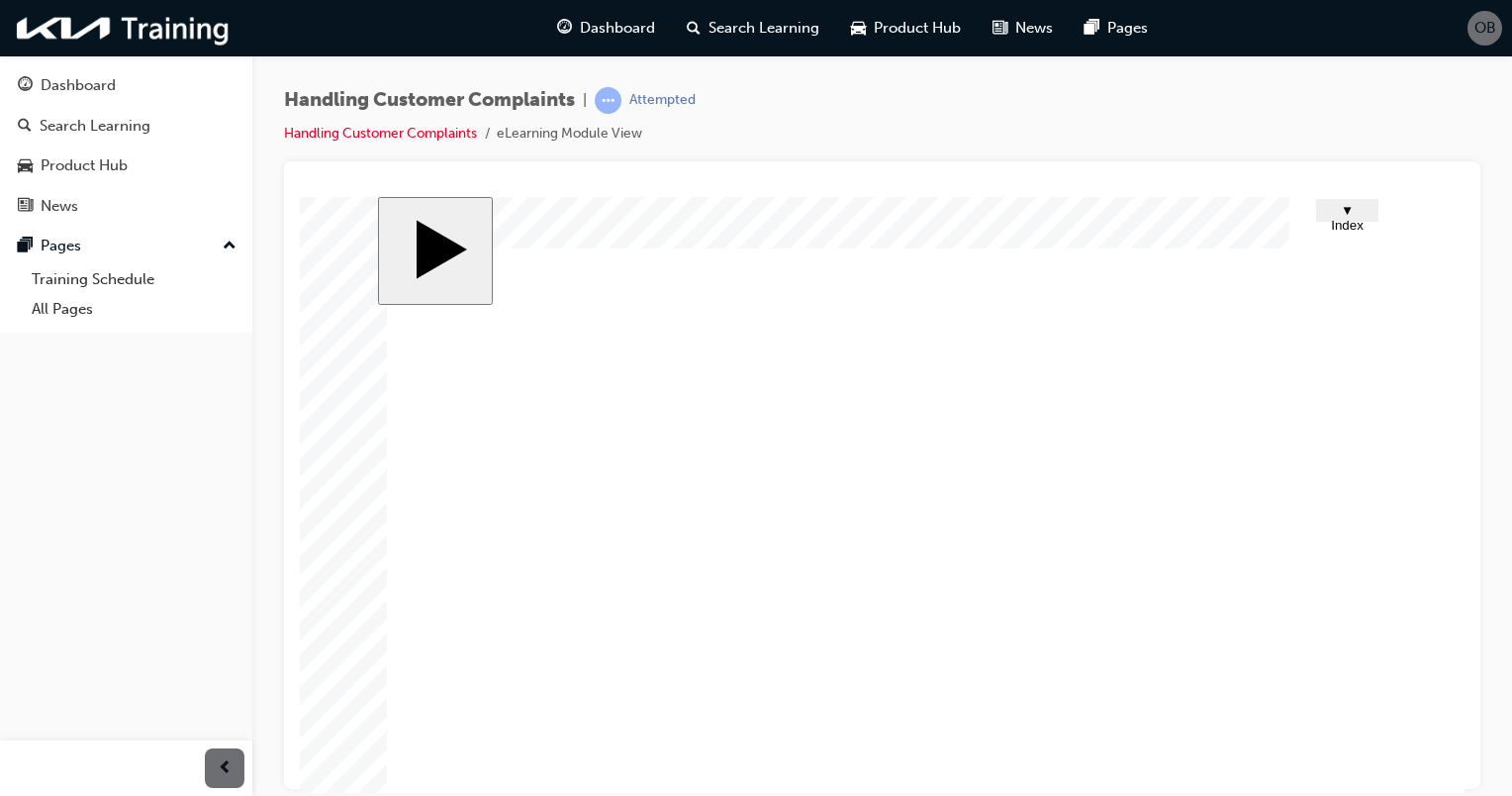 click 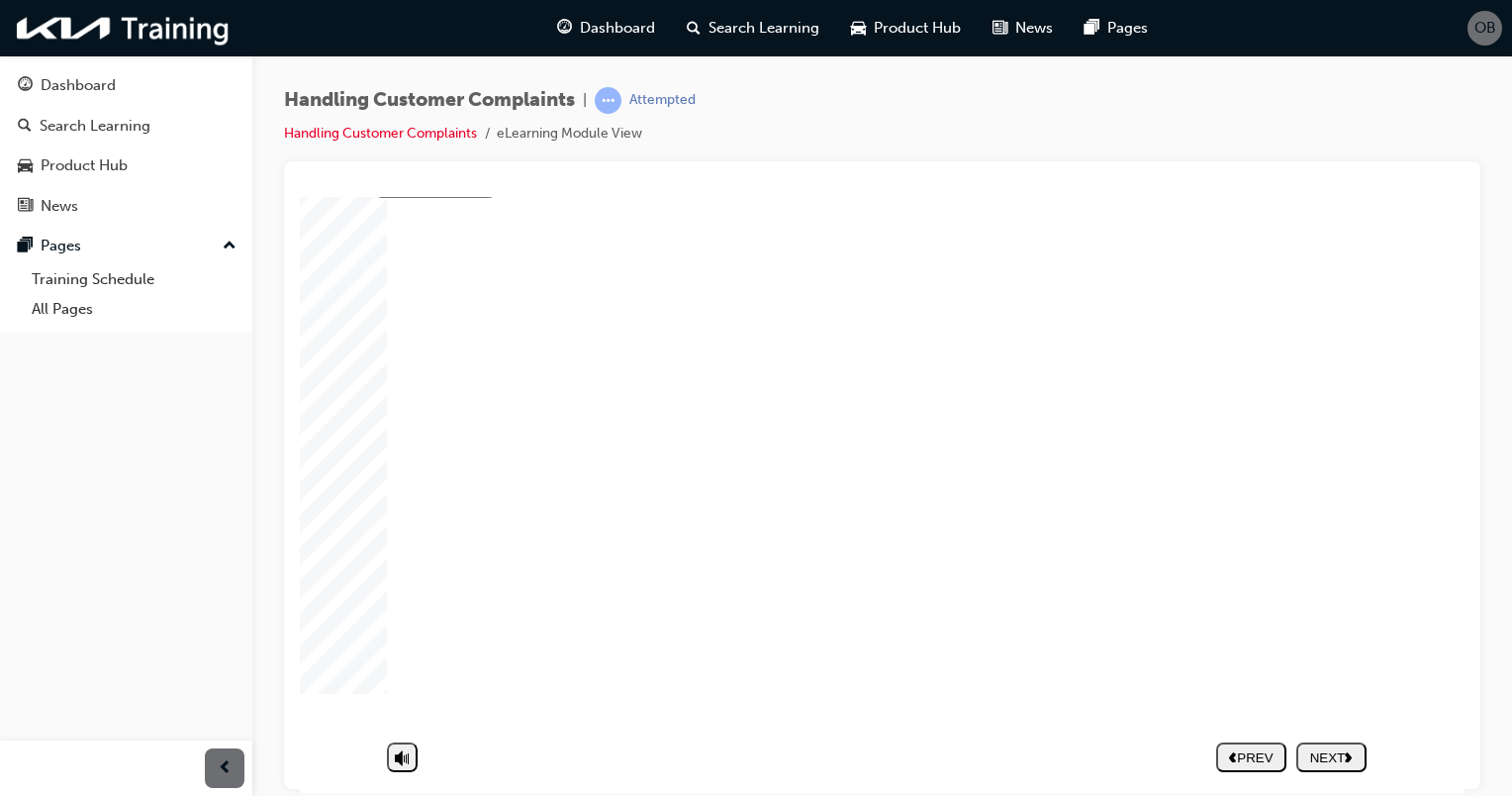 click on "PREV NEXT
SUBMIT" at bounding box center [1291, 756] 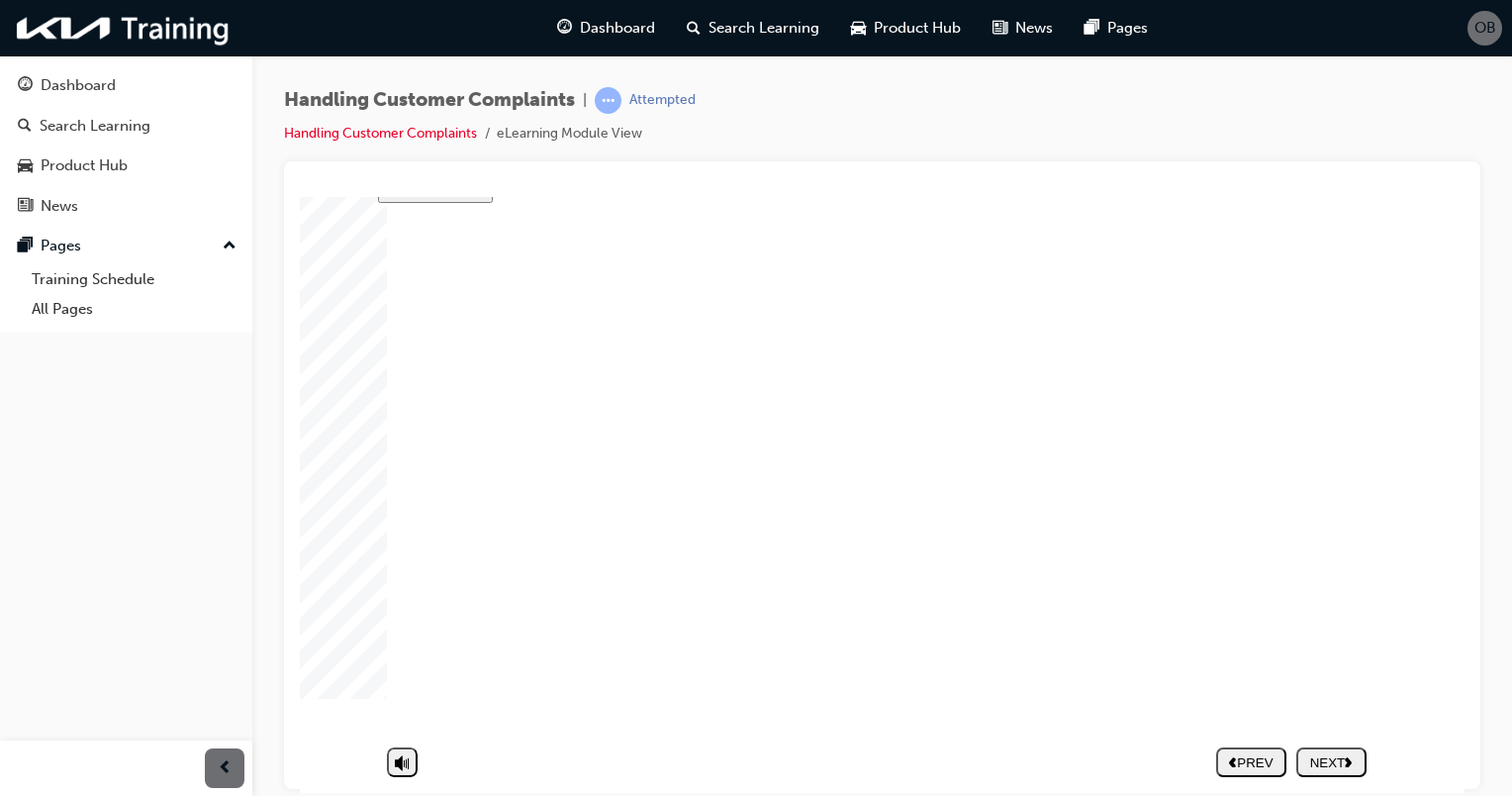scroll, scrollTop: 0, scrollLeft: 0, axis: both 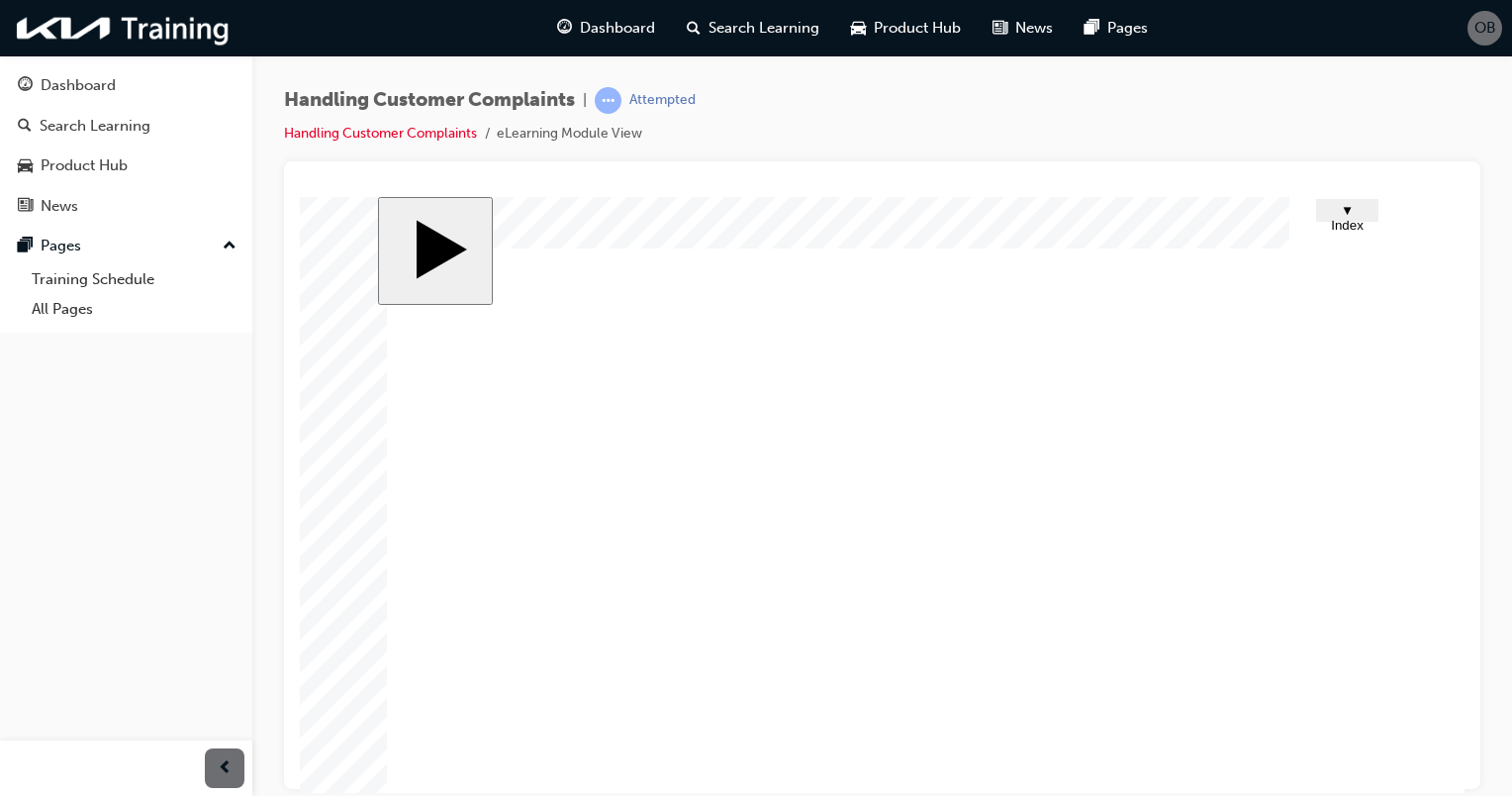 click at bounding box center [882, 3875] 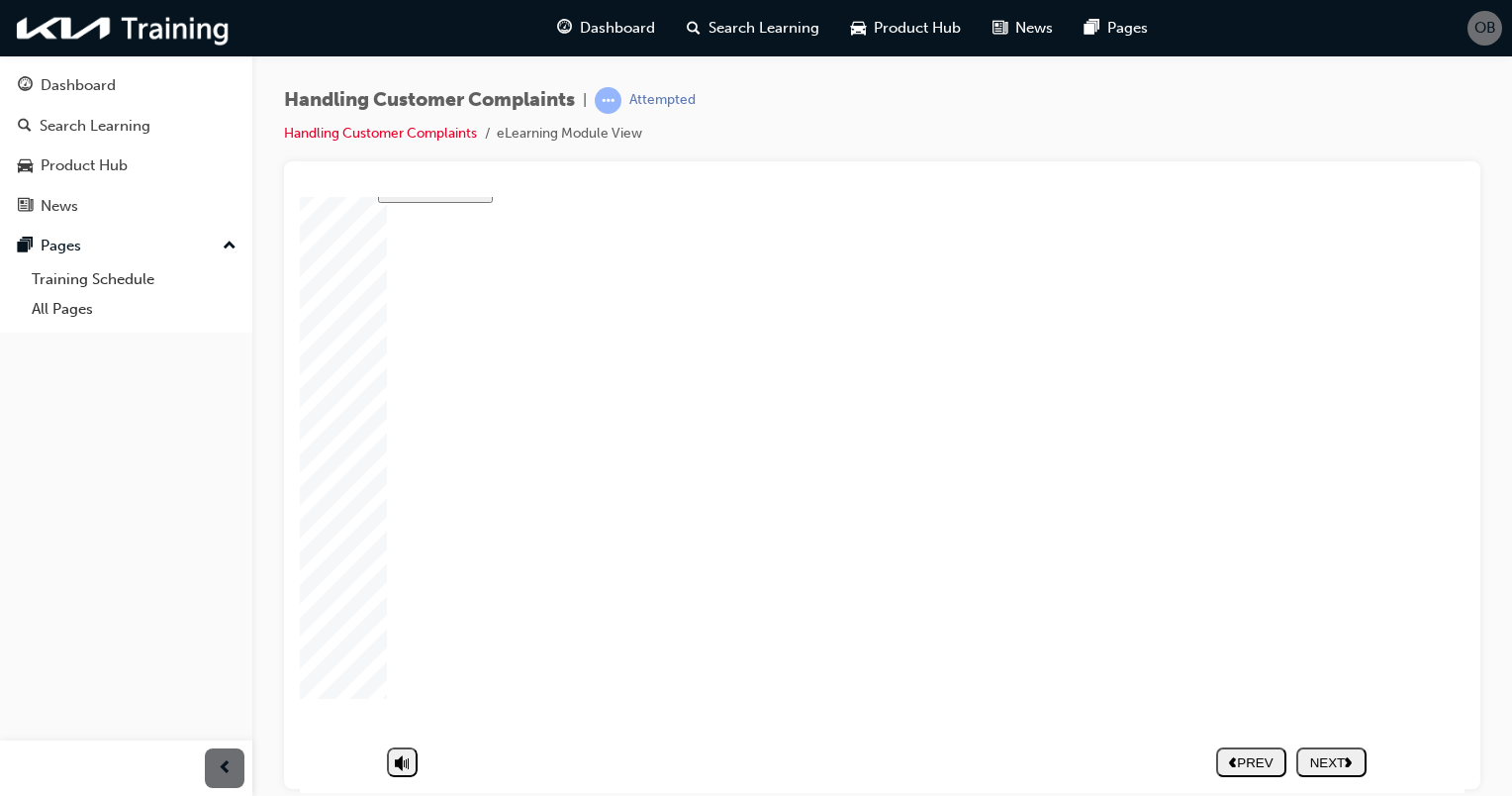 click at bounding box center [882, 3773] 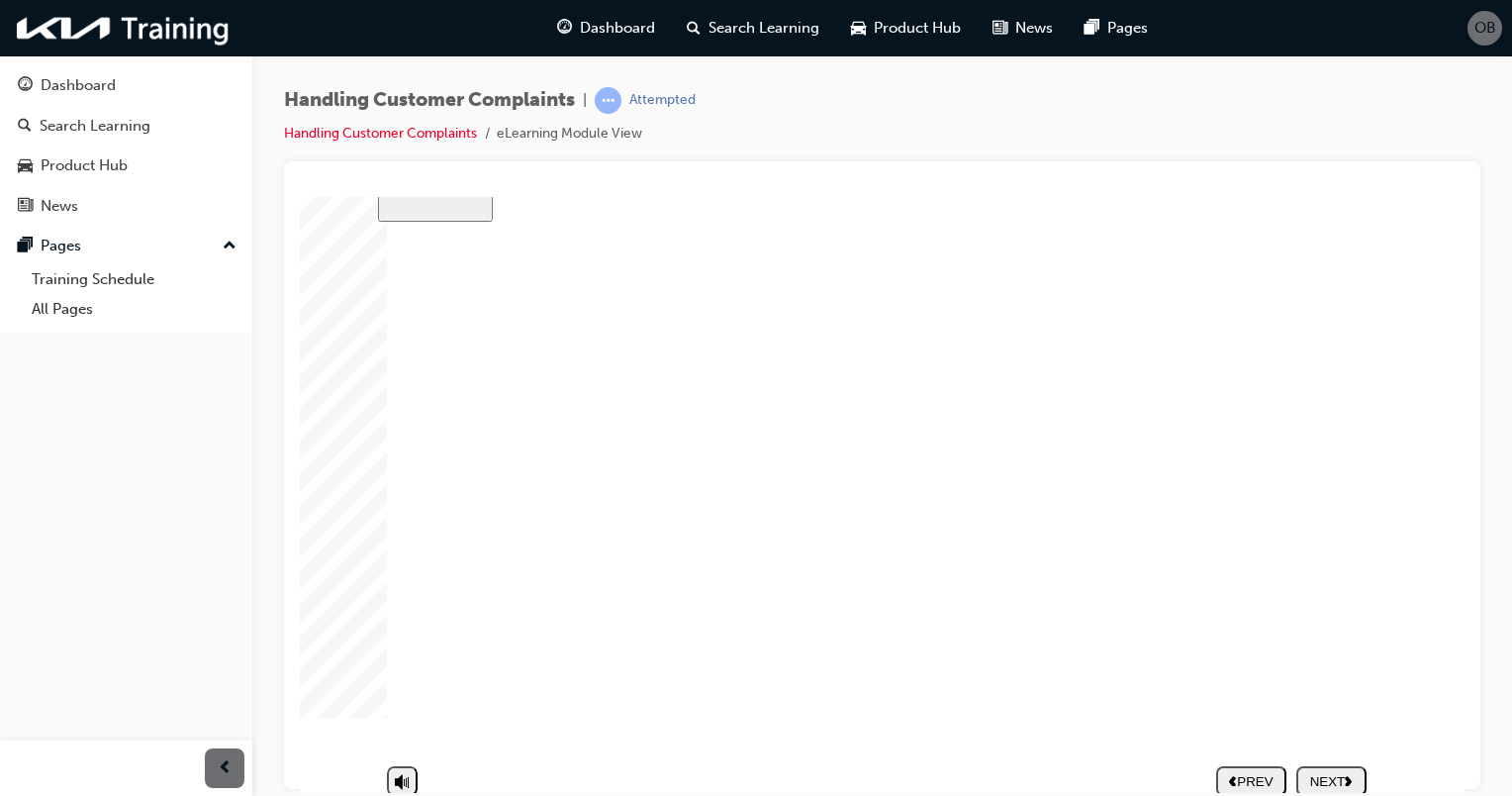 scroll, scrollTop: 71, scrollLeft: 0, axis: vertical 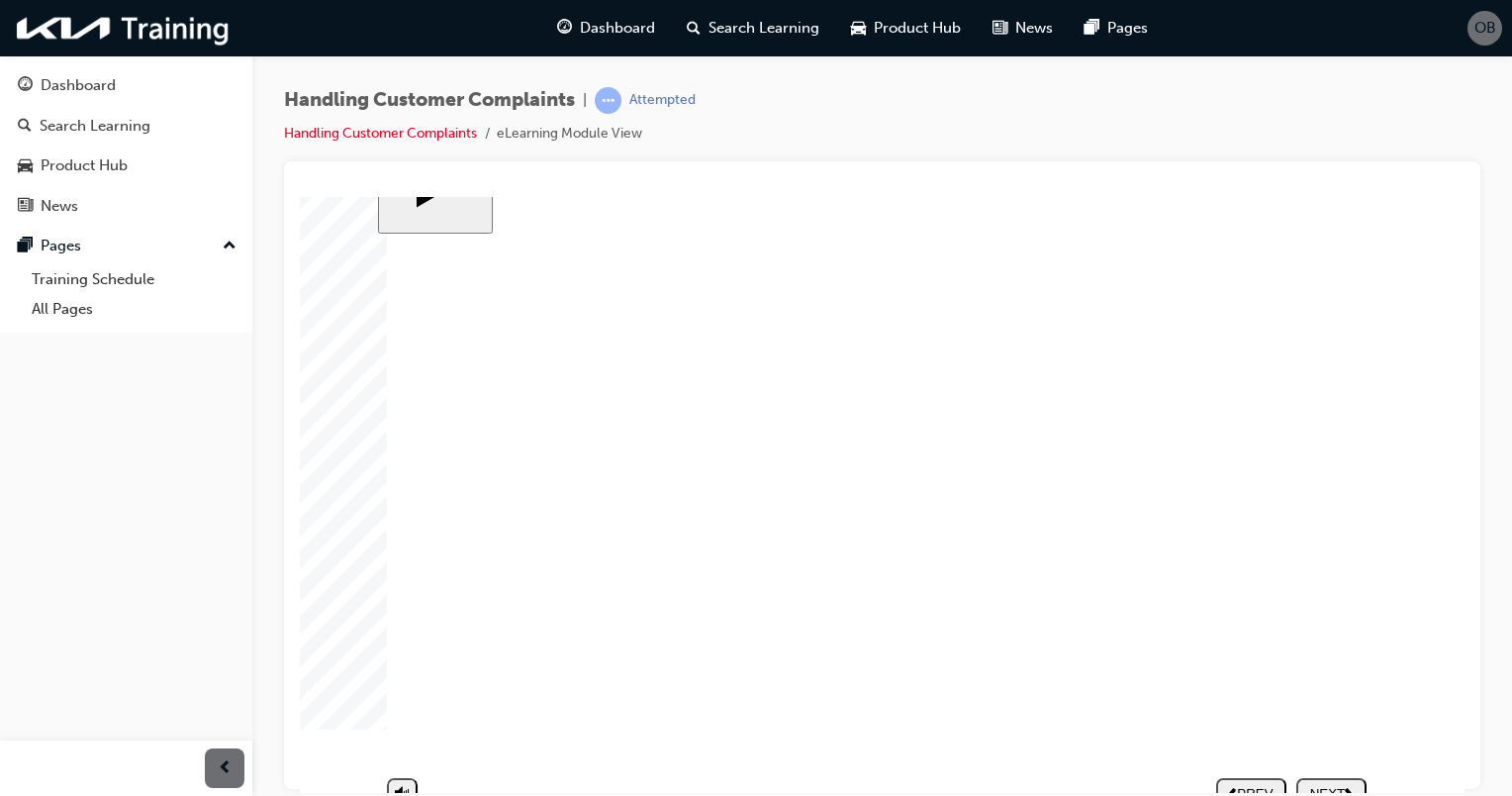 click 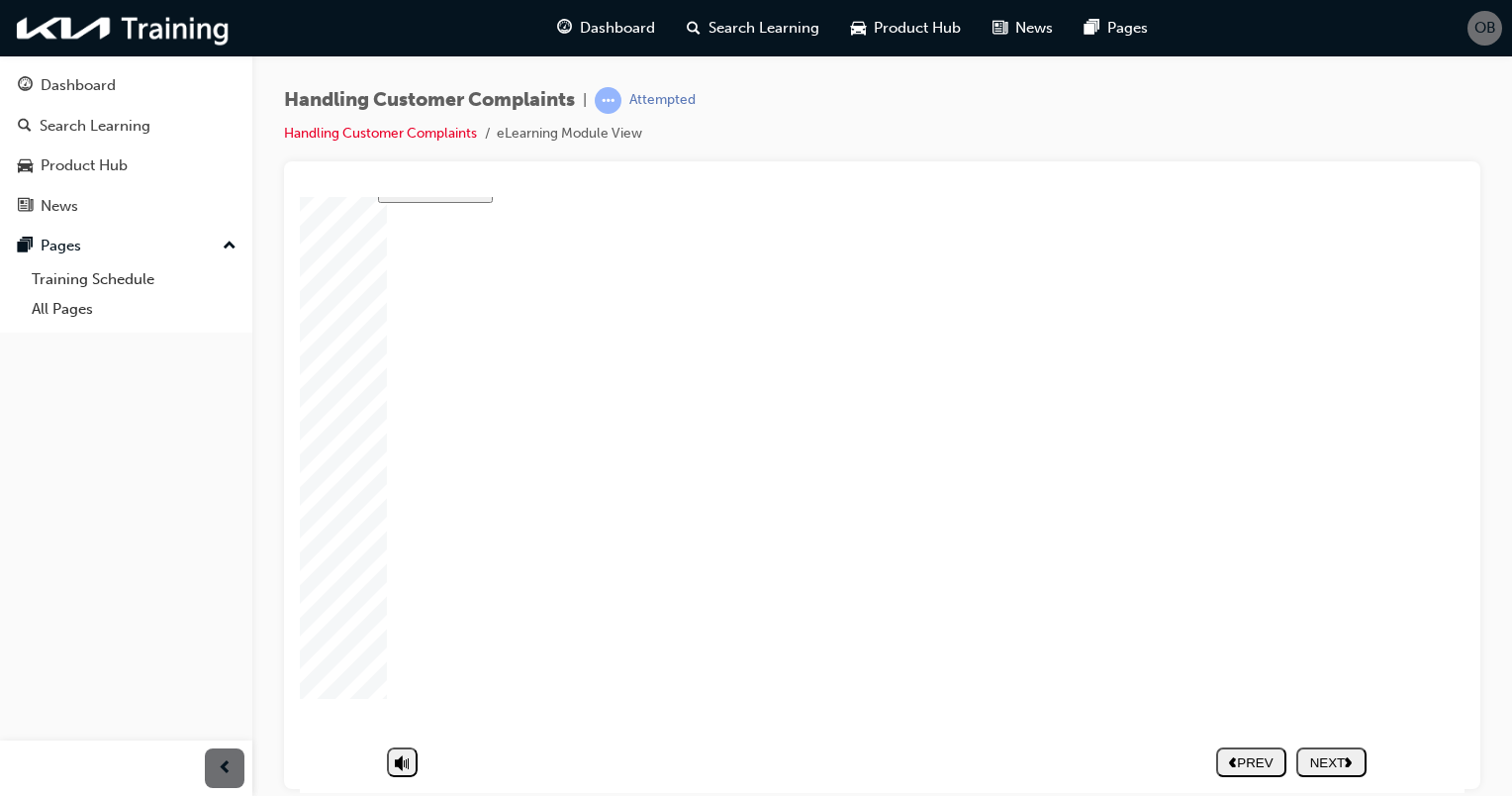 click on "NEXT" at bounding box center (1331, 761) 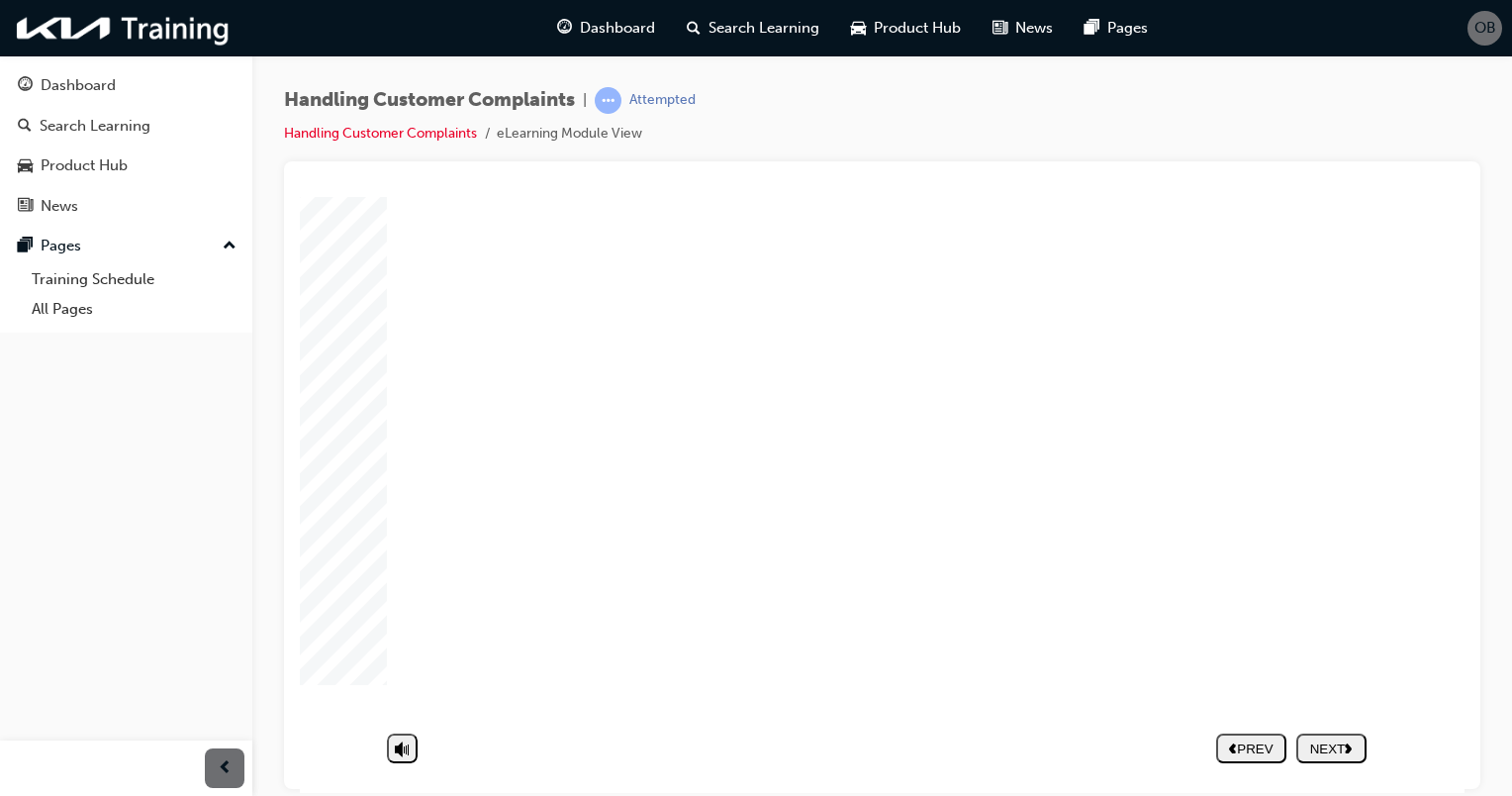 click 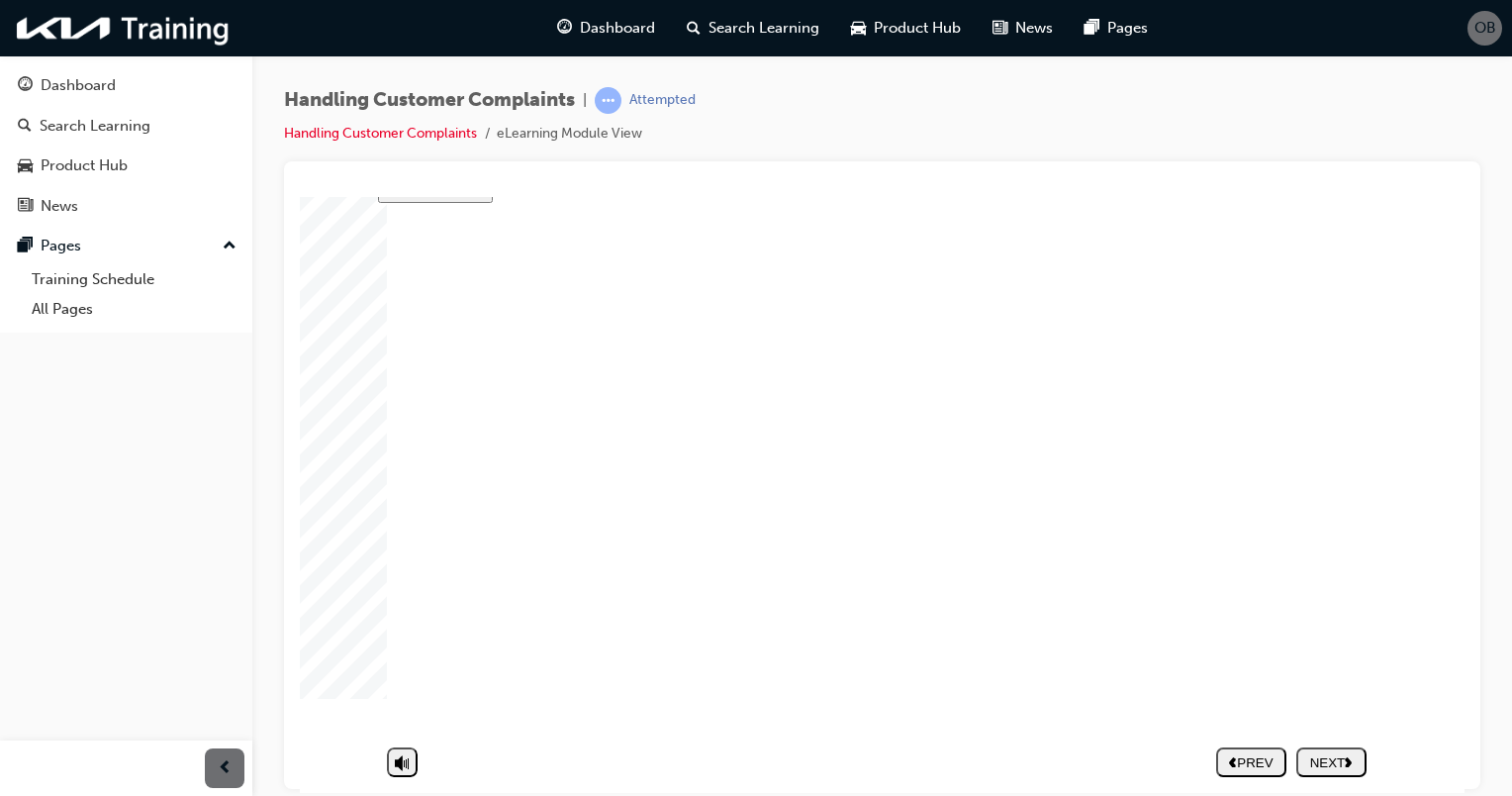 click 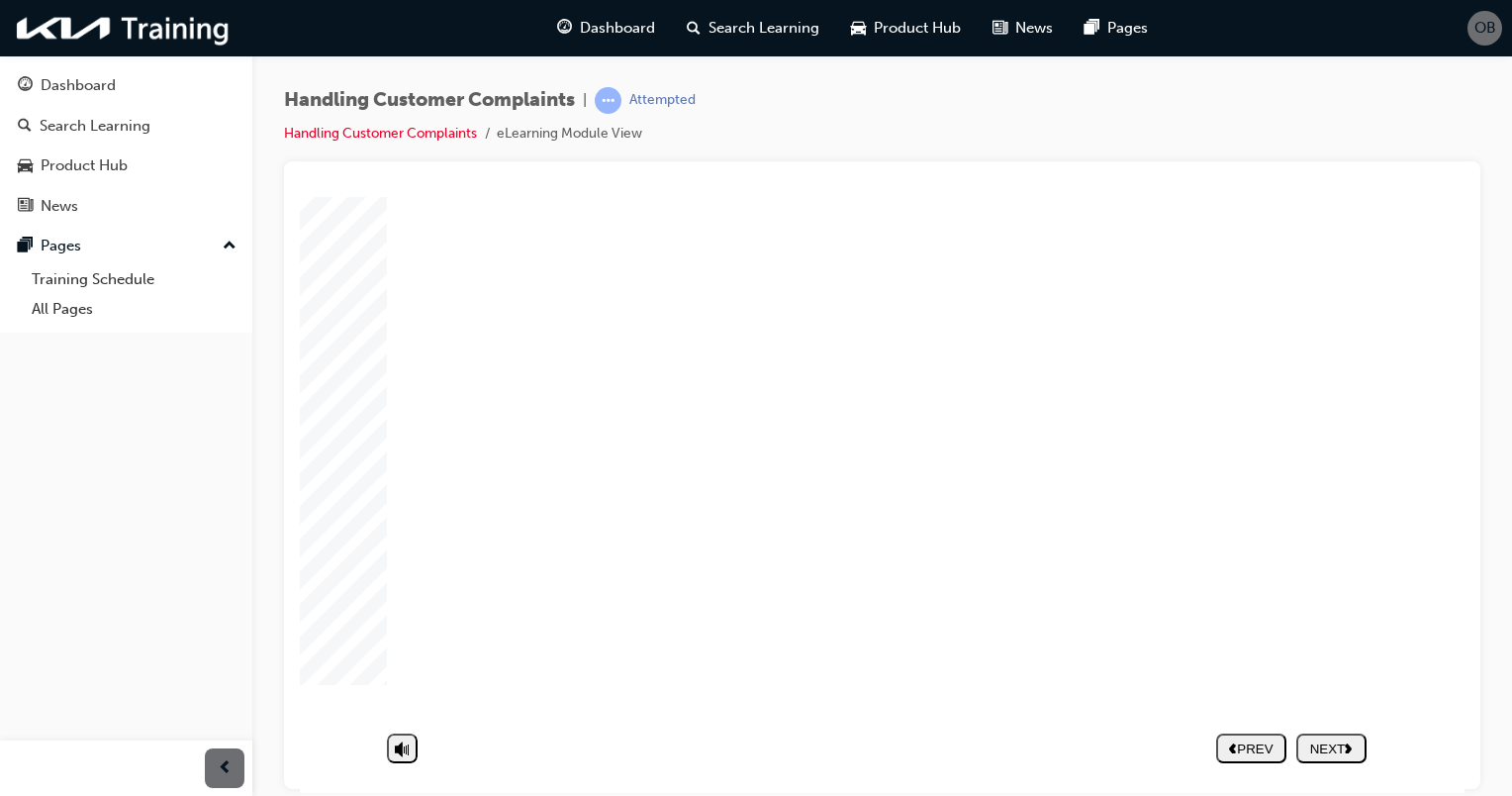 click 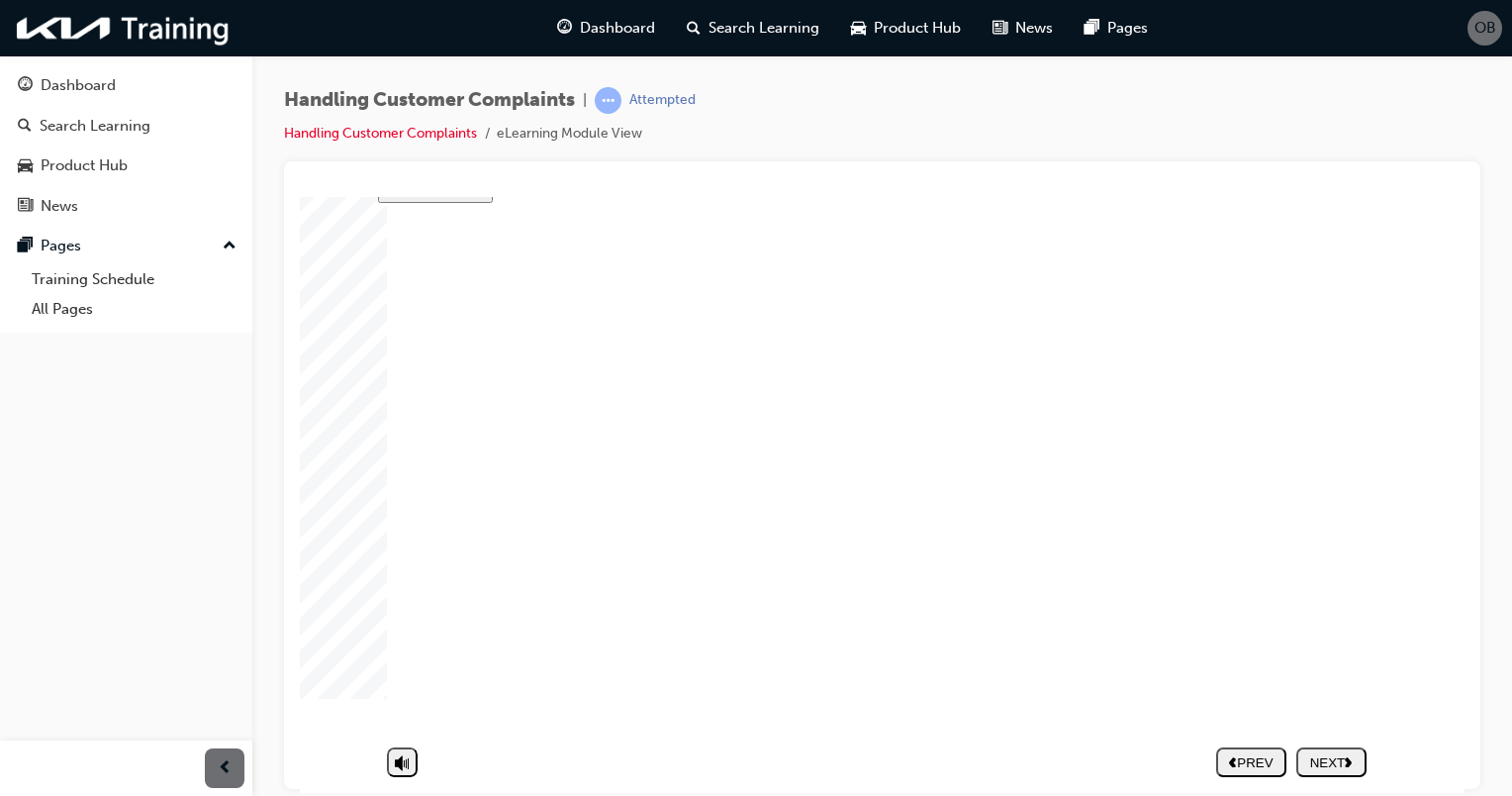 click 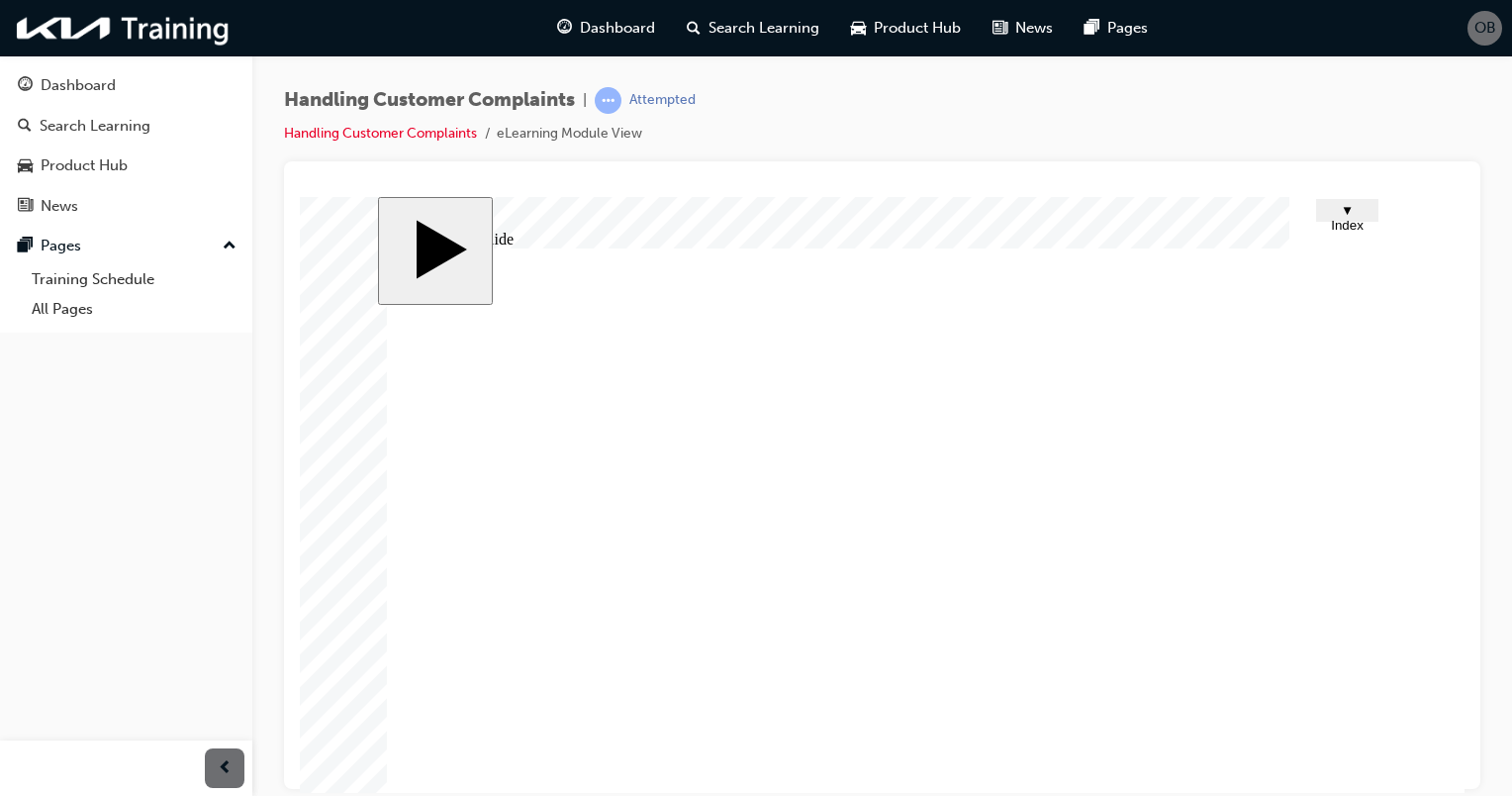 scroll, scrollTop: 116, scrollLeft: 0, axis: vertical 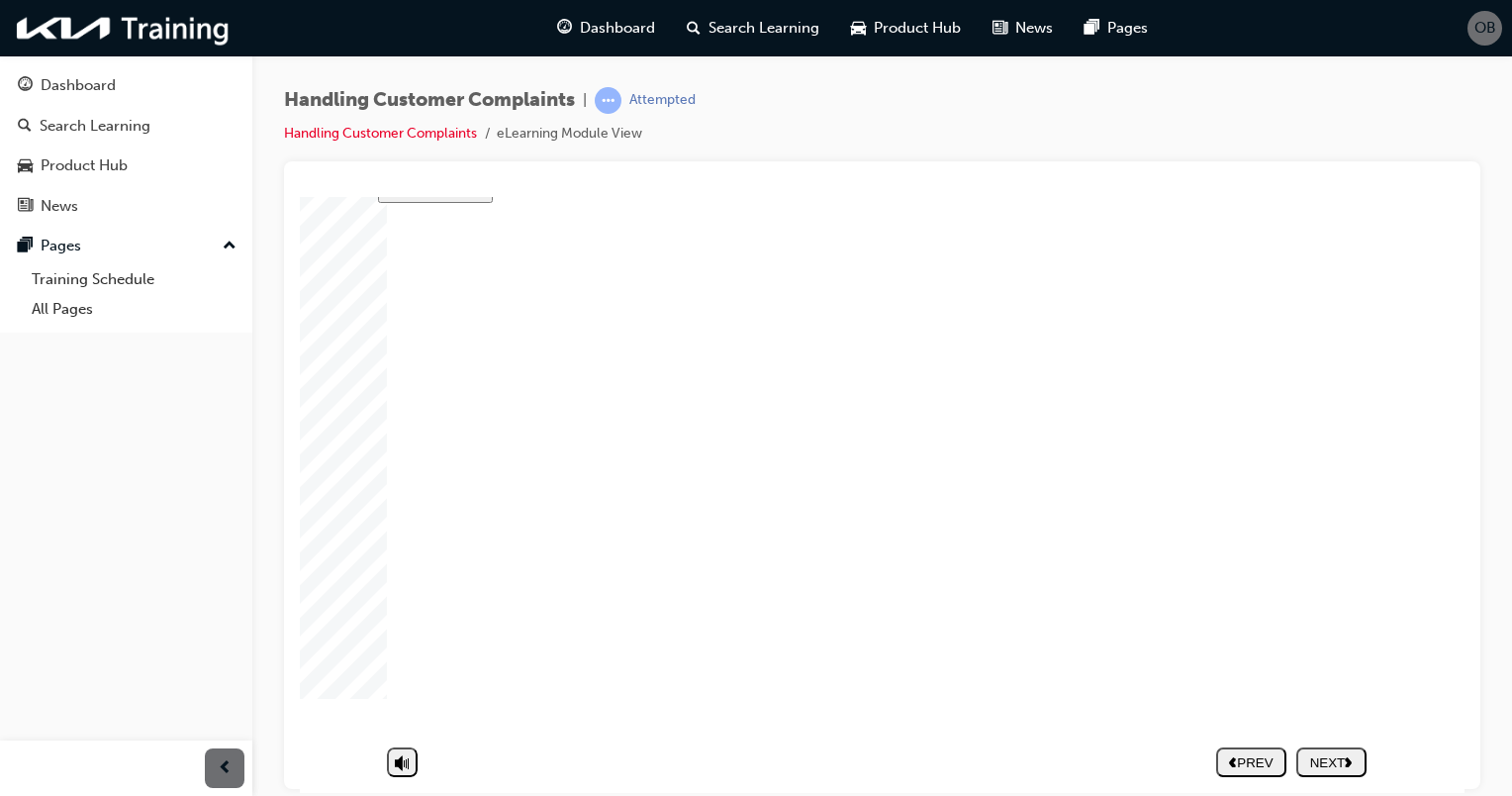 click 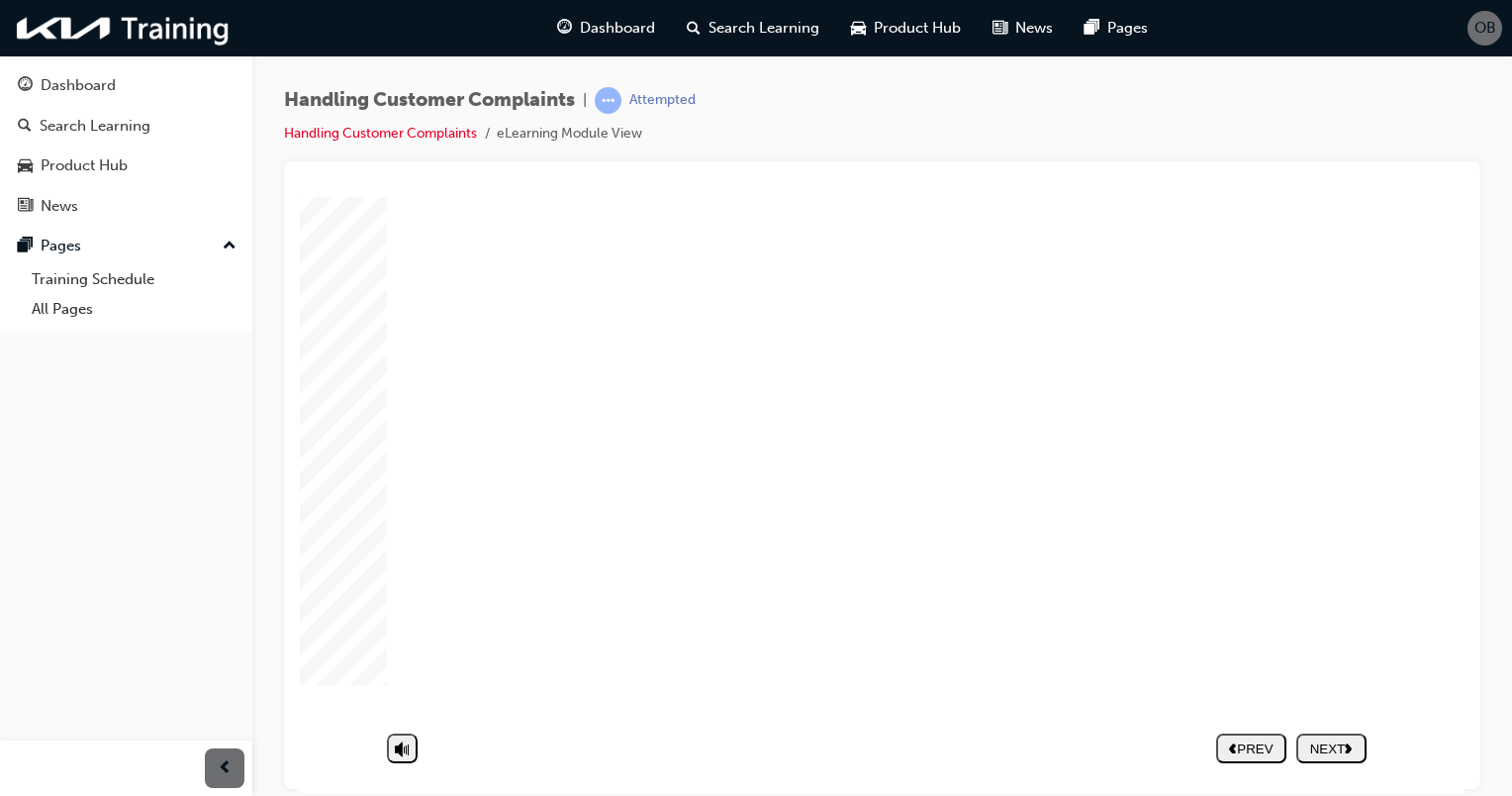 click 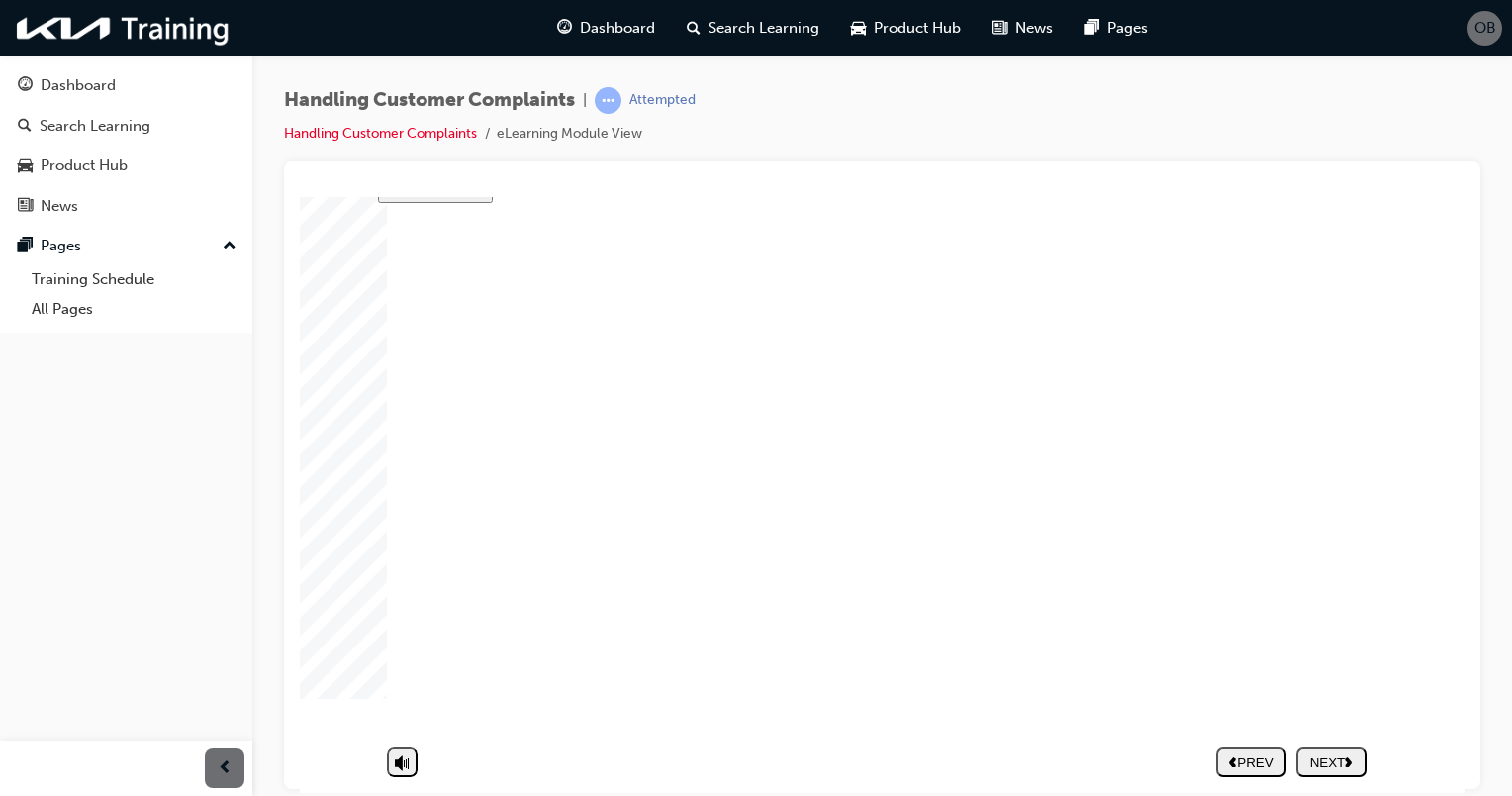 click 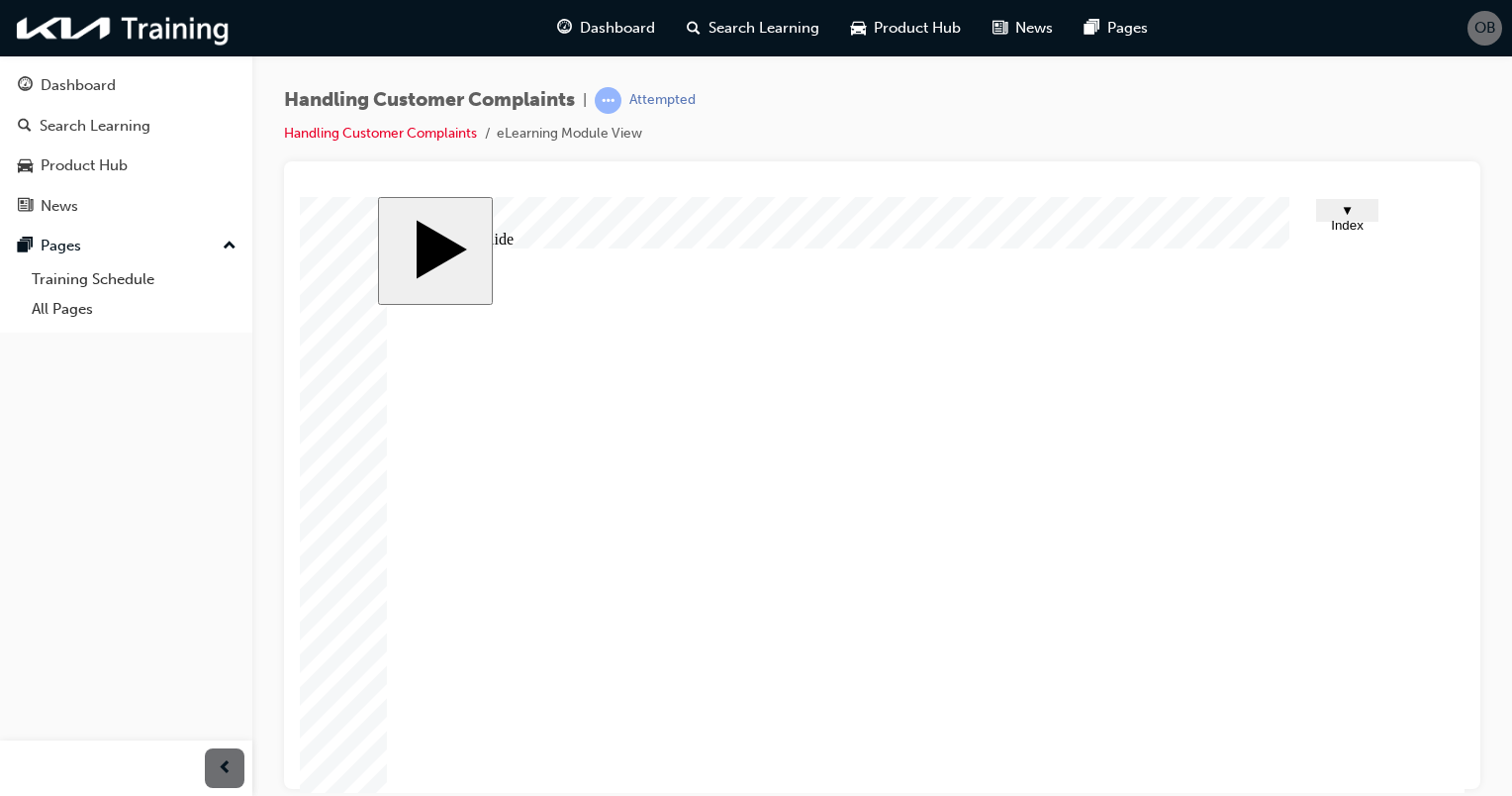 scroll, scrollTop: 116, scrollLeft: 0, axis: vertical 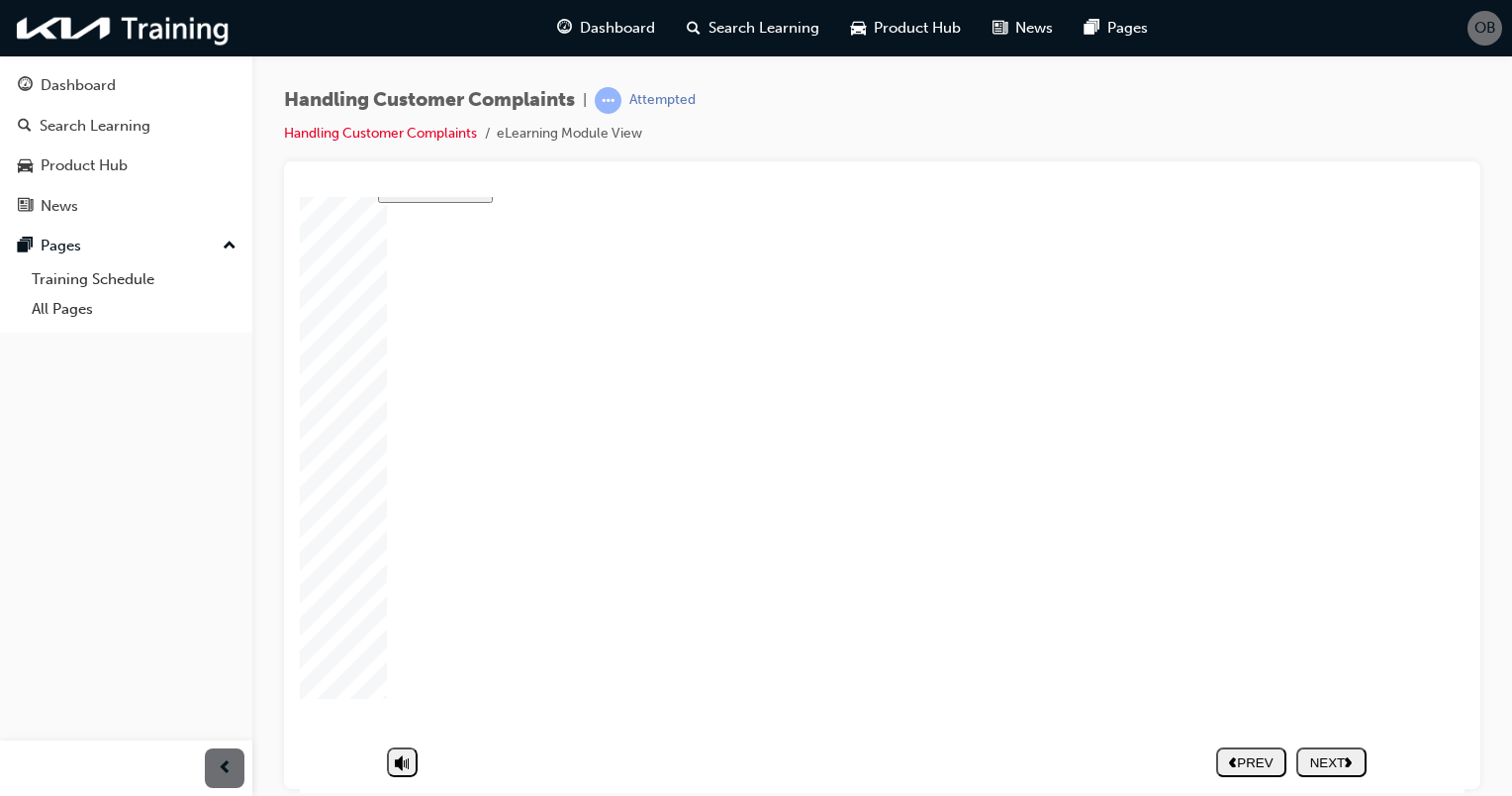 click on "NEXT" at bounding box center (1331, 761) 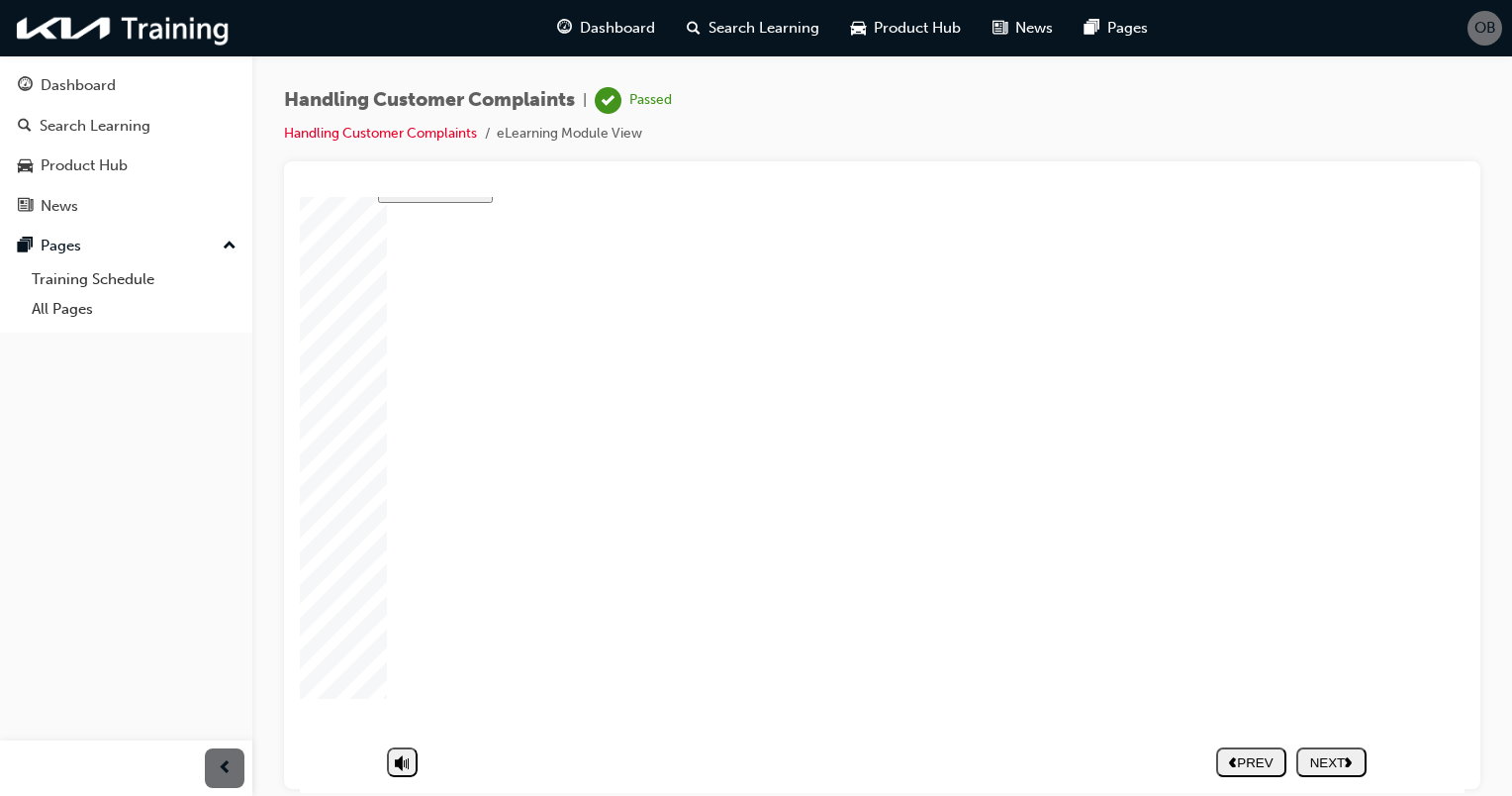 click 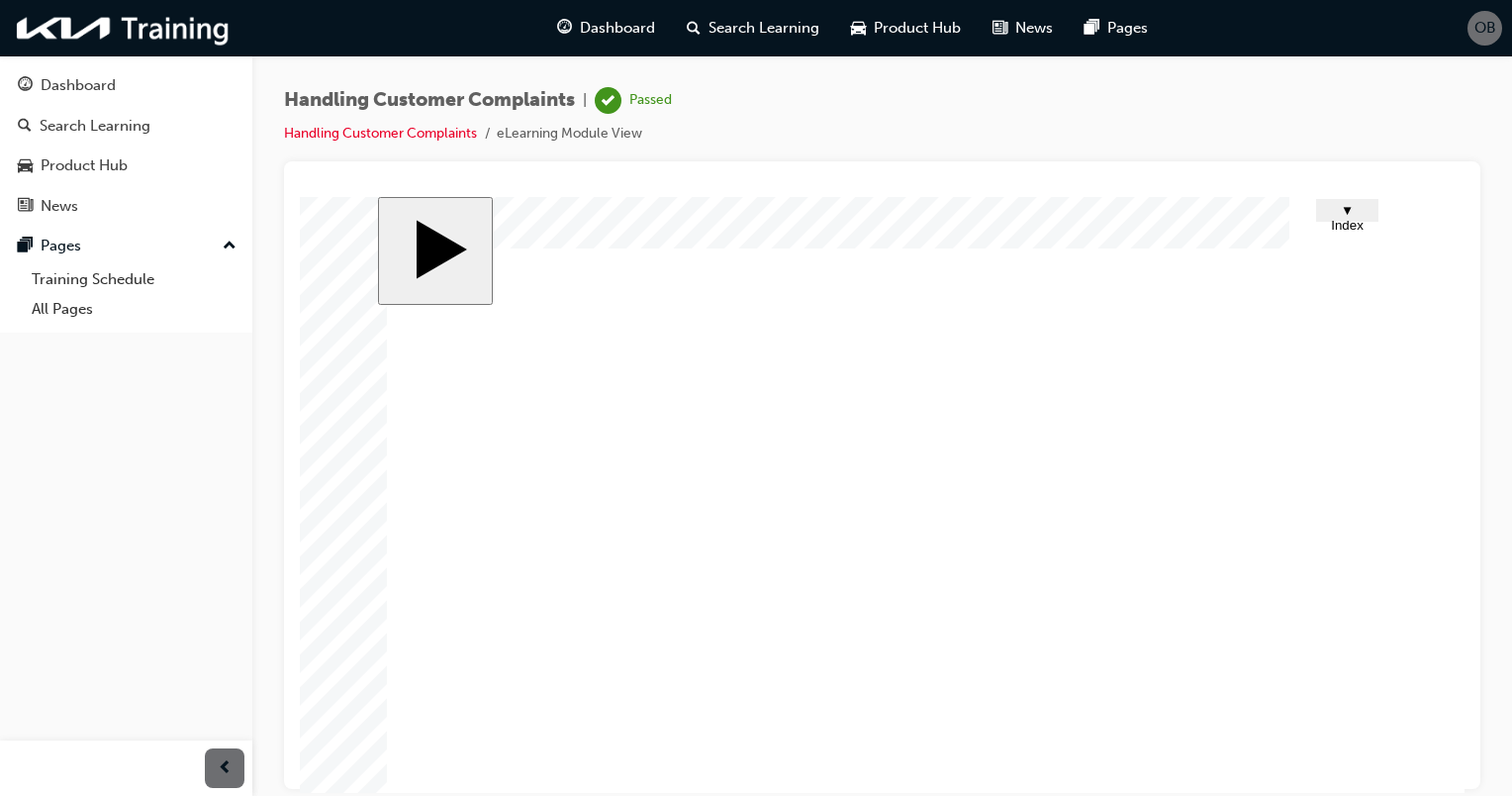 scroll, scrollTop: 116, scrollLeft: 0, axis: vertical 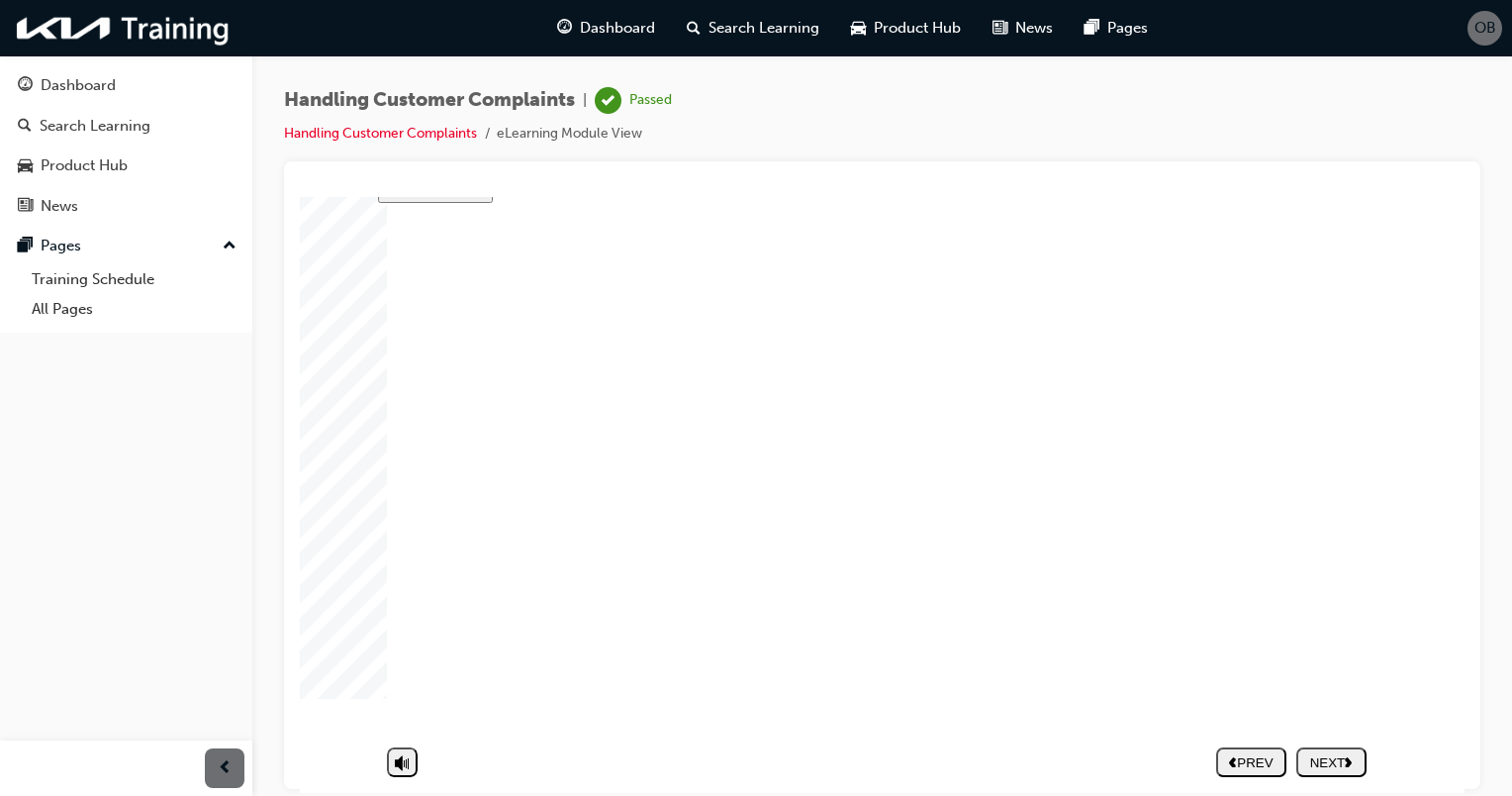 click 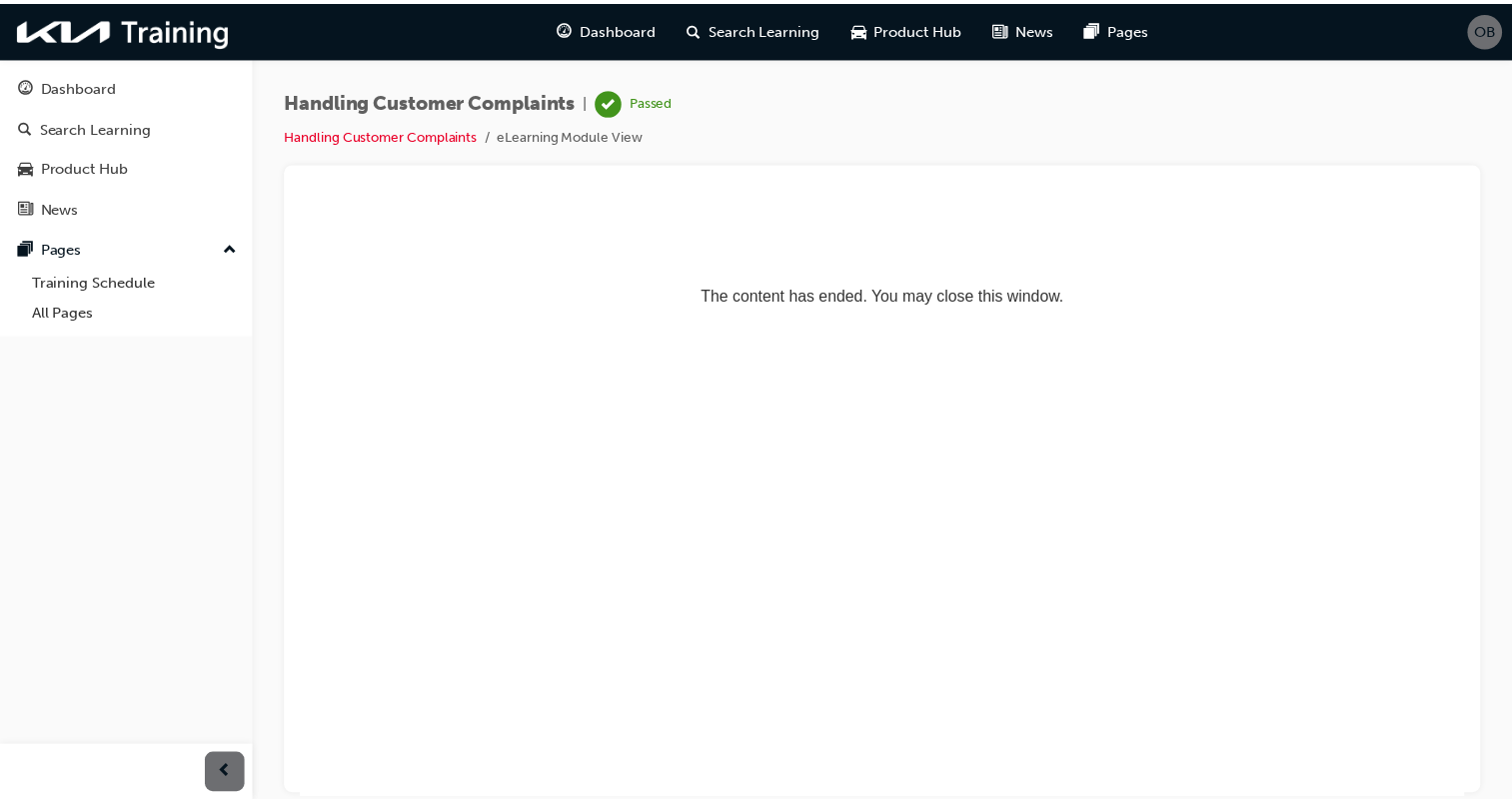 scroll, scrollTop: 0, scrollLeft: 0, axis: both 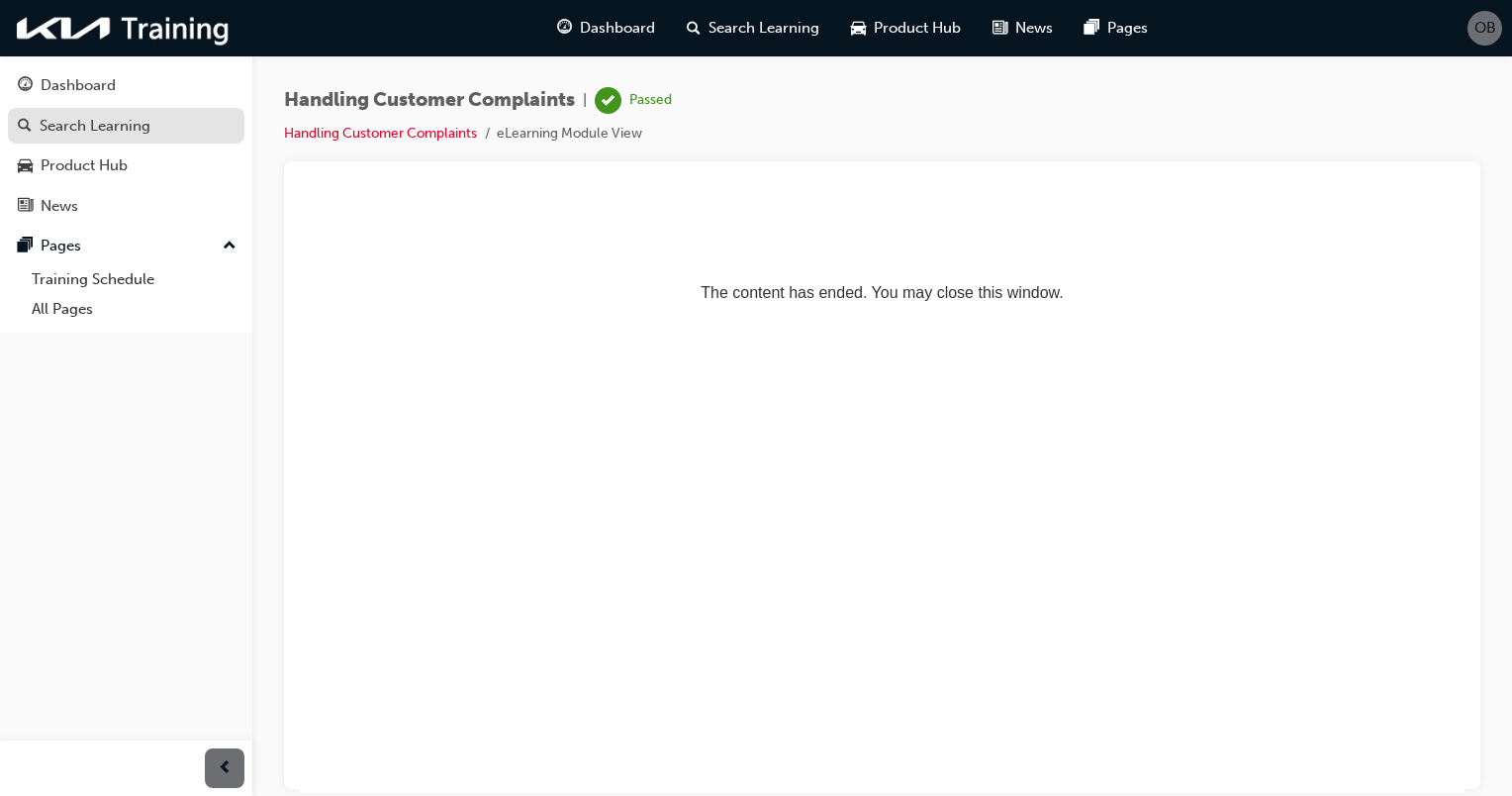click on "Search Learning" at bounding box center [126, 126] 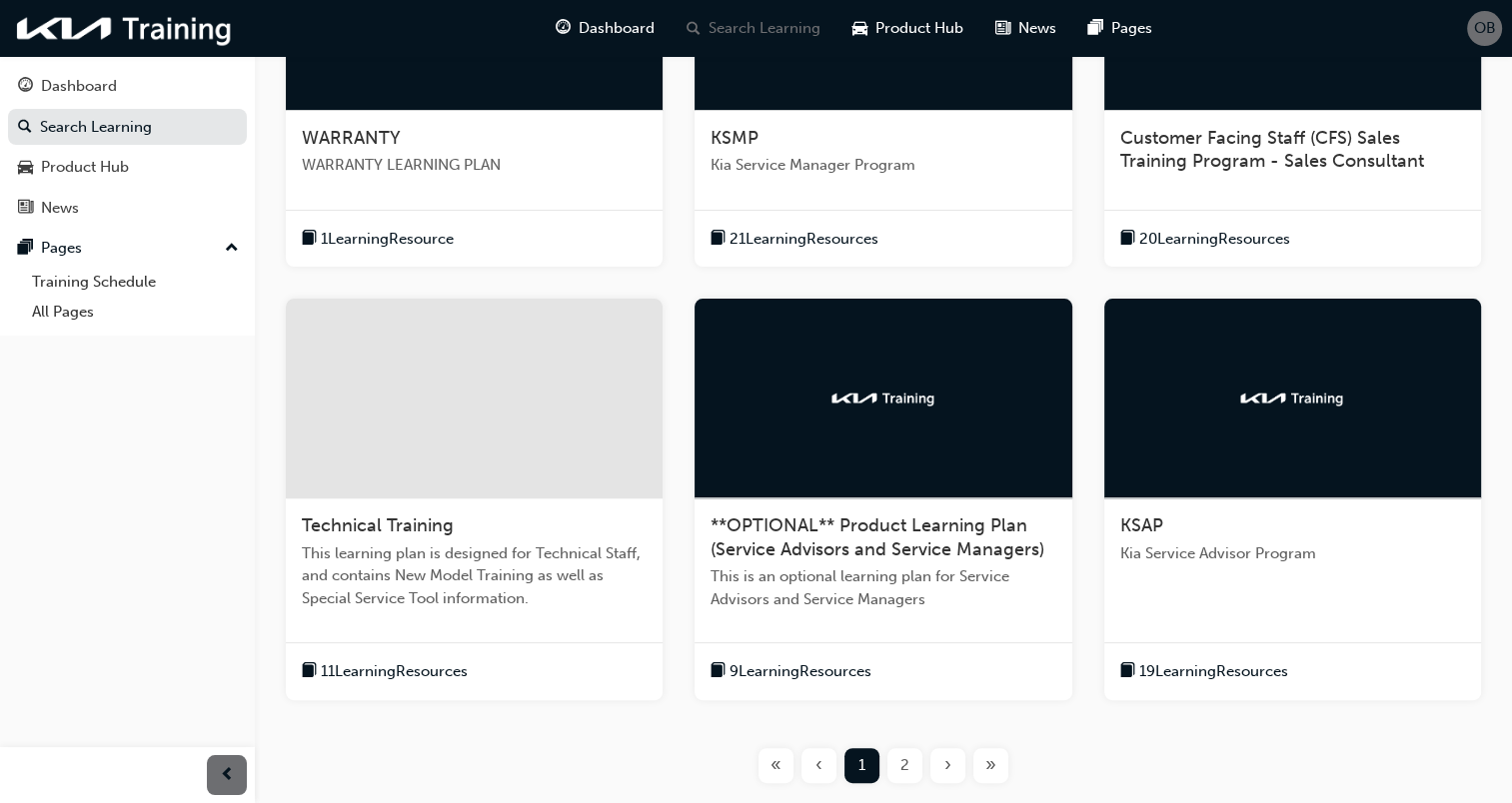scroll, scrollTop: 625, scrollLeft: 0, axis: vertical 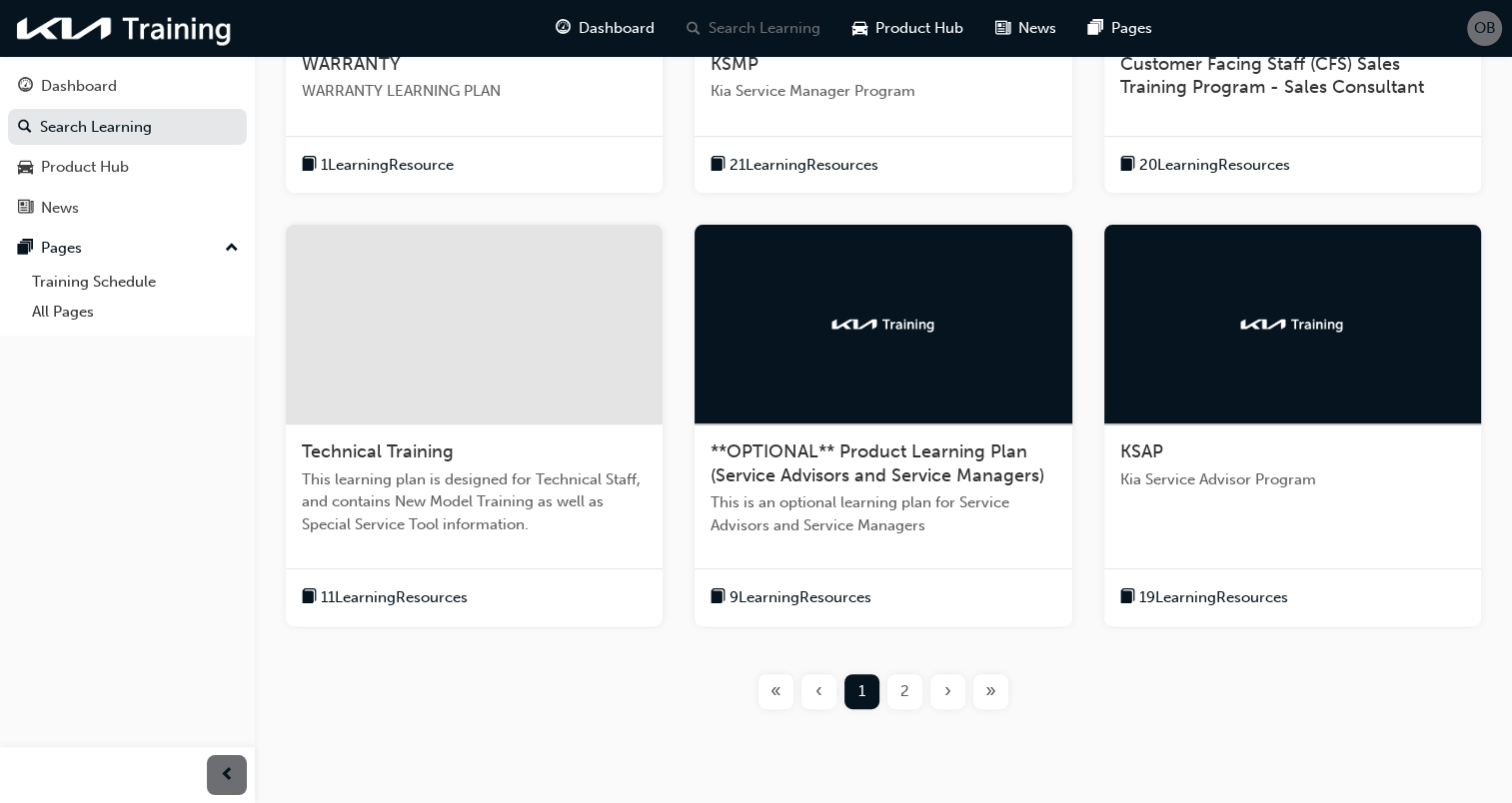 click on "Kia Service Advisor Program" at bounding box center (1292, 479) 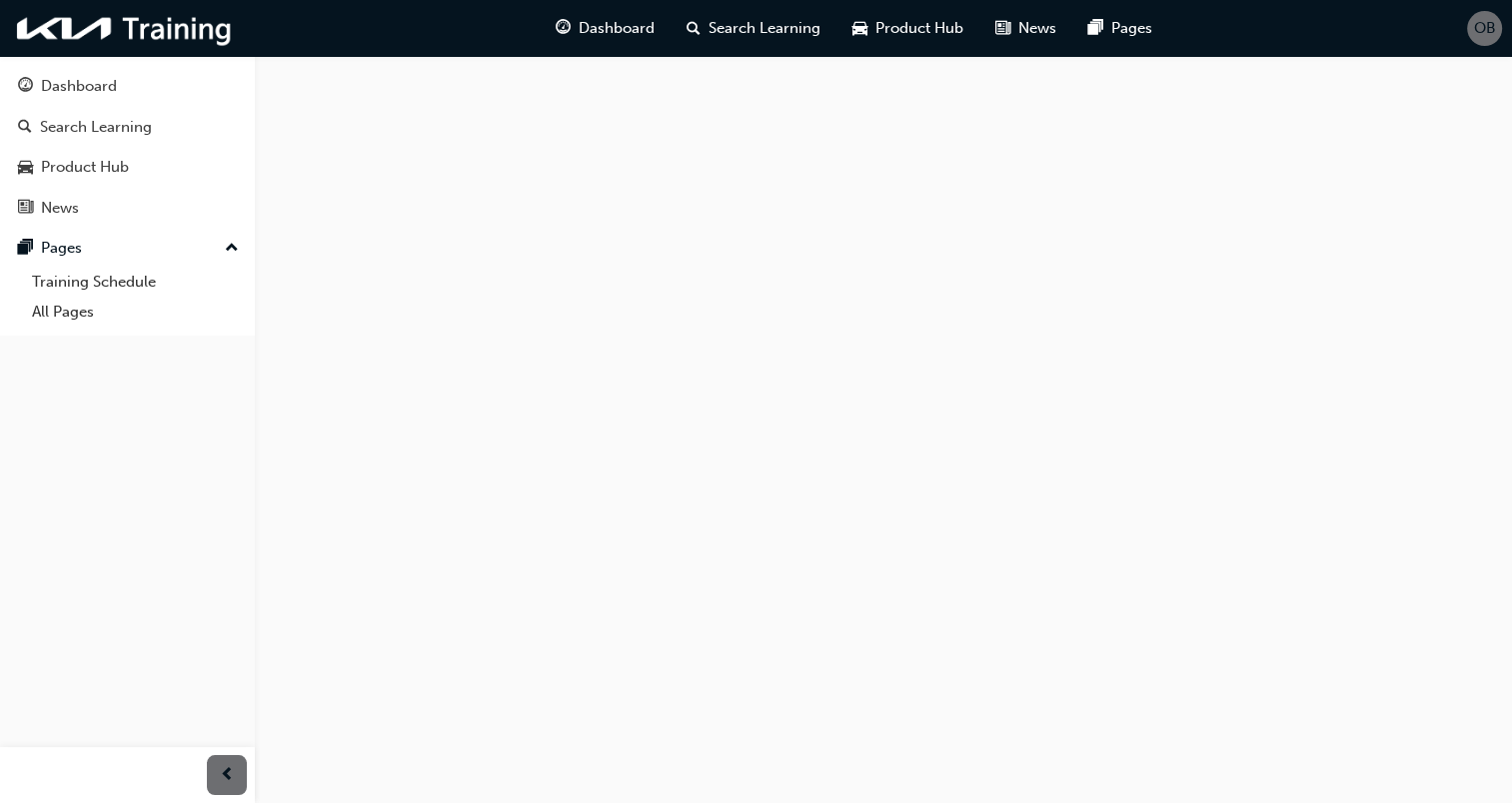 scroll, scrollTop: 0, scrollLeft: 0, axis: both 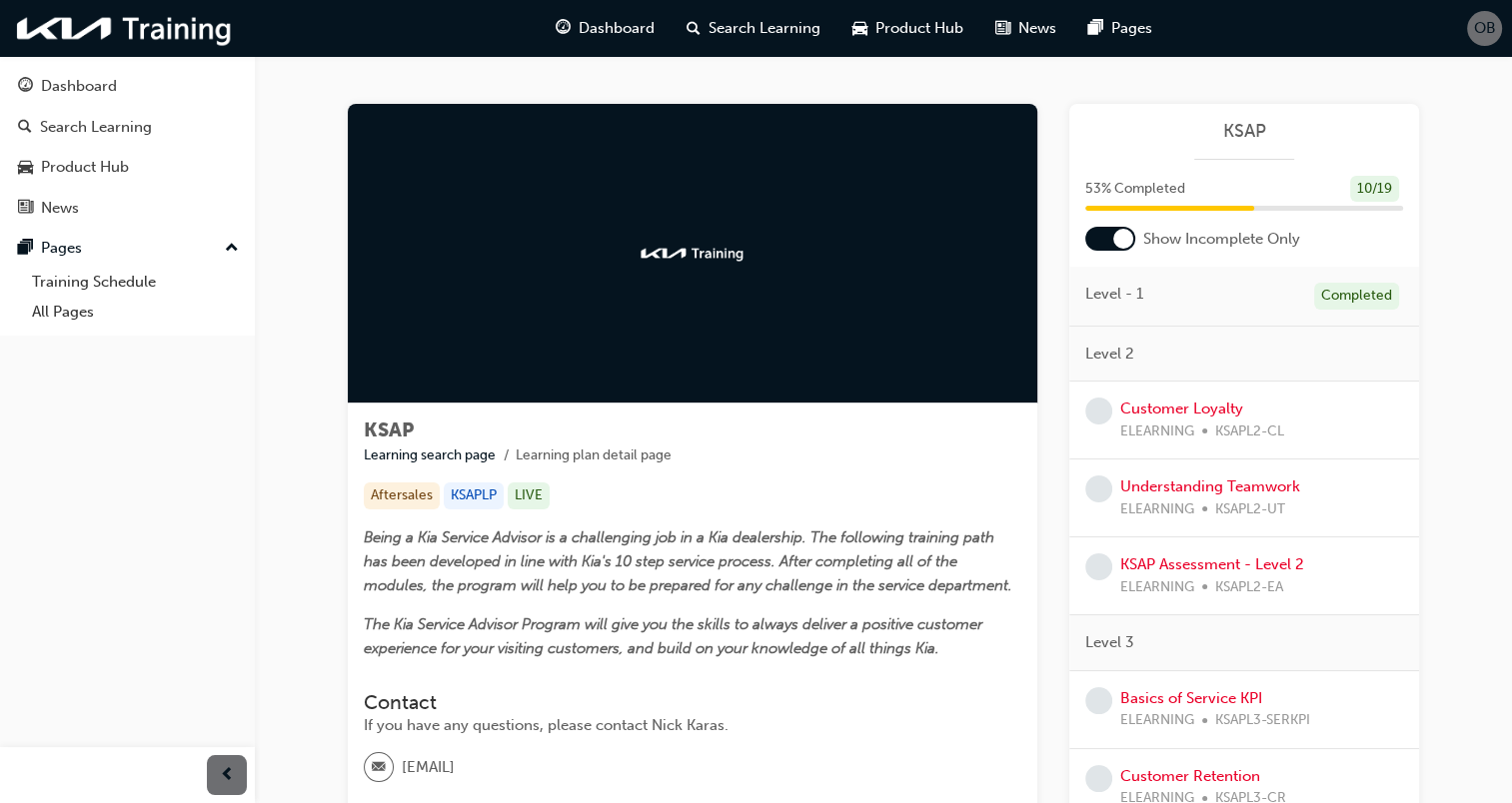 click on "Understanding Teamwork ELEARNING KSAPL2-UT" at bounding box center (1210, 497) 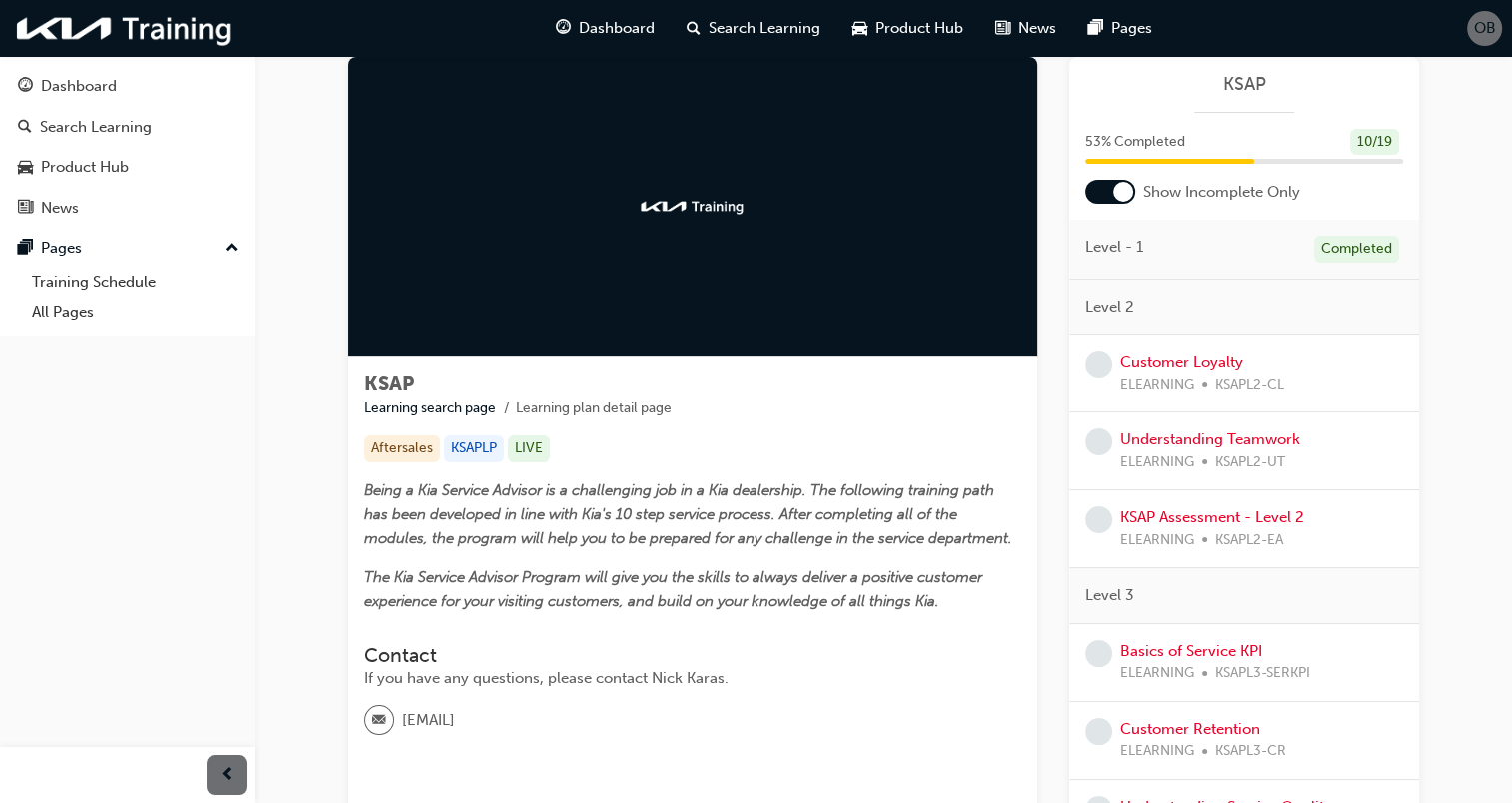 scroll, scrollTop: 48, scrollLeft: 0, axis: vertical 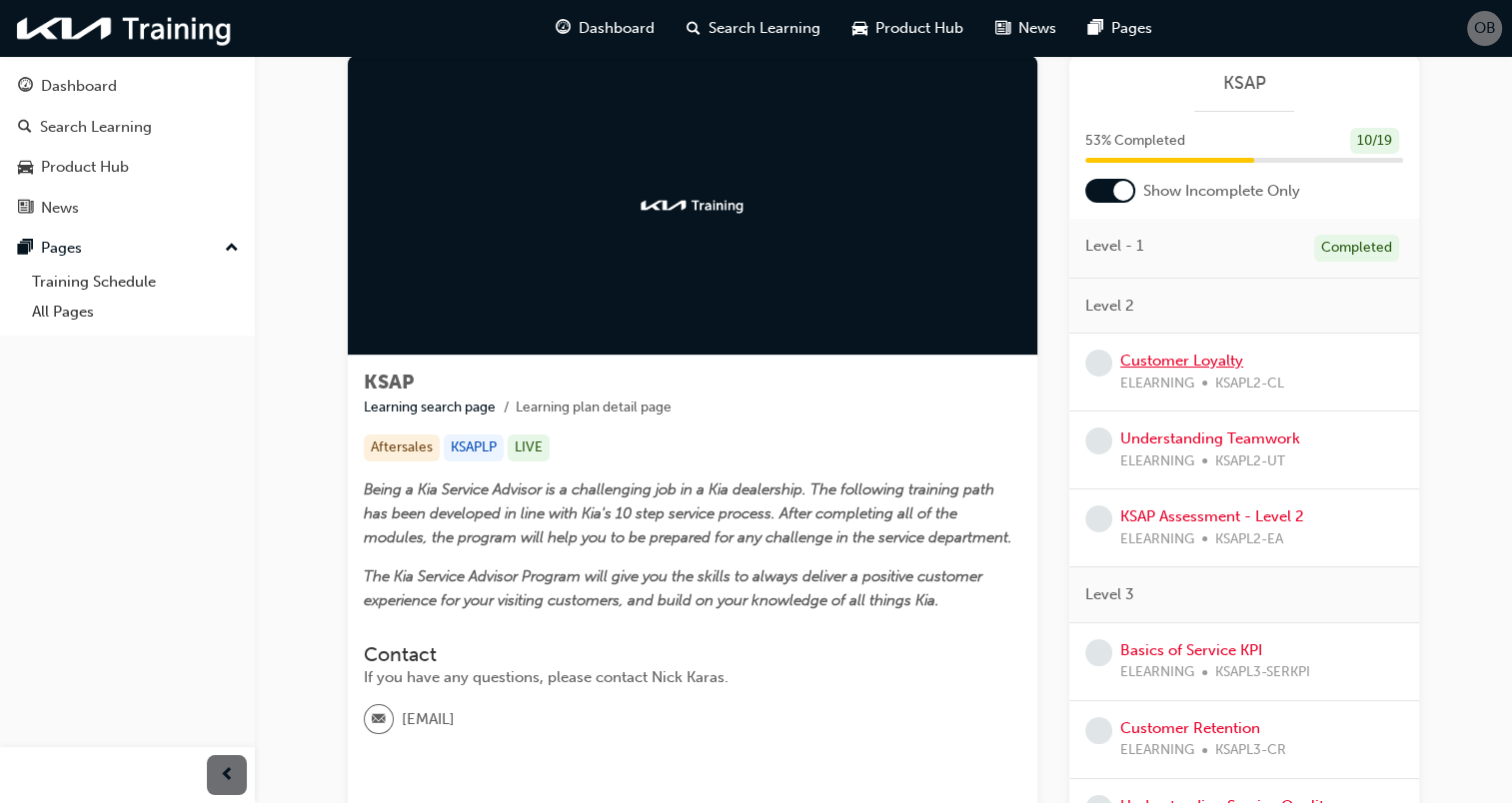 click on "Customer Loyalty" at bounding box center [1181, 361] 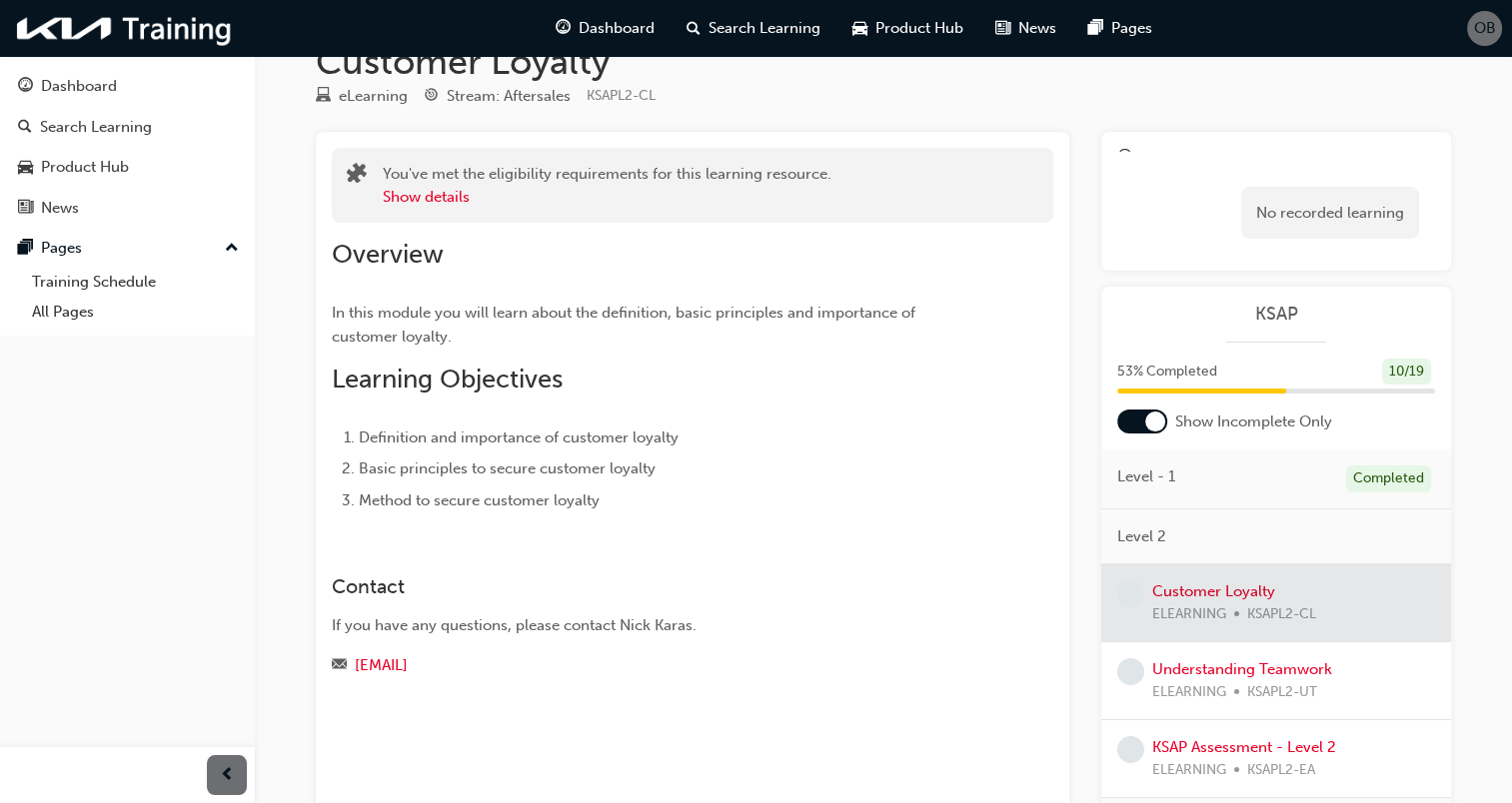 scroll, scrollTop: 0, scrollLeft: 0, axis: both 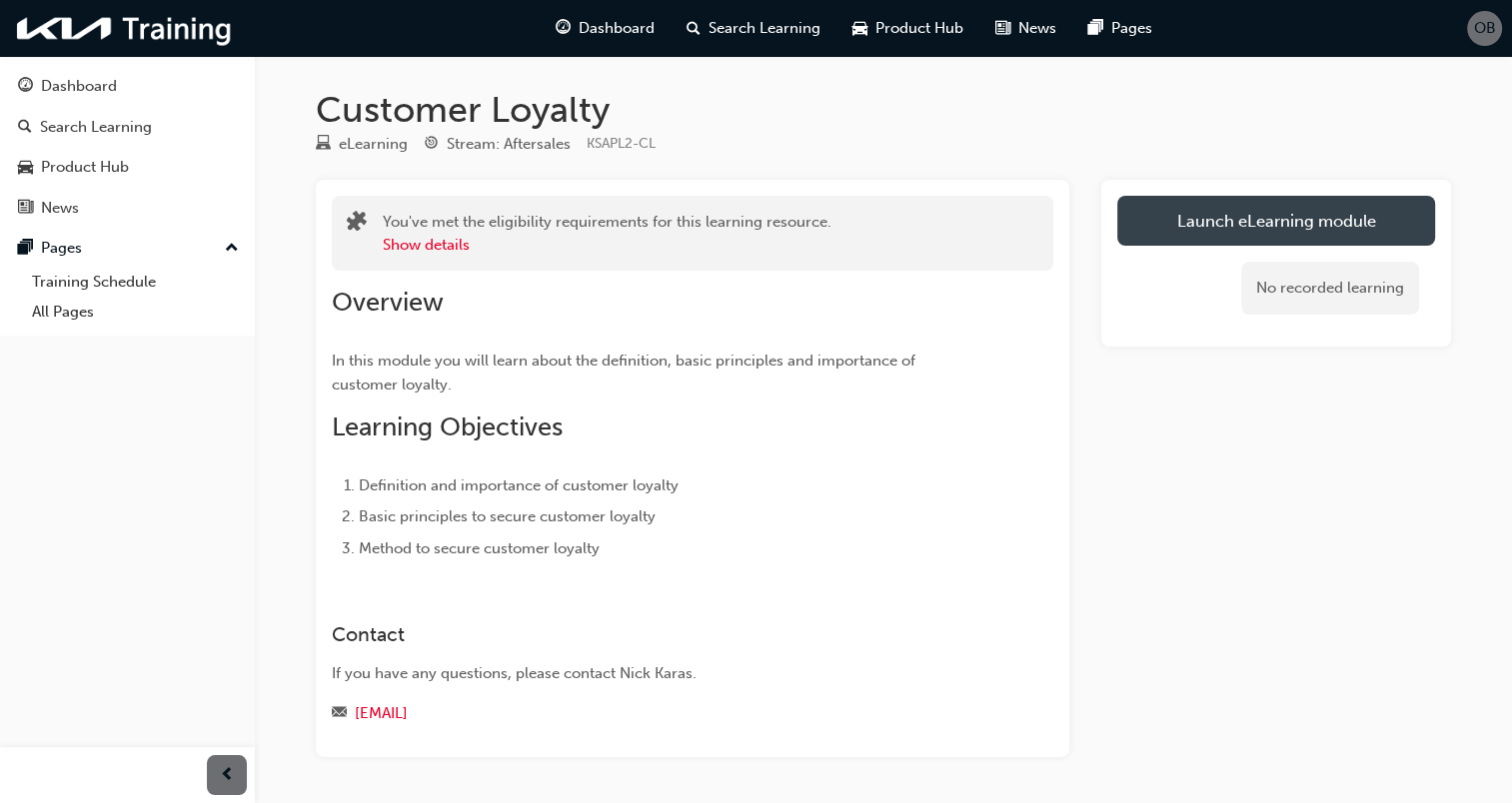 click on "Launch eLearning module" at bounding box center [1276, 221] 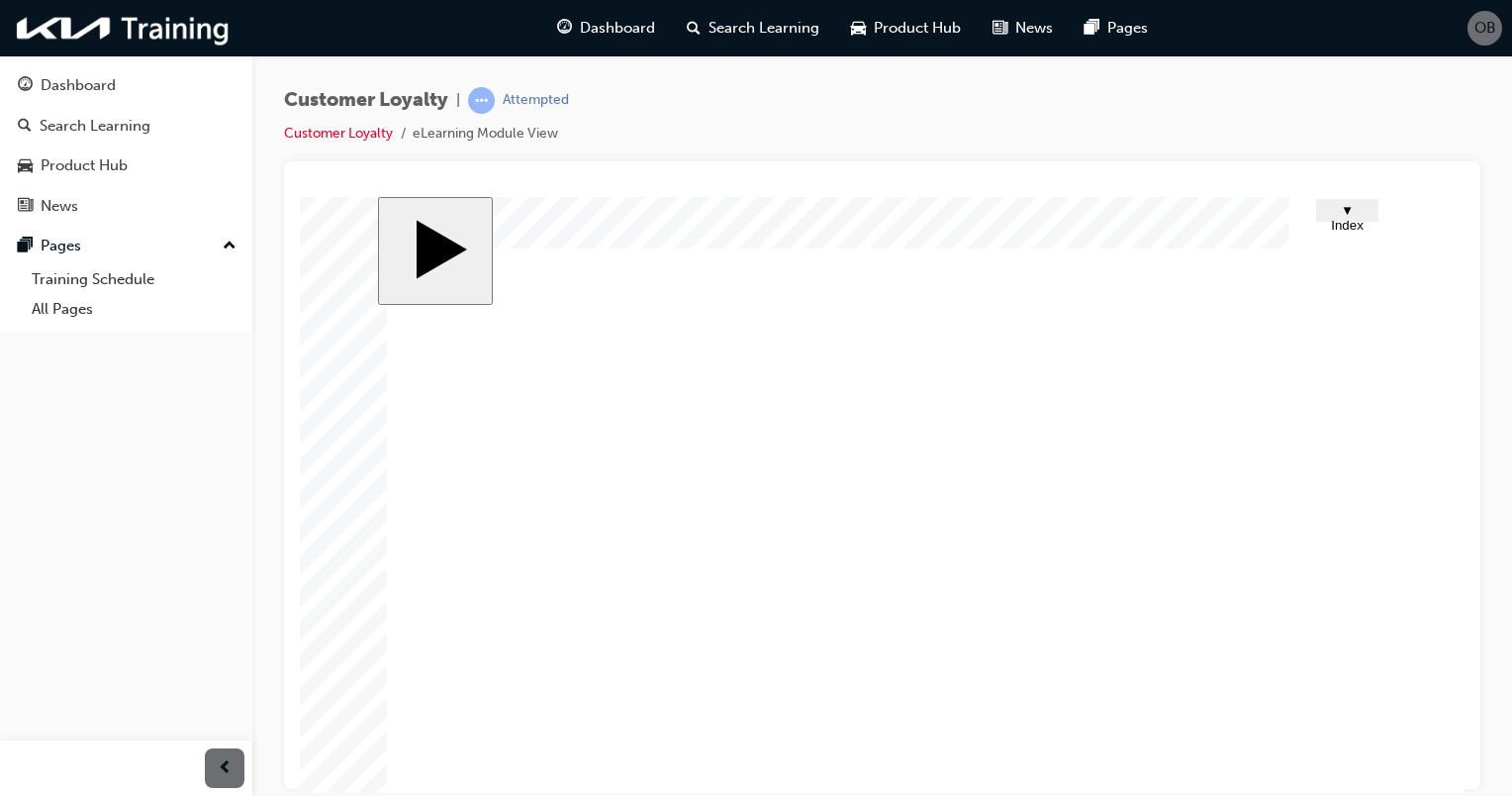 scroll, scrollTop: 116, scrollLeft: 0, axis: vertical 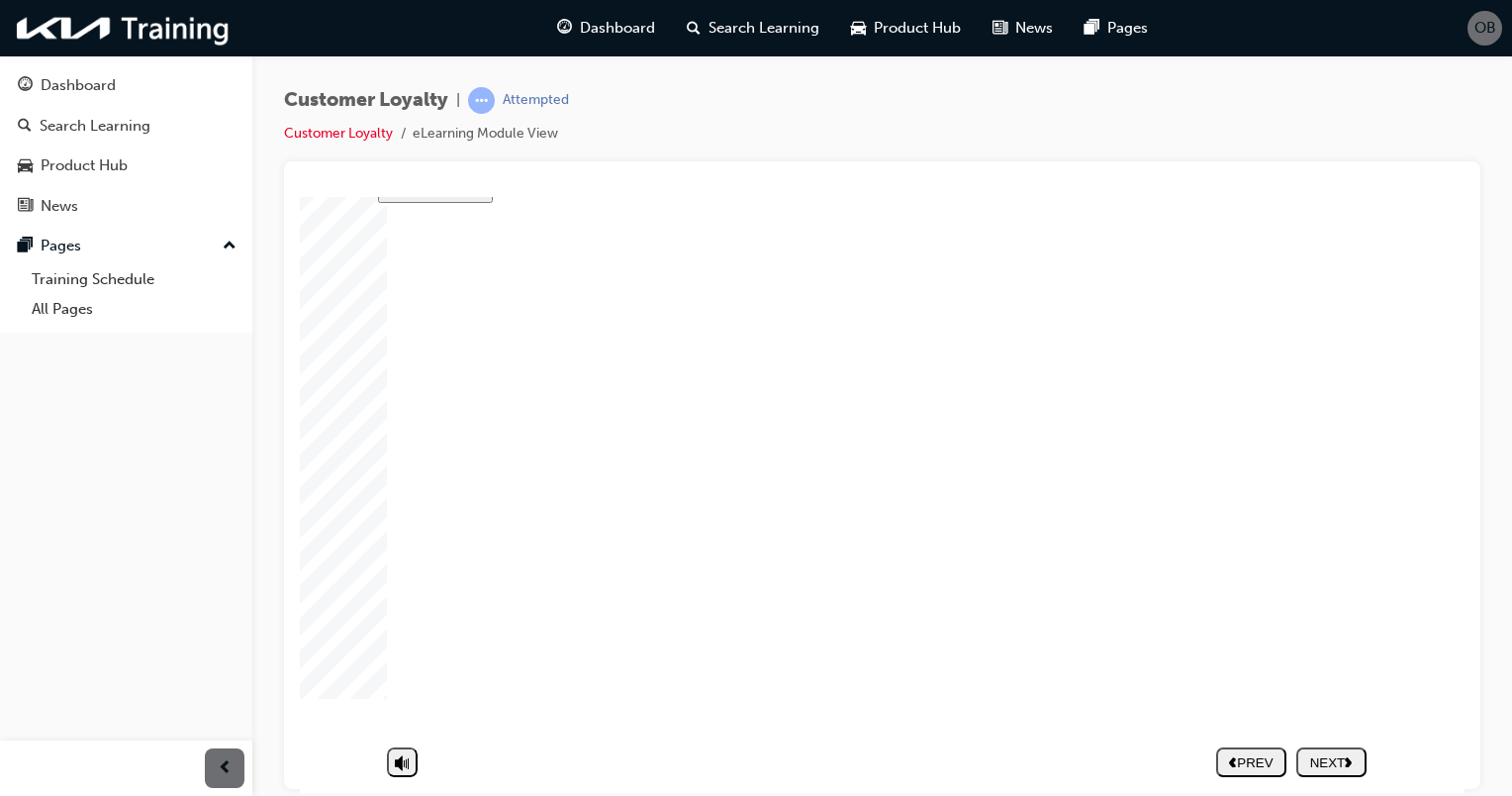 click on "NEXT" at bounding box center [1331, 761] 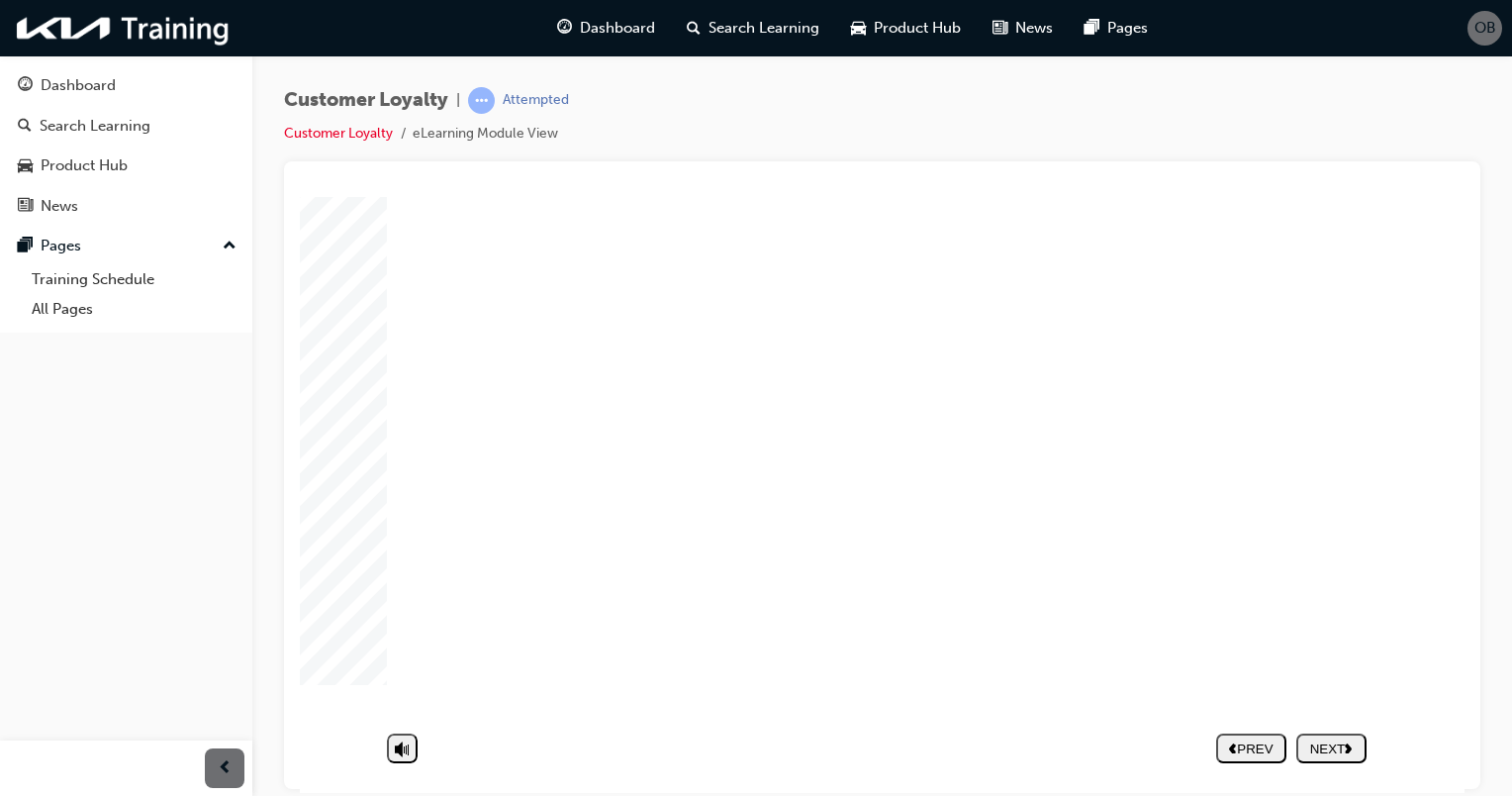 click 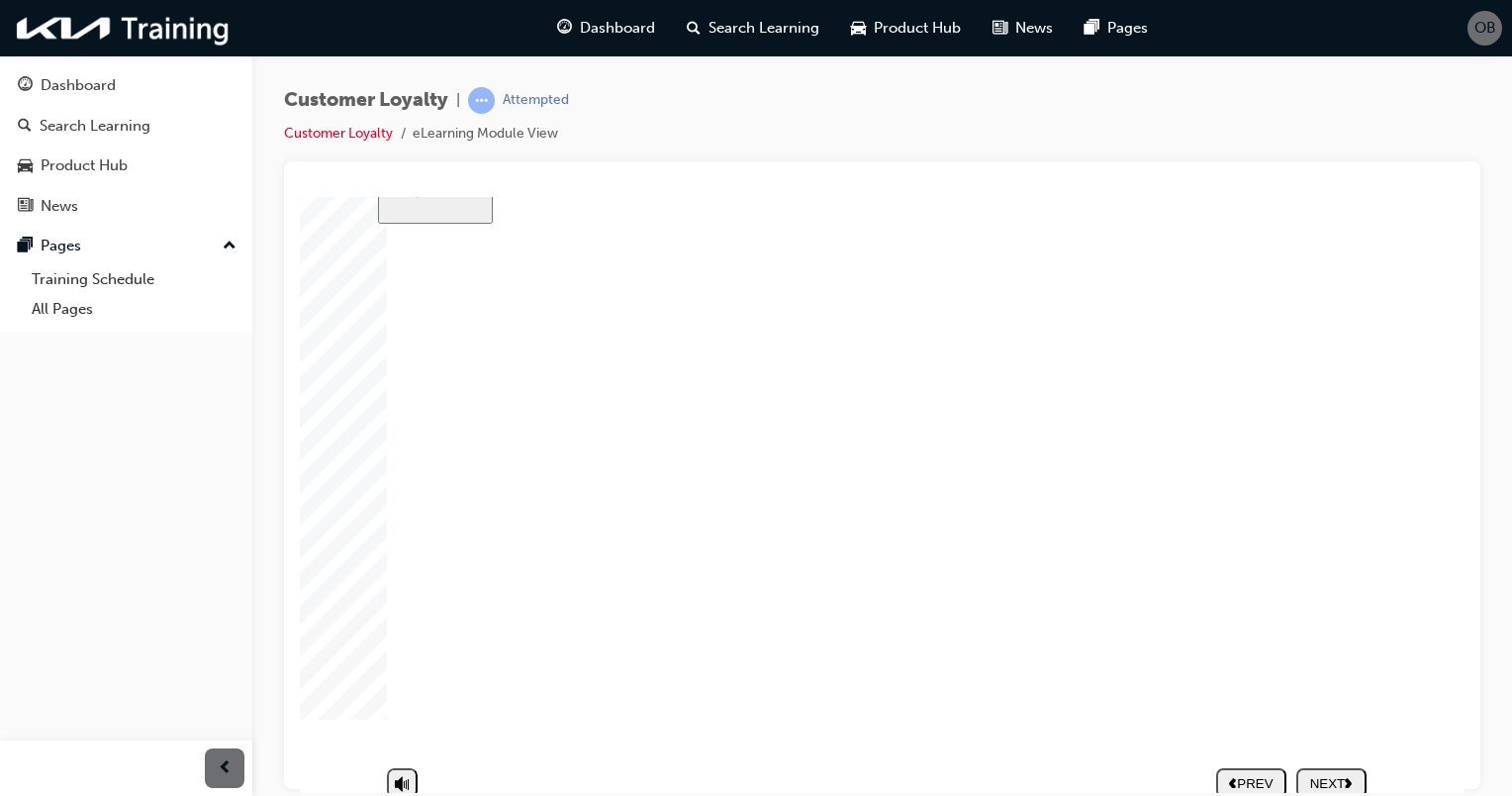 scroll, scrollTop: 116, scrollLeft: 0, axis: vertical 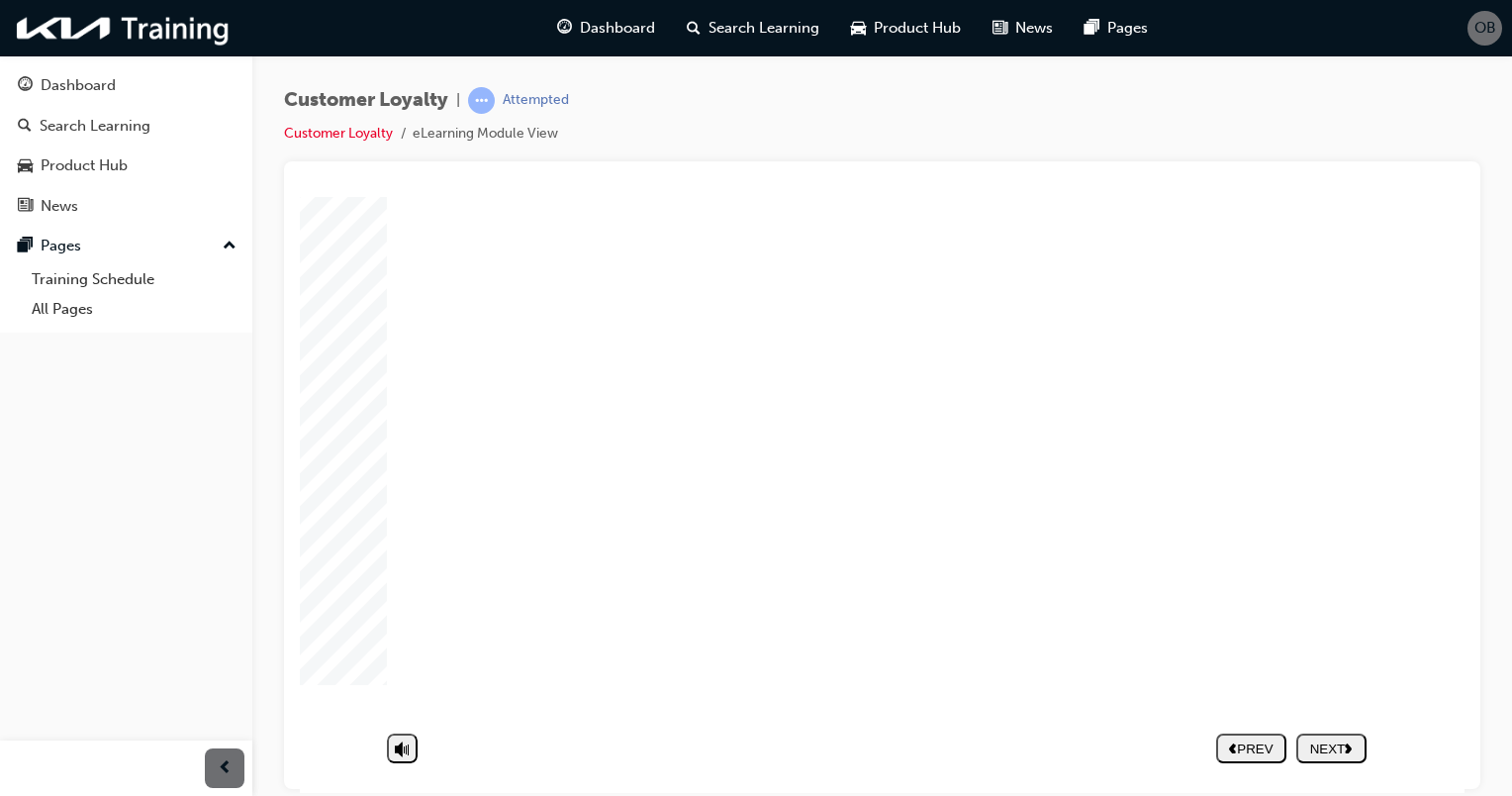 click 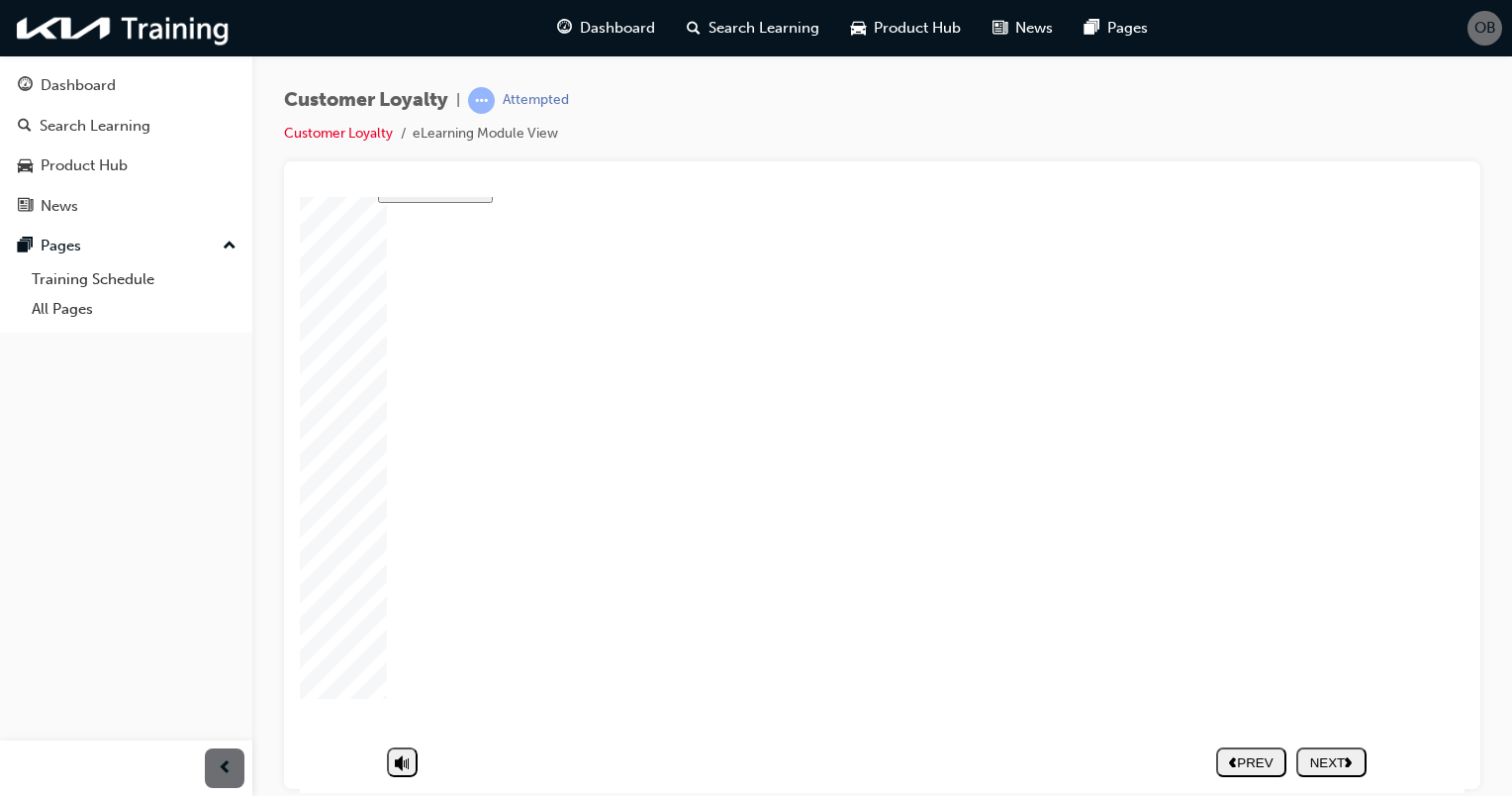 click on "NEXT" at bounding box center (1331, 761) 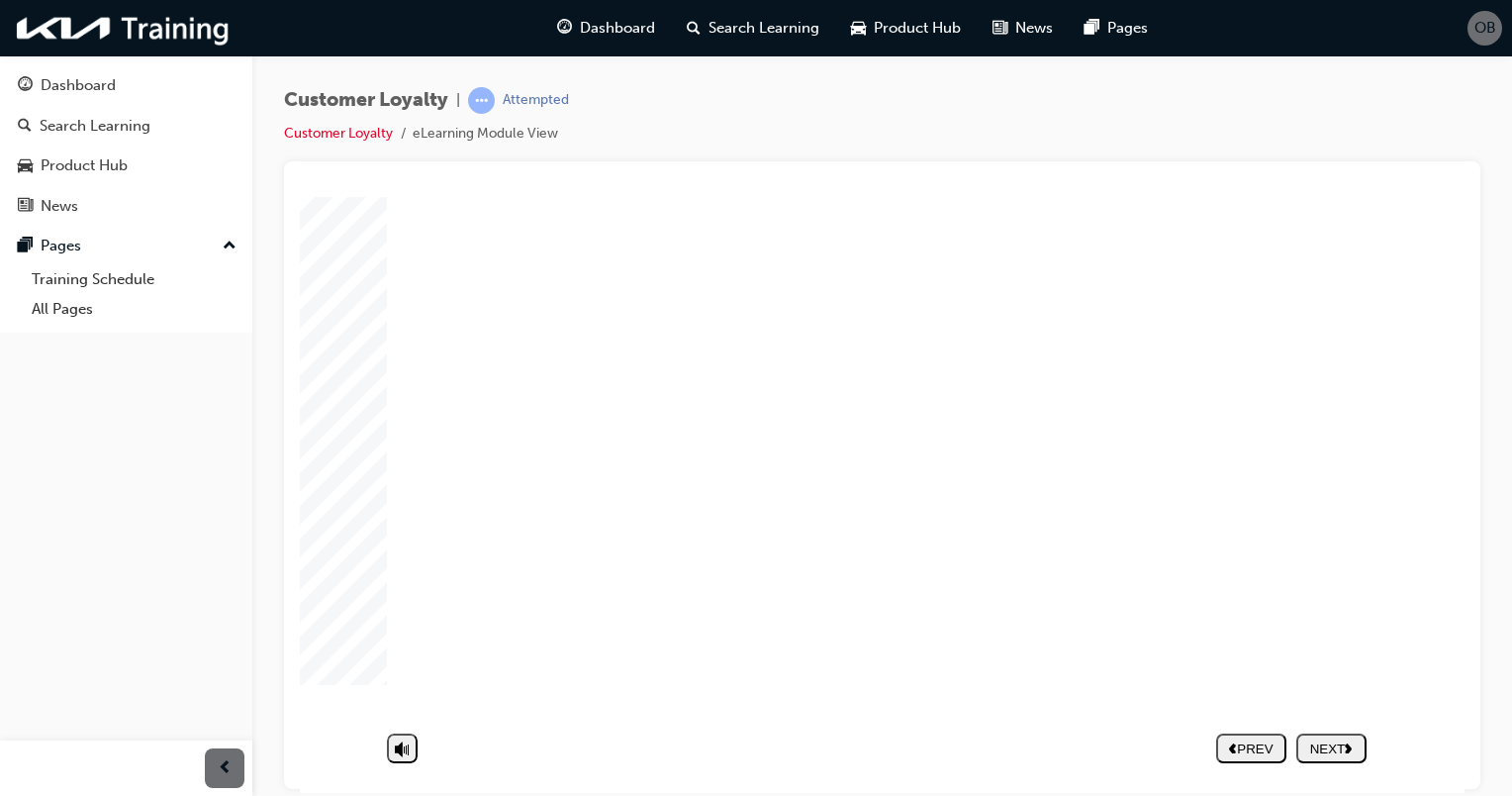 click 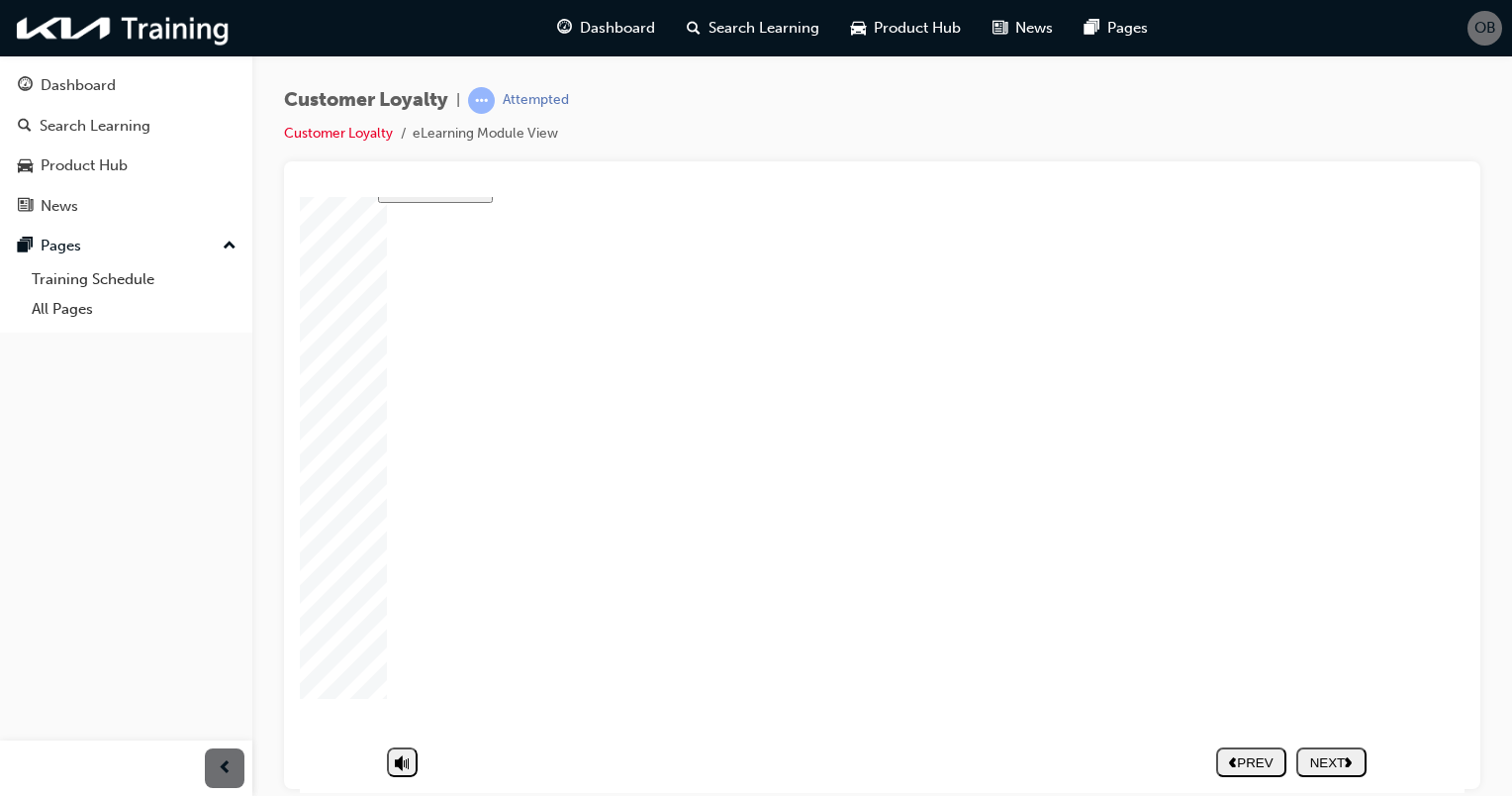 click 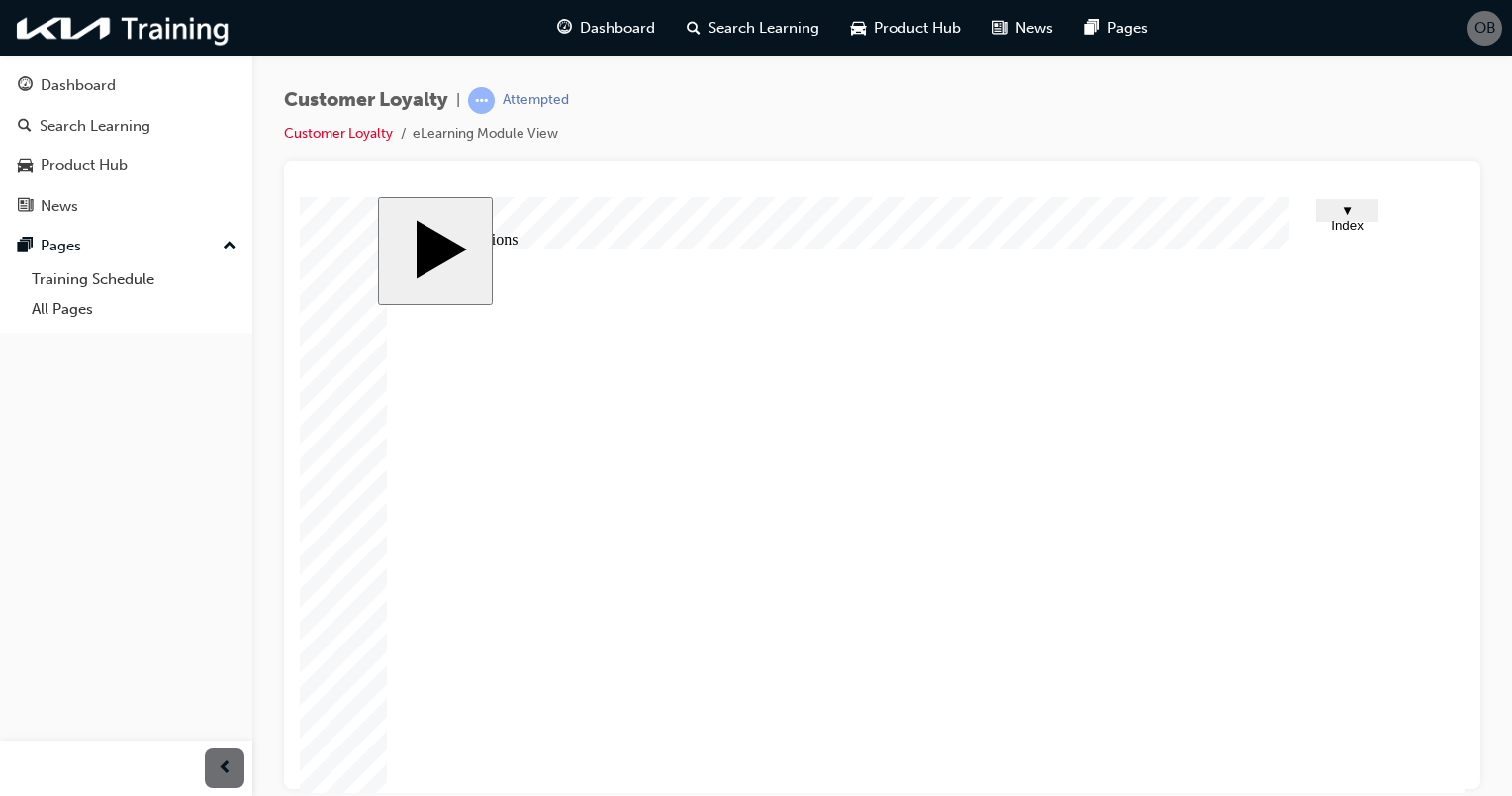 scroll, scrollTop: 116, scrollLeft: 0, axis: vertical 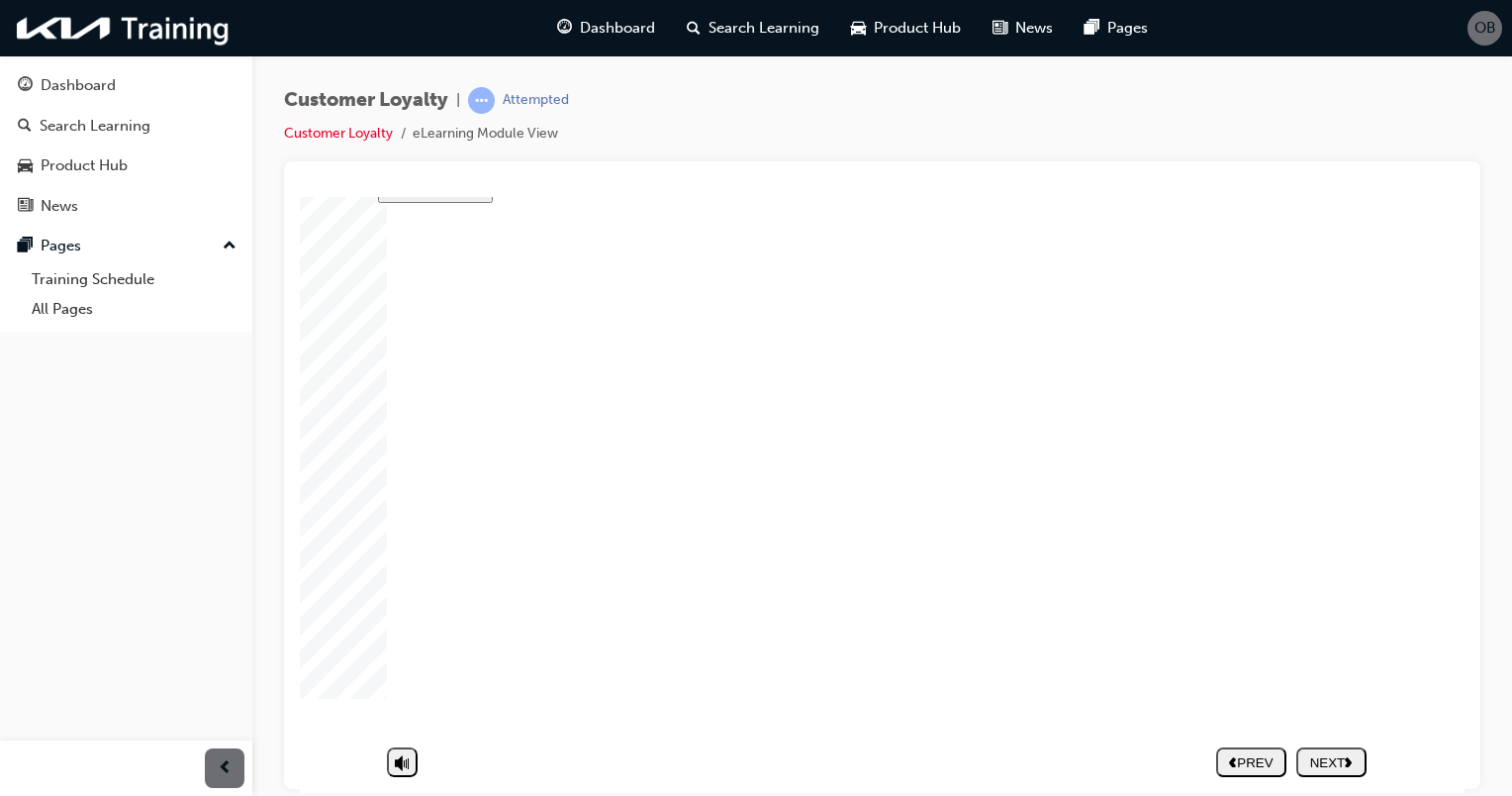 click on "NEXT" at bounding box center (1331, 761) 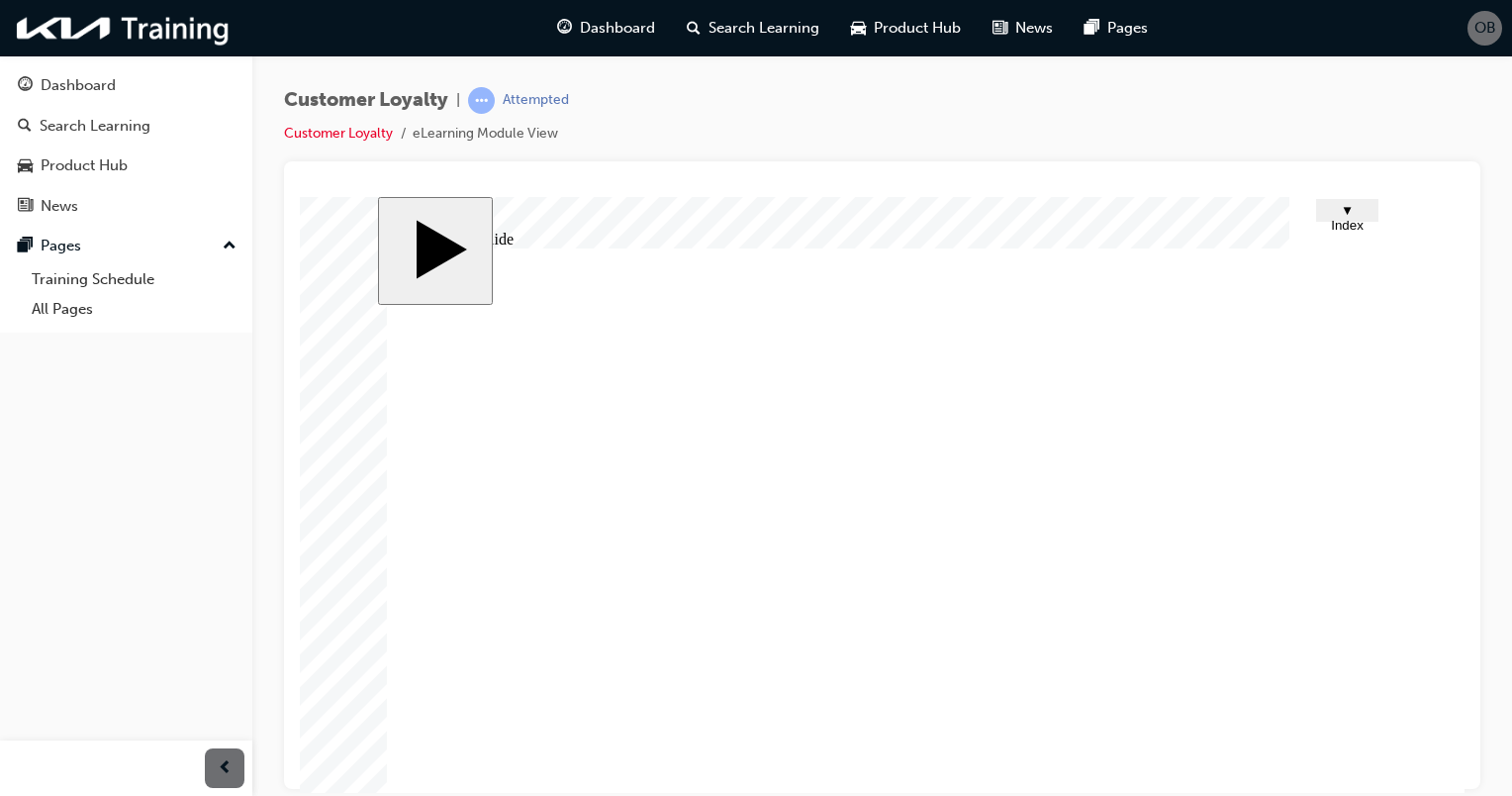 scroll, scrollTop: 116, scrollLeft: 0, axis: vertical 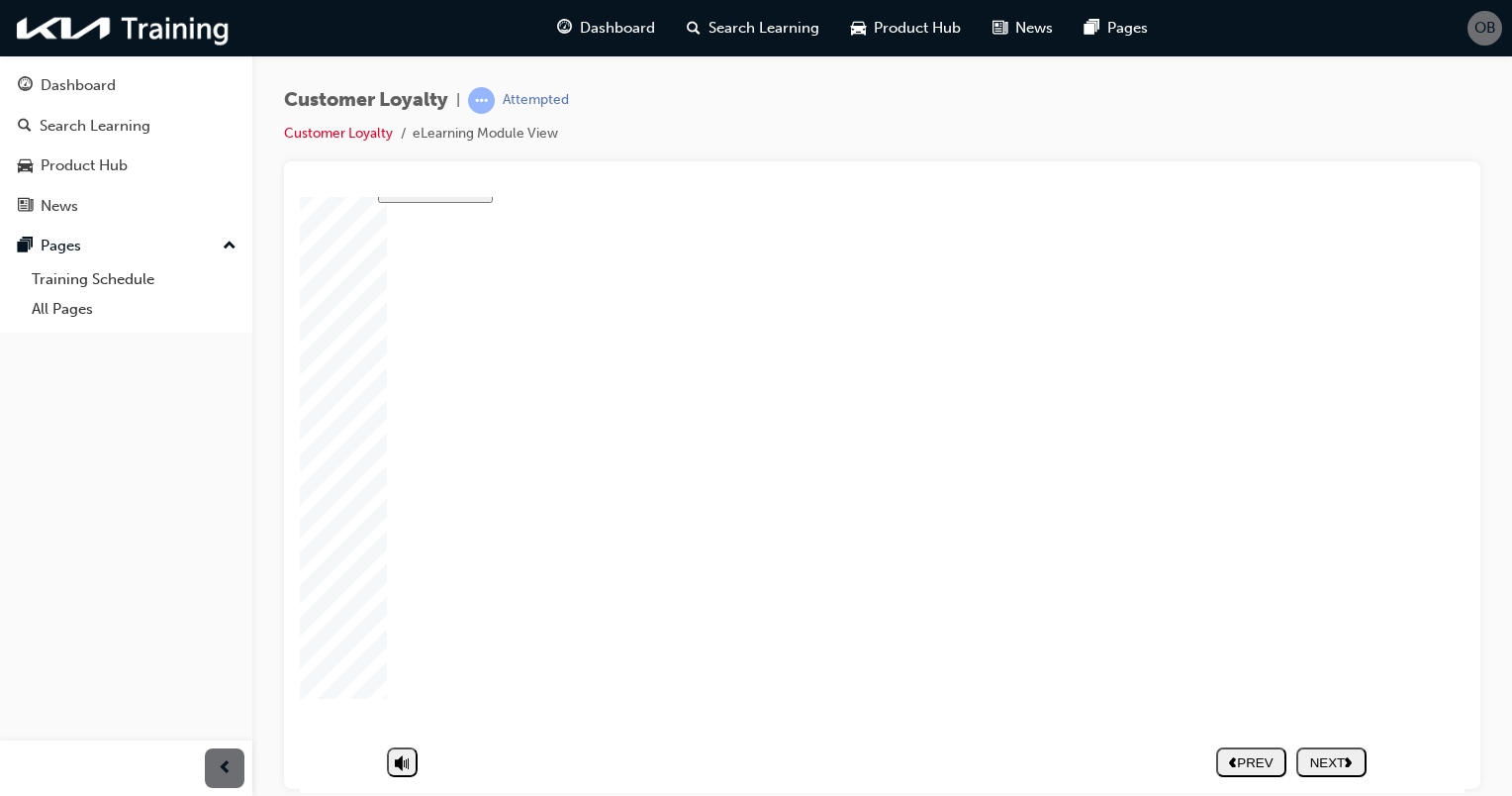 click 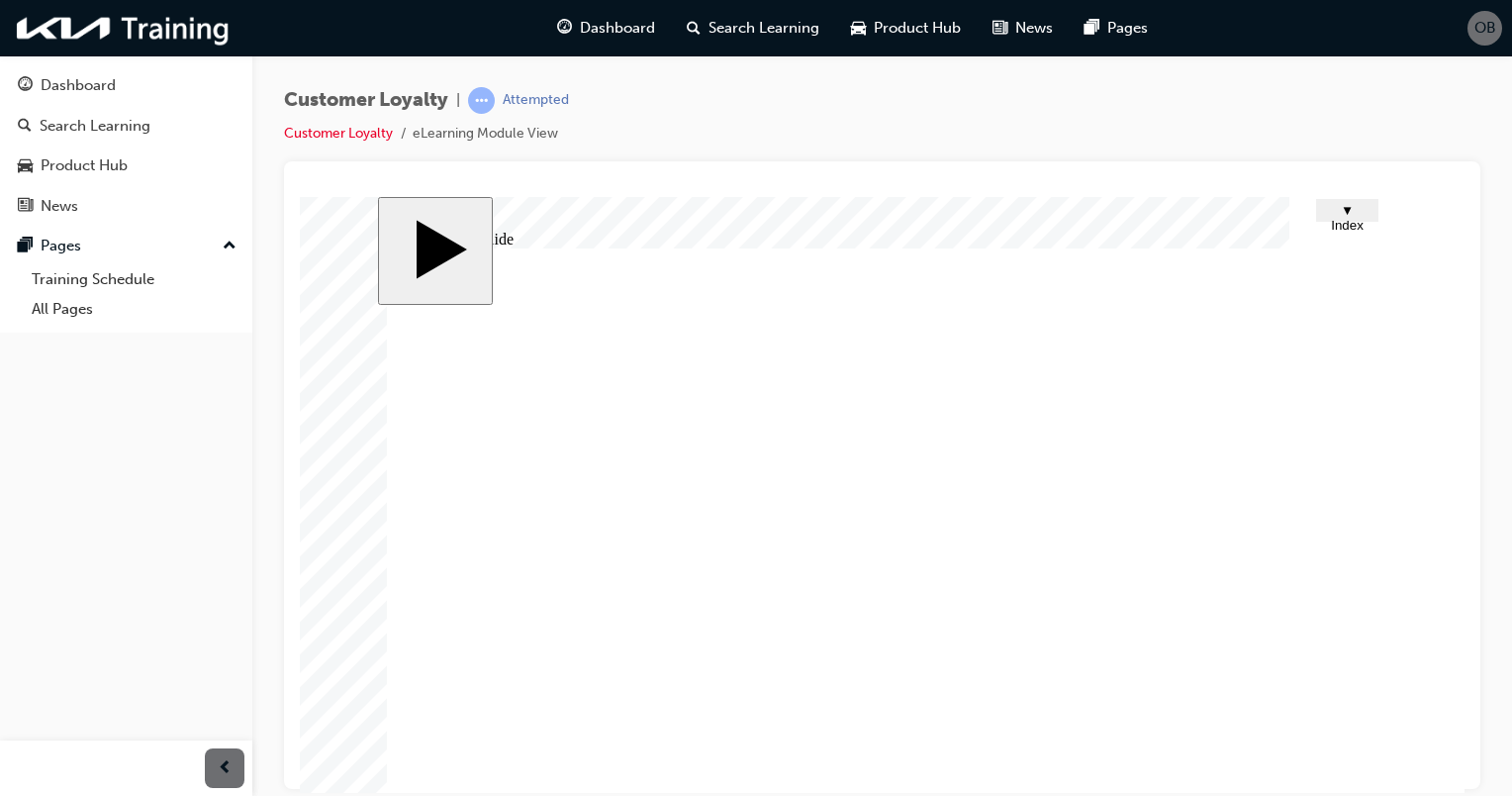 scroll, scrollTop: 116, scrollLeft: 0, axis: vertical 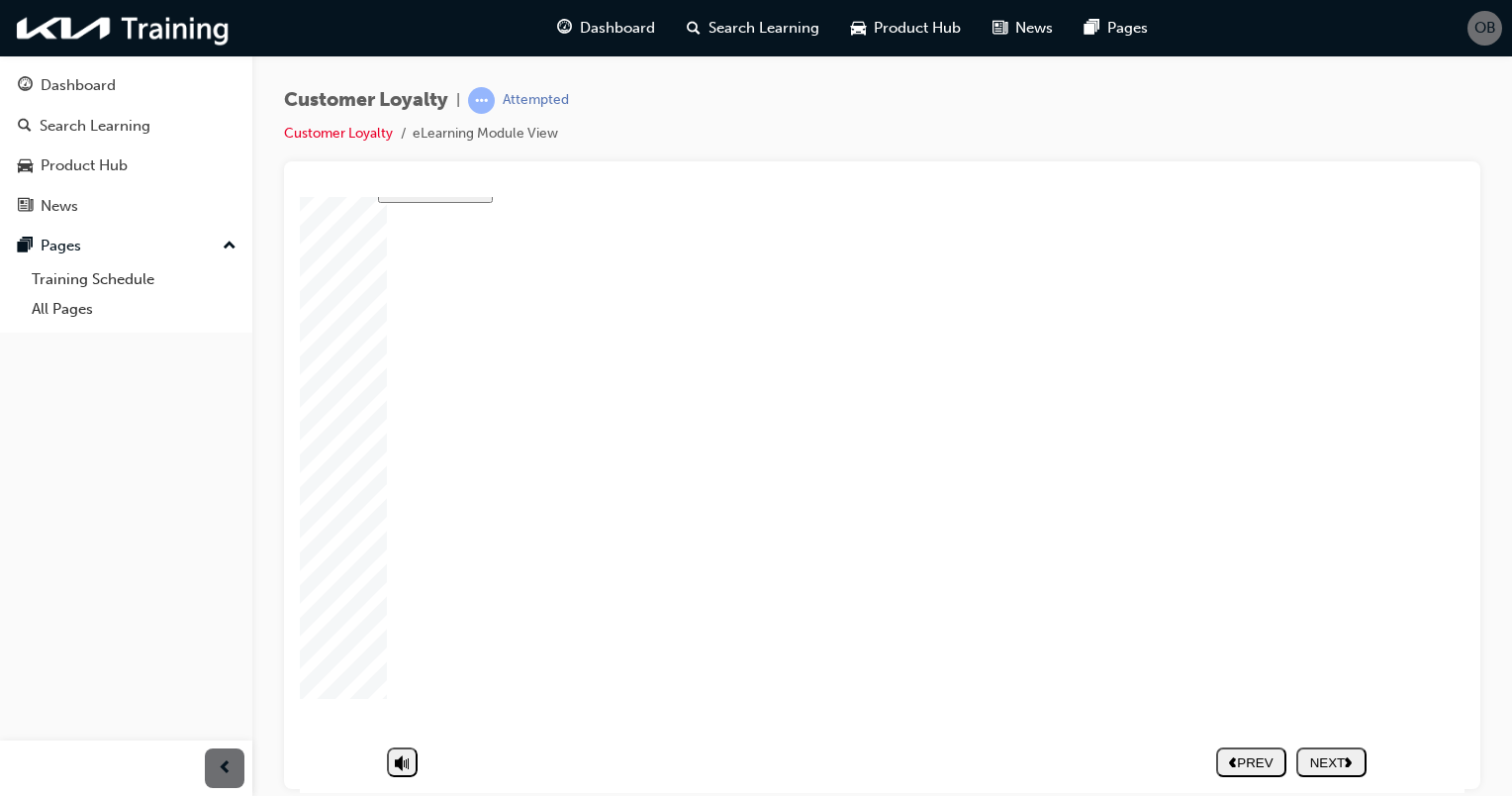 click on "NEXT" at bounding box center (1331, 761) 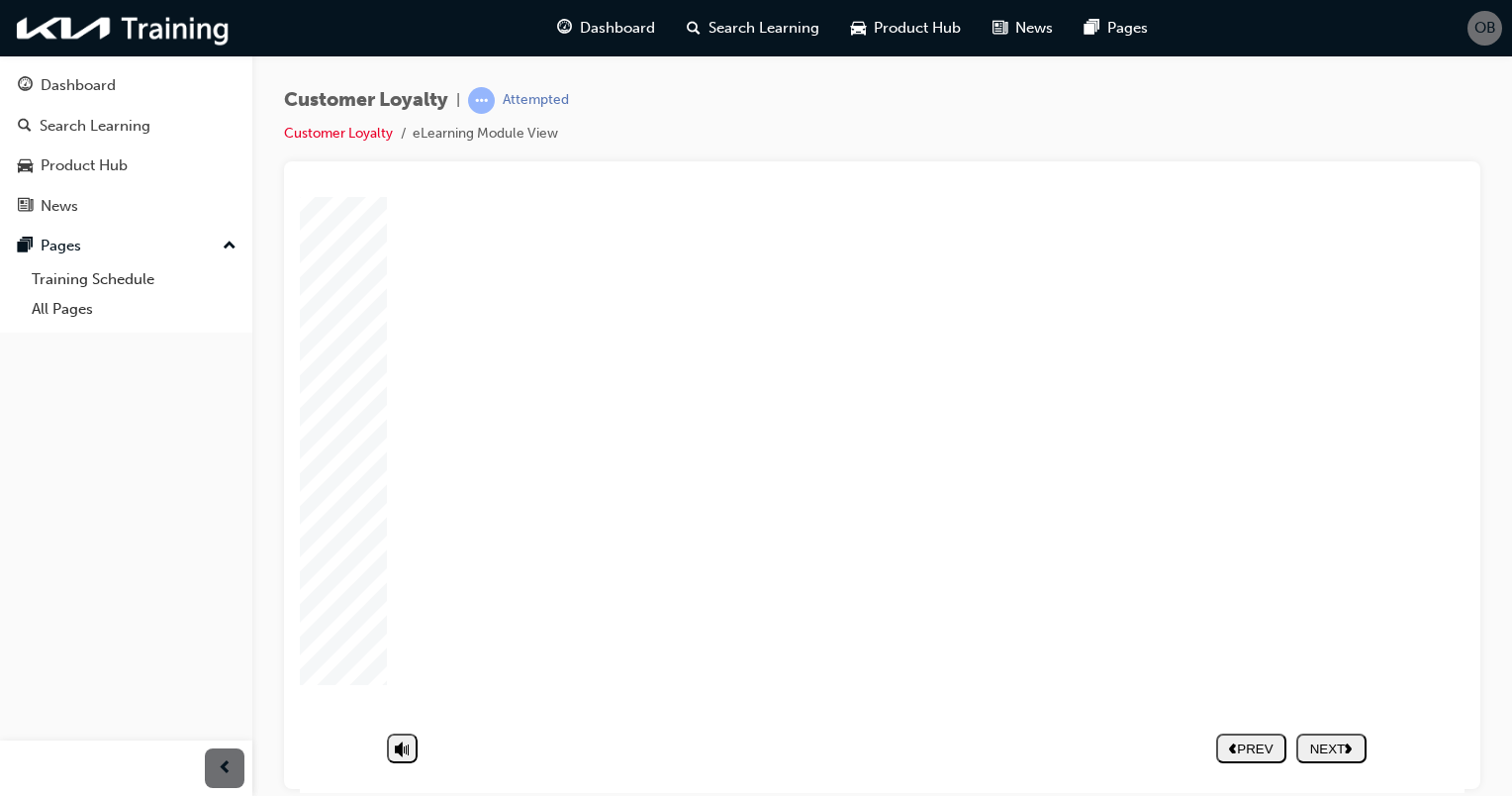 click 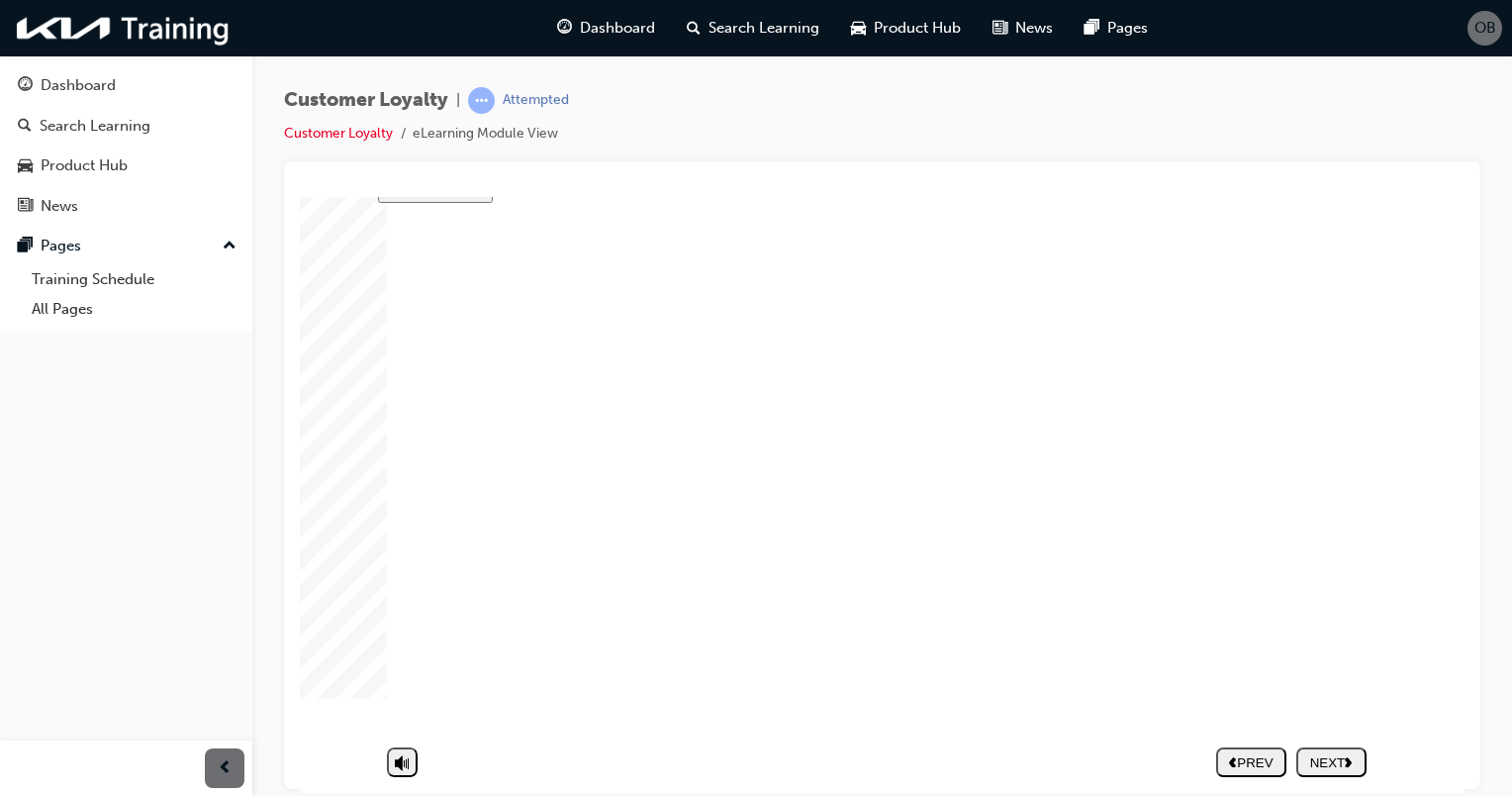 click on "NEXT" at bounding box center (1331, 761) 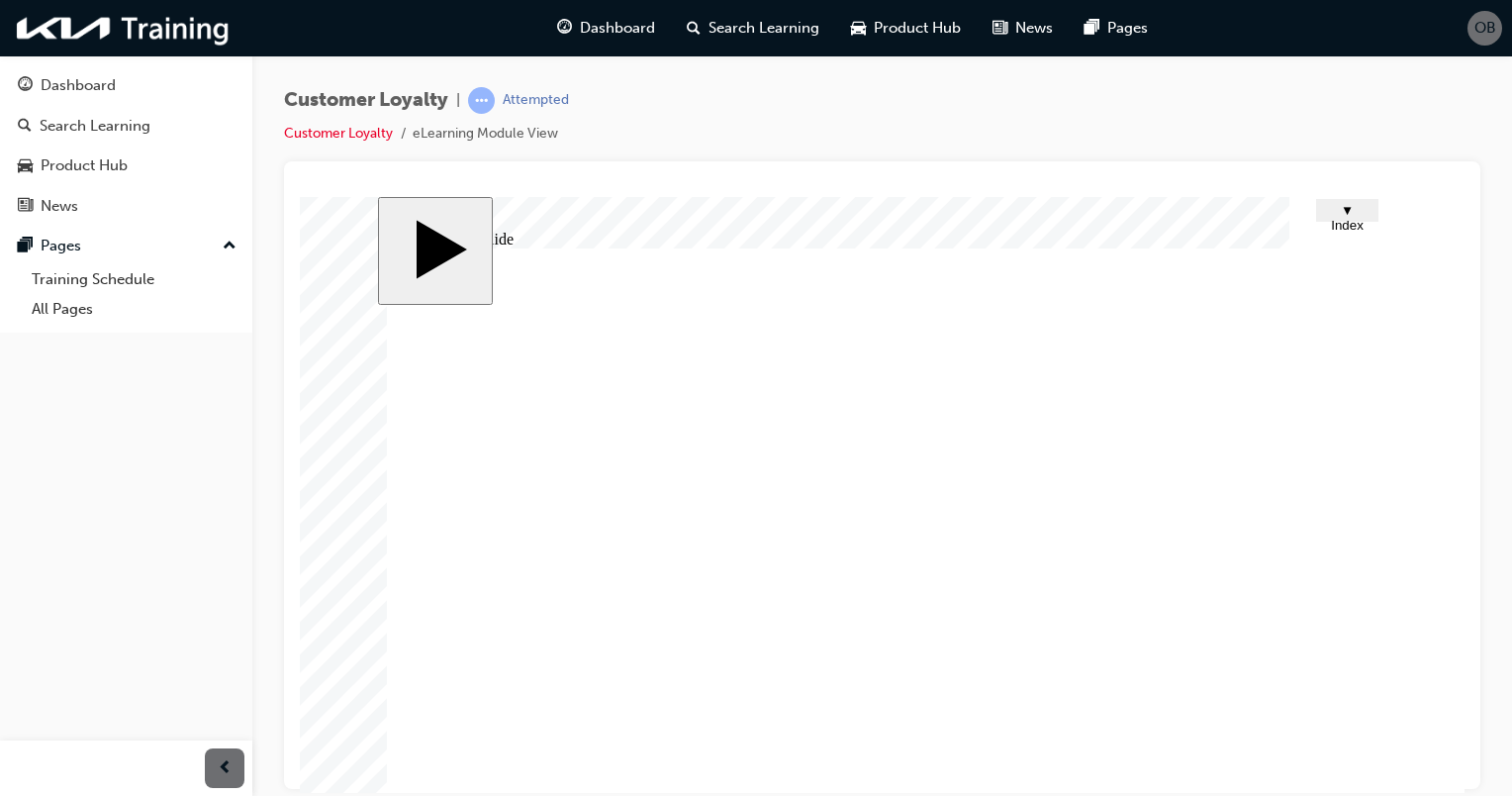 scroll, scrollTop: 116, scrollLeft: 0, axis: vertical 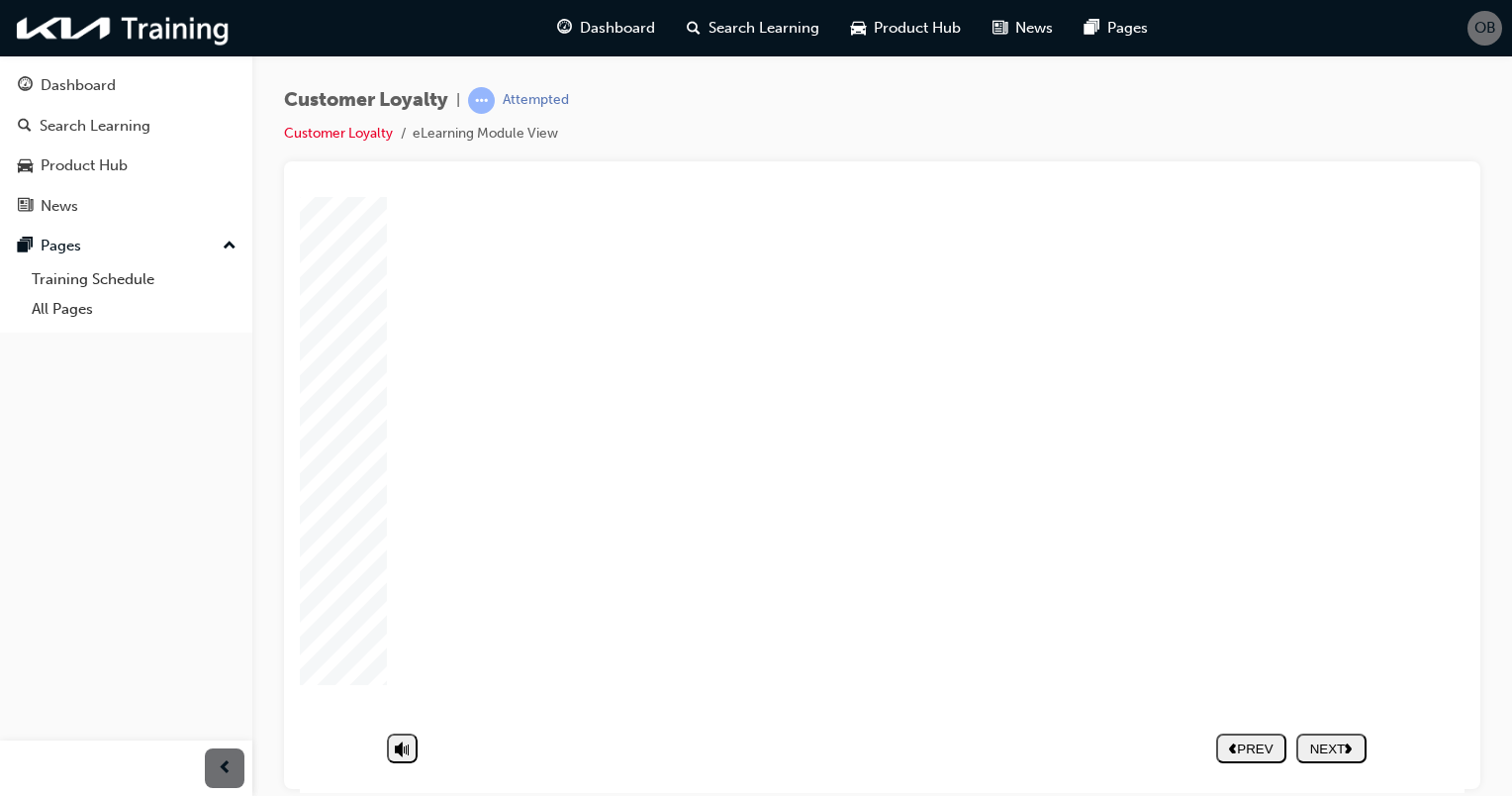 click on "slide: Untitled Slide Group
1 New Loyal Customer Rate by Maker [Unit: %] Market Total Kia H T F V Source: 2013 KACS Data Half Frame 33 2 Rectangle 1 Rectangle 1 Rectangle 1 The customer loyalty of Kia has improved,  but it is still lower than other competitors. Group 4 7 Customer Loyalty 1. Definition and Importance of Customer Loyalty Group
3 Customer loyalty of Kia Customer Loyalty Customer Loyalty Customer Loyalty Customer Loyalty 1 .  Definition and Importance of Customer Loyalty 1. Definition and Importance of Customer Loyalty 1 ." at bounding box center [882, 378] 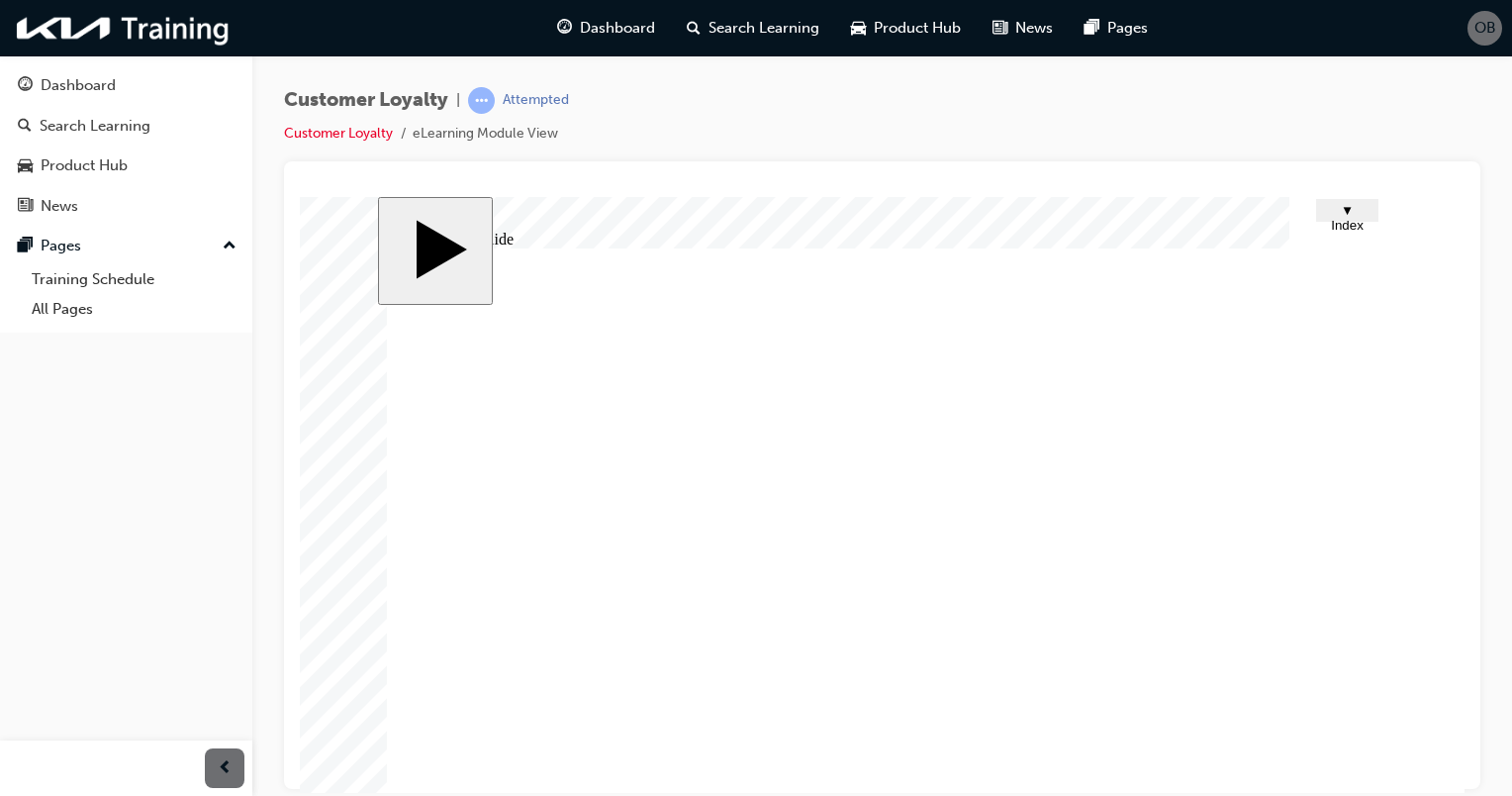 scroll, scrollTop: 116, scrollLeft: 0, axis: vertical 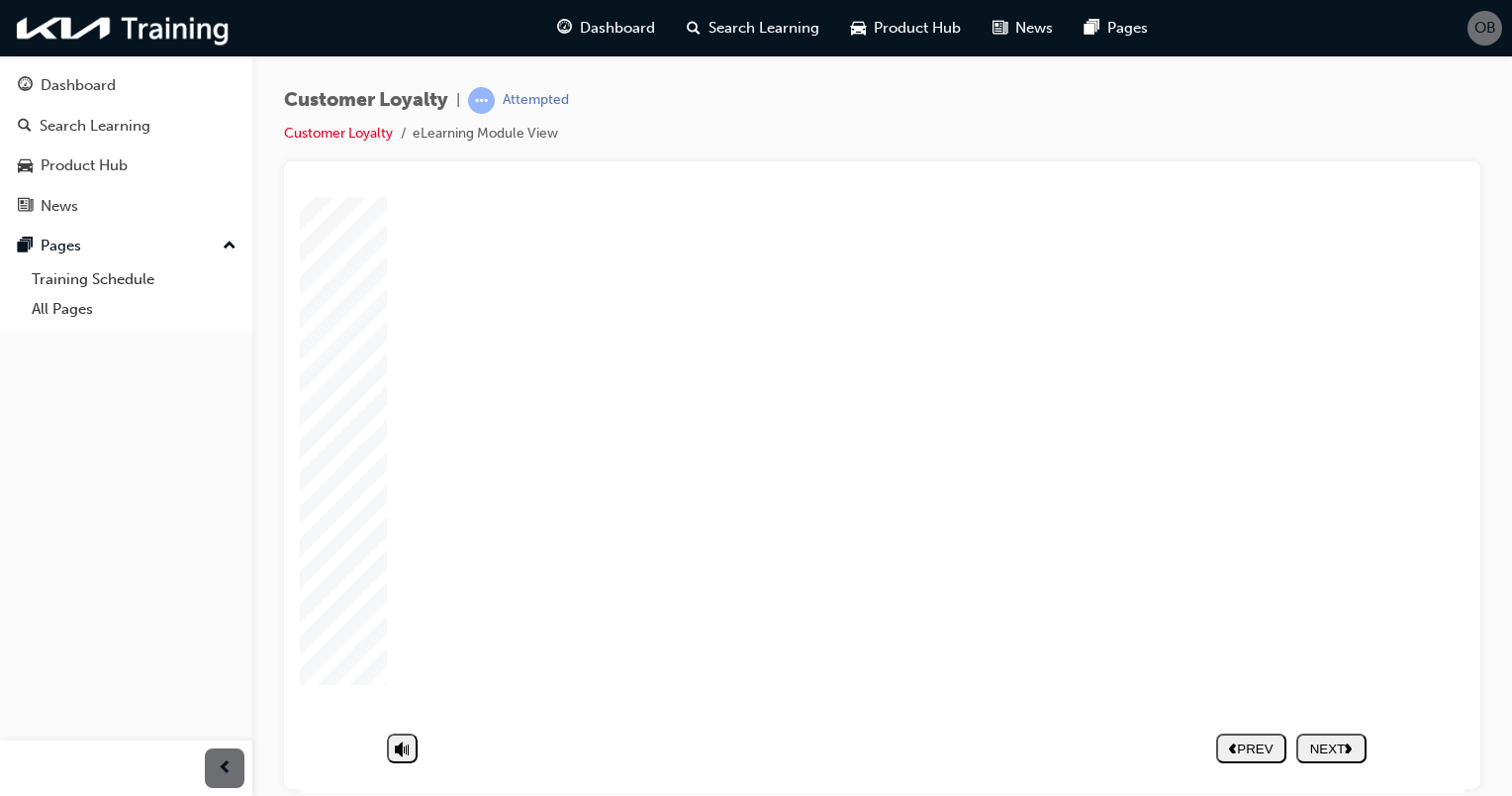 click 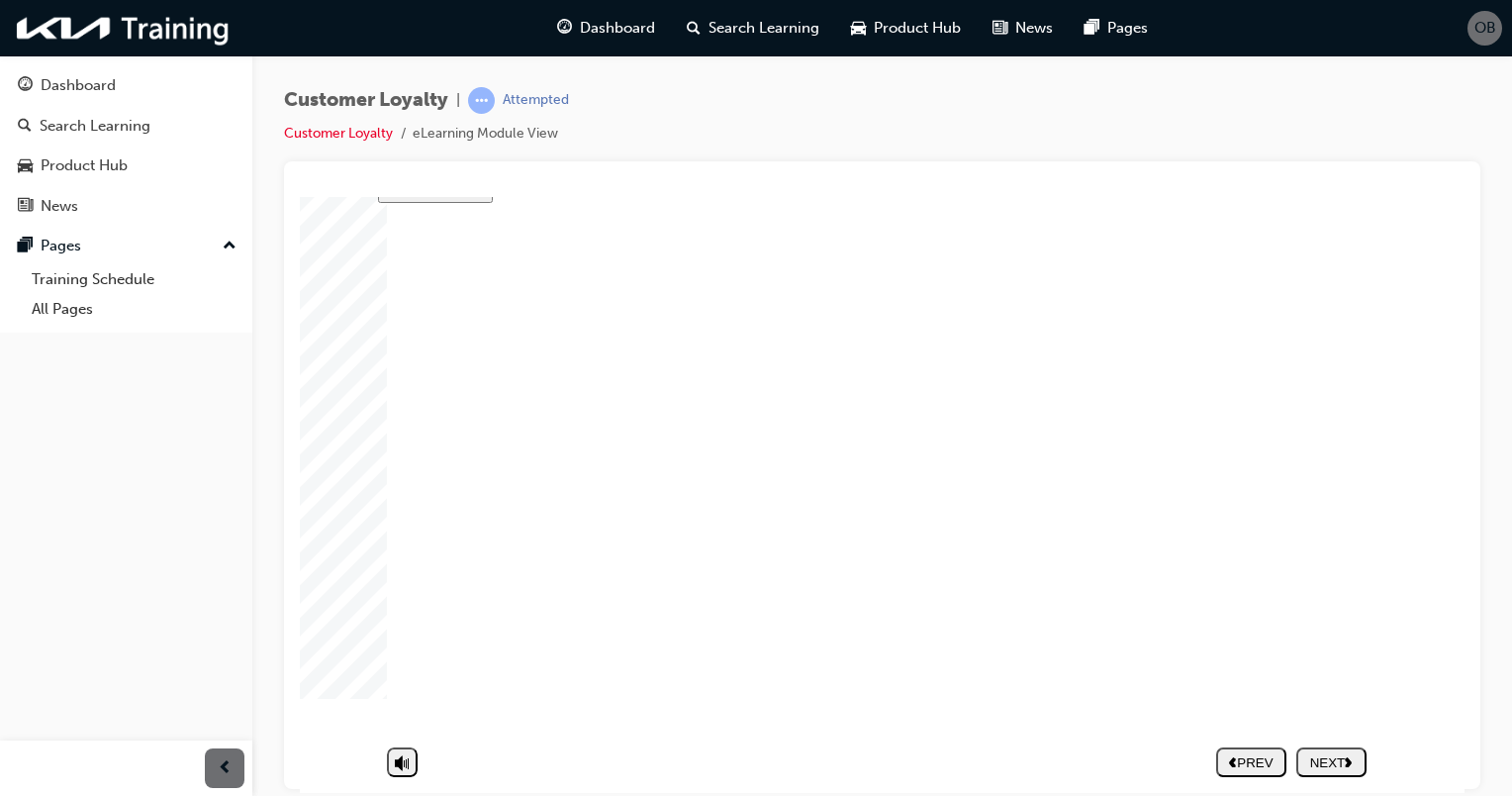 click on "NEXT" at bounding box center (1331, 761) 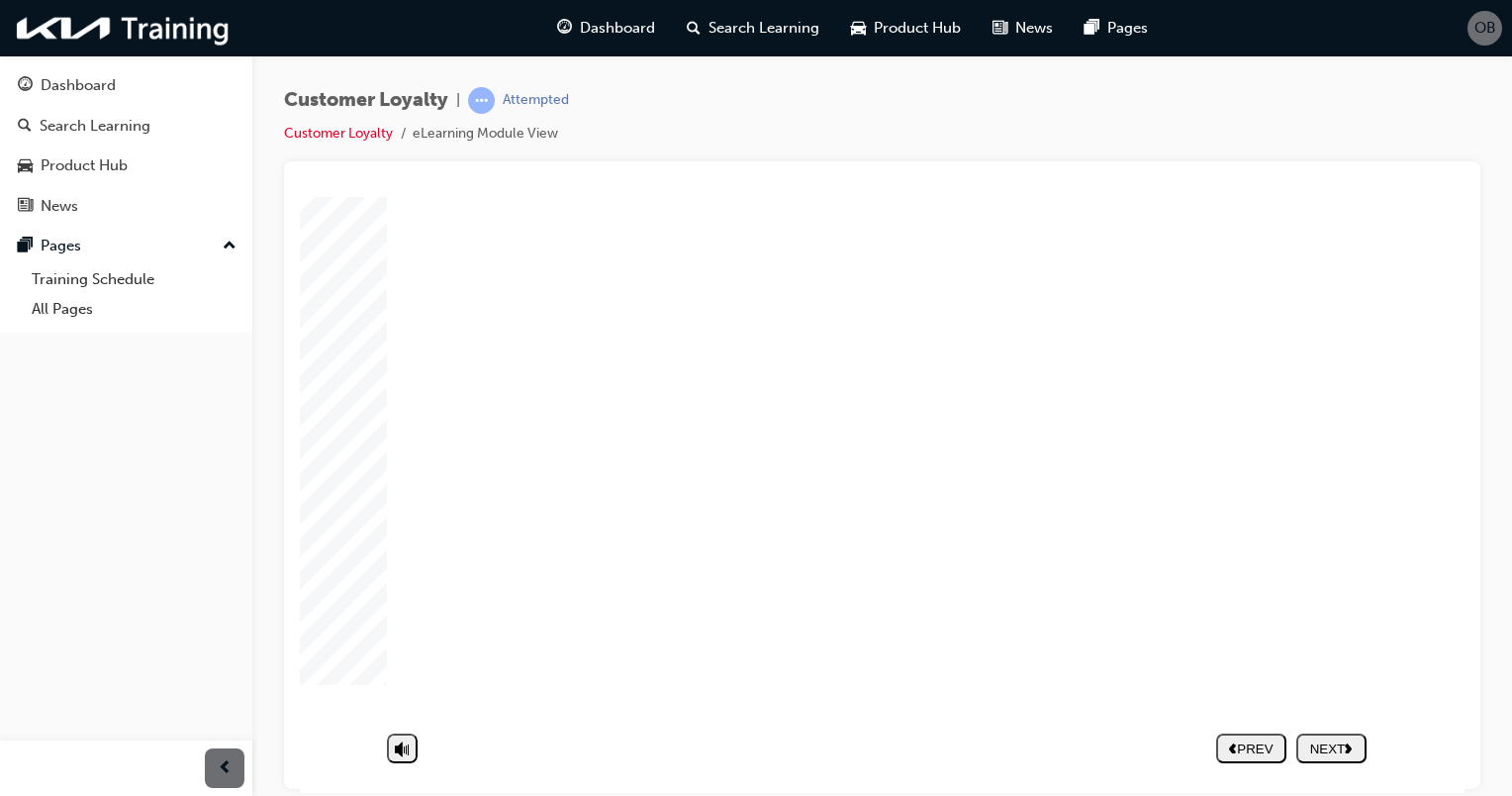 click 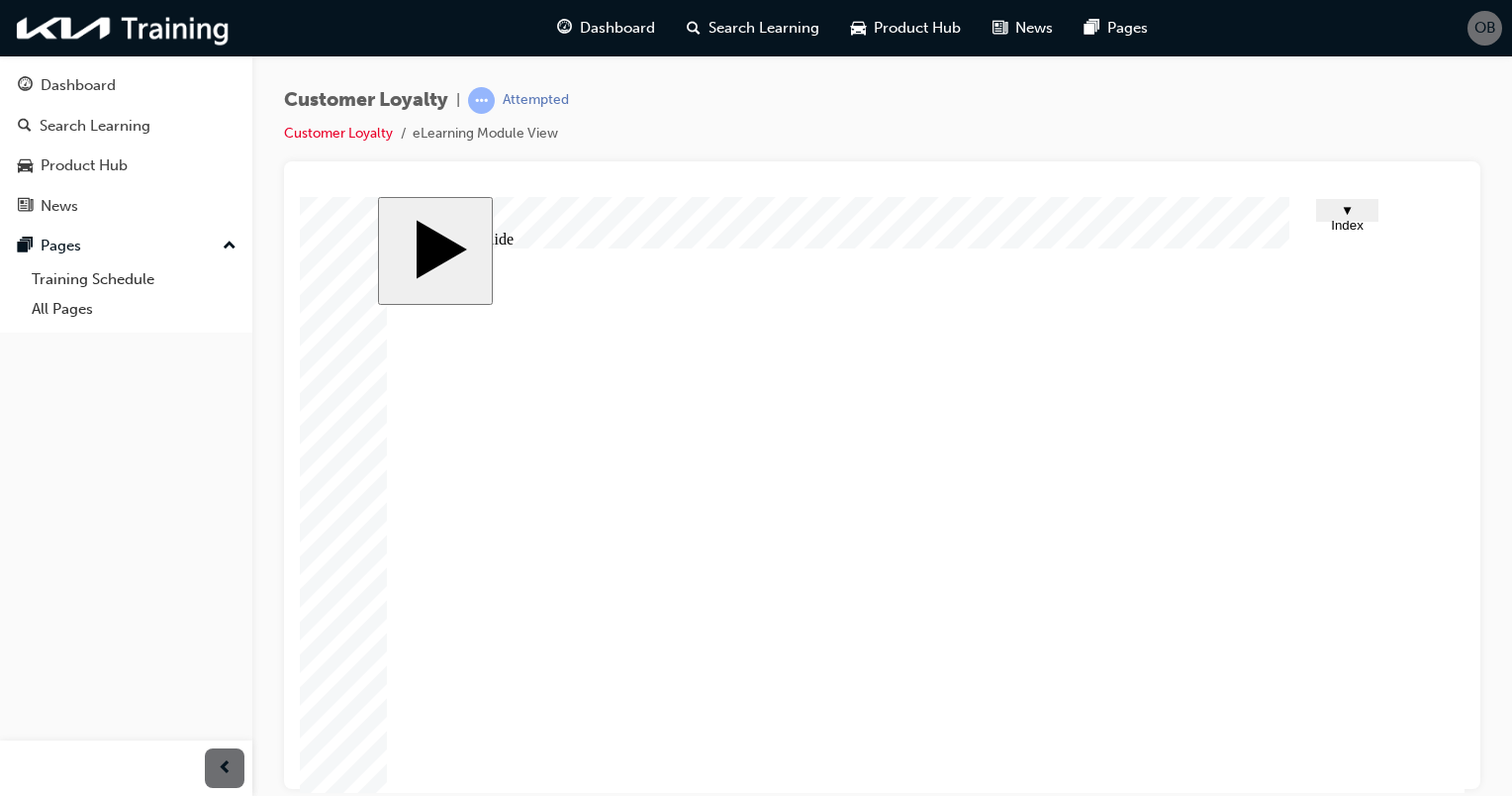 scroll, scrollTop: 116, scrollLeft: 0, axis: vertical 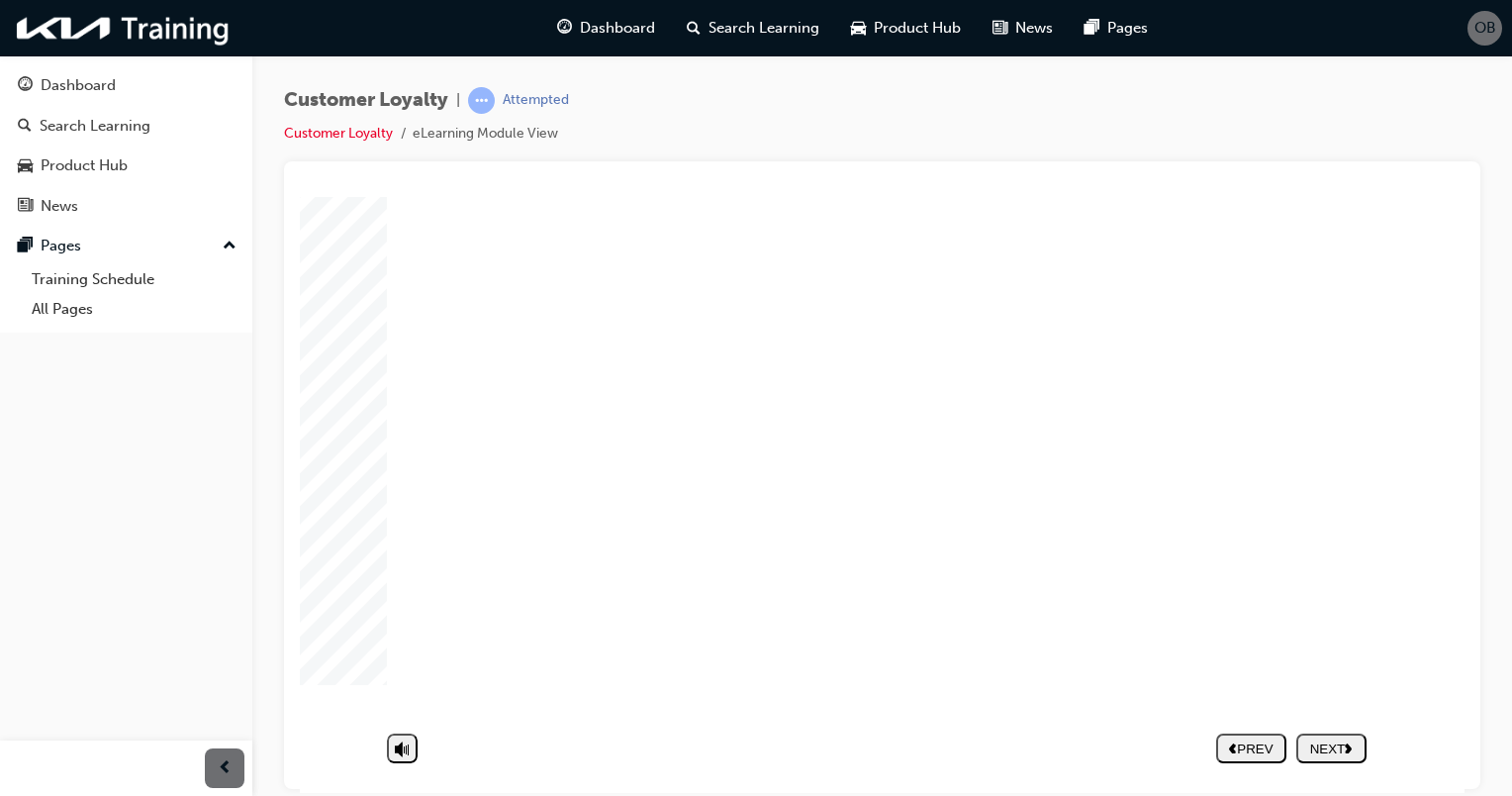 click 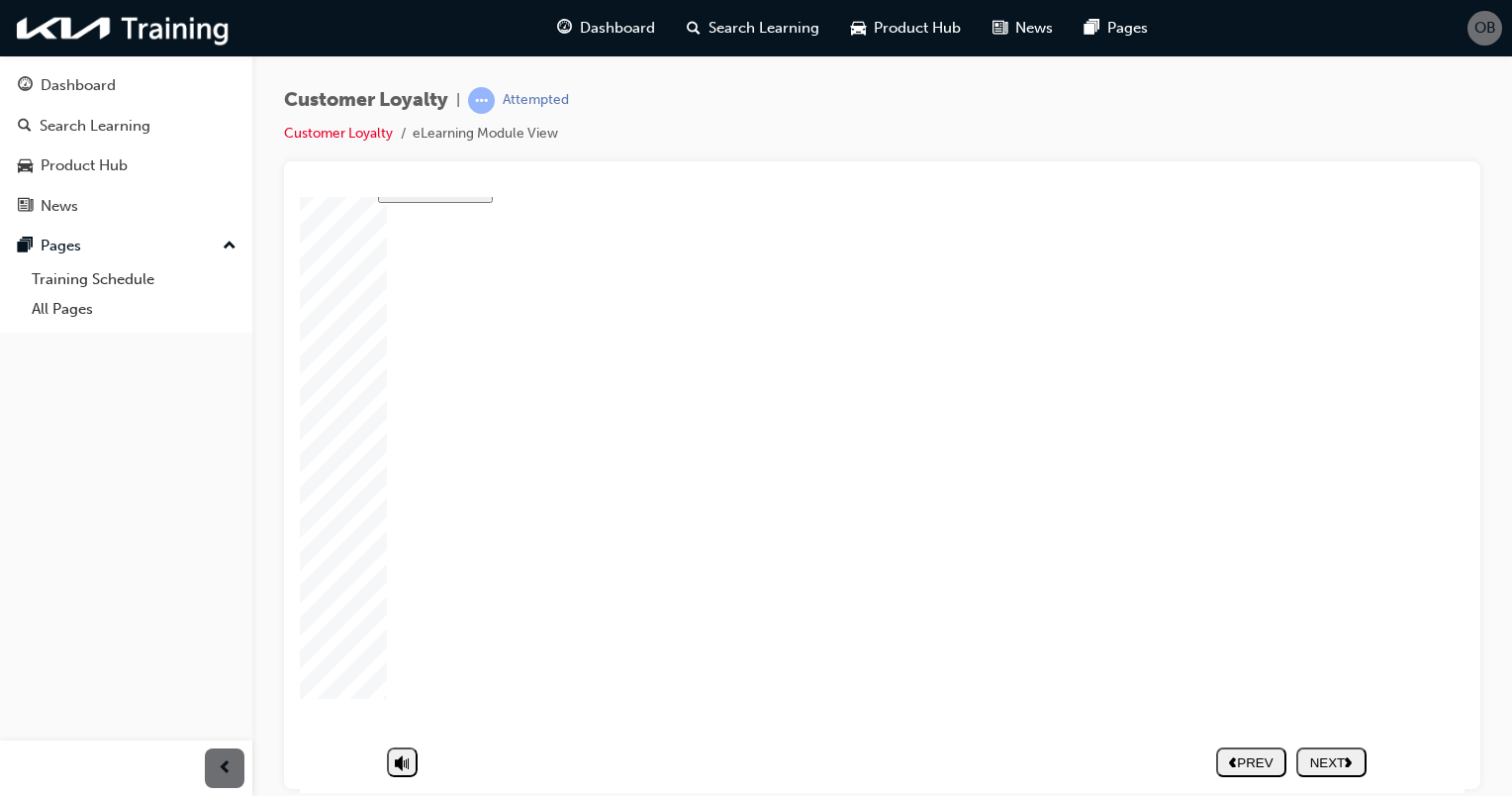 click on "NEXT" at bounding box center [1331, 761] 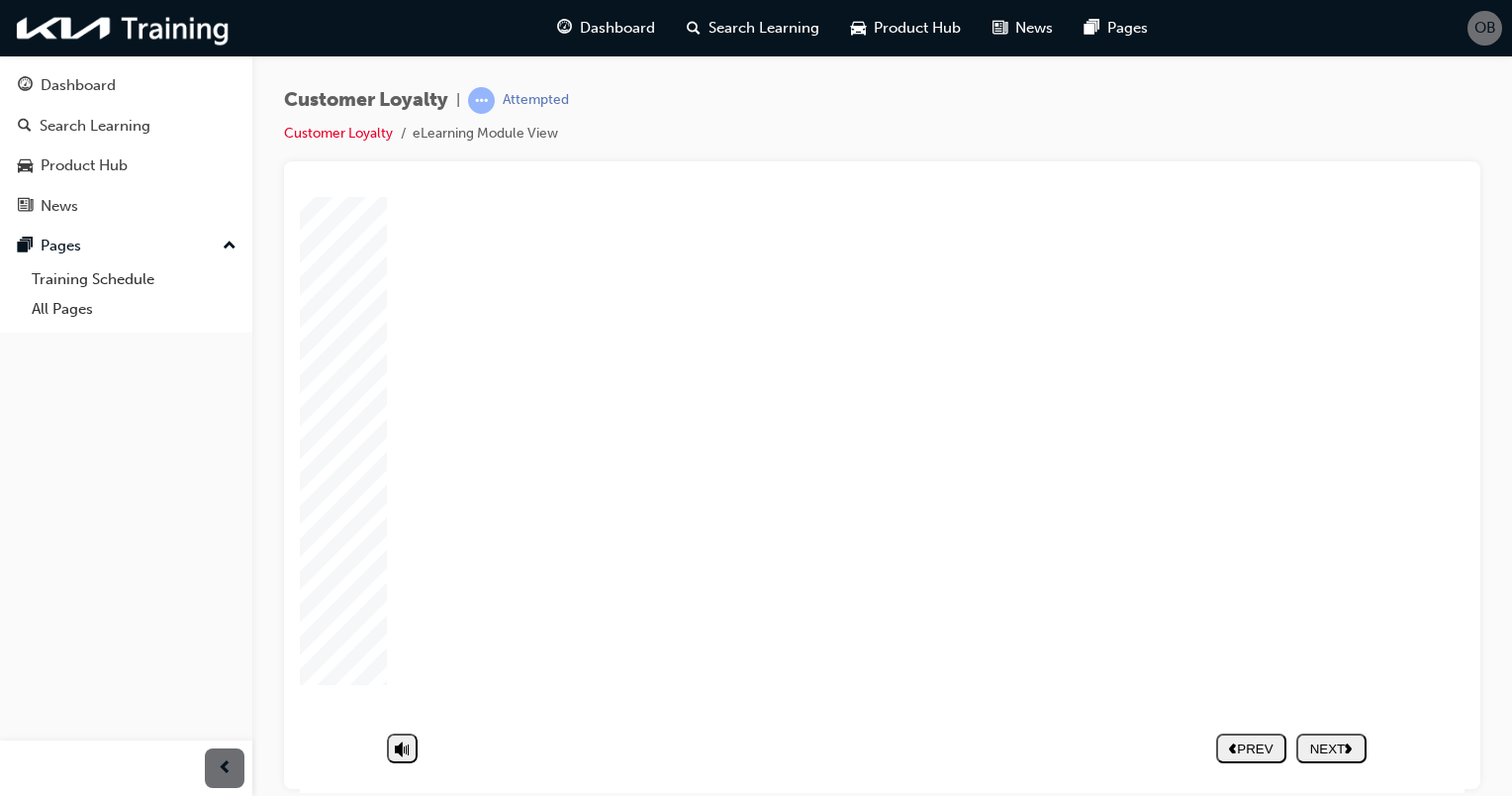 click 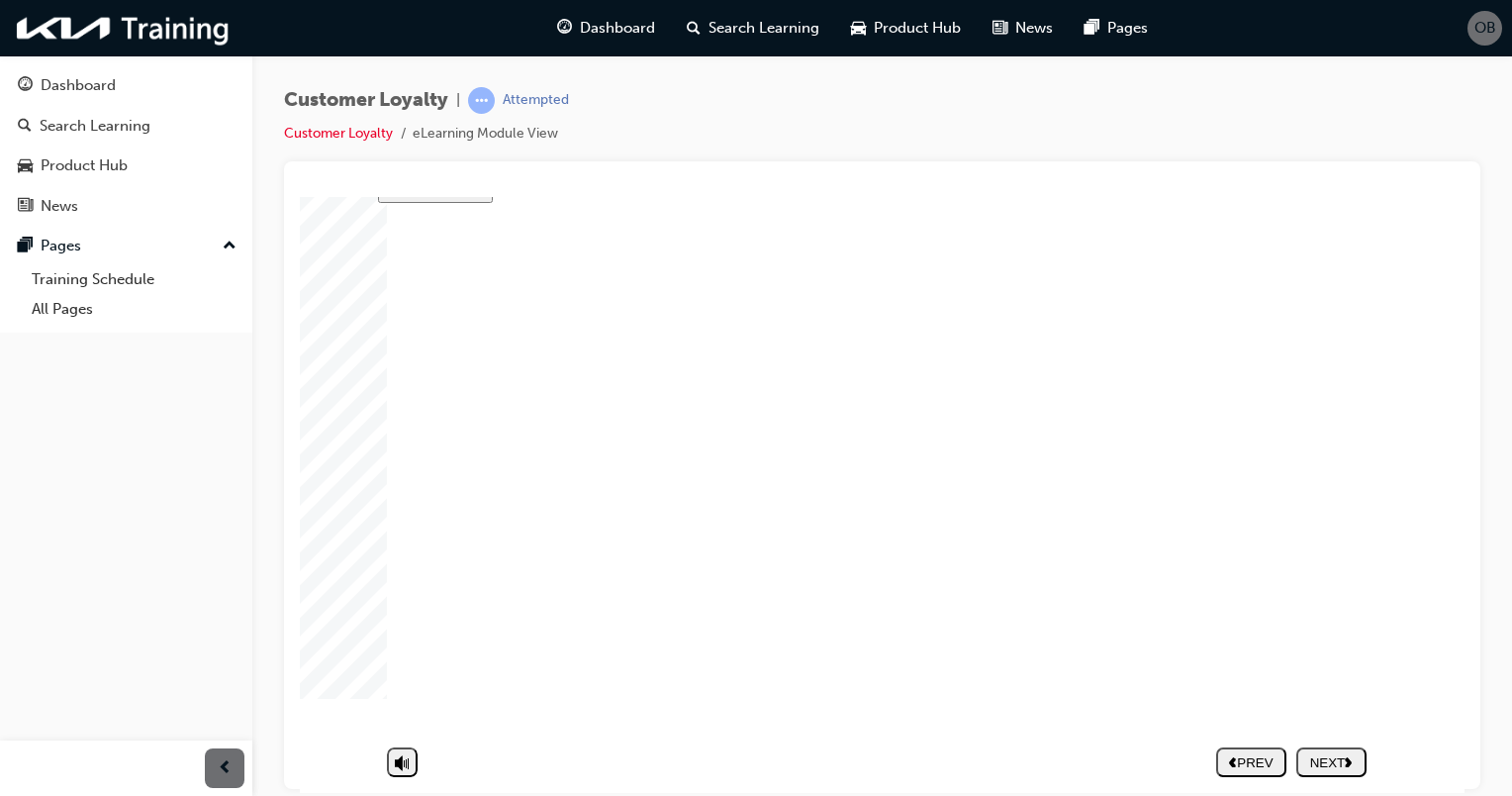 click 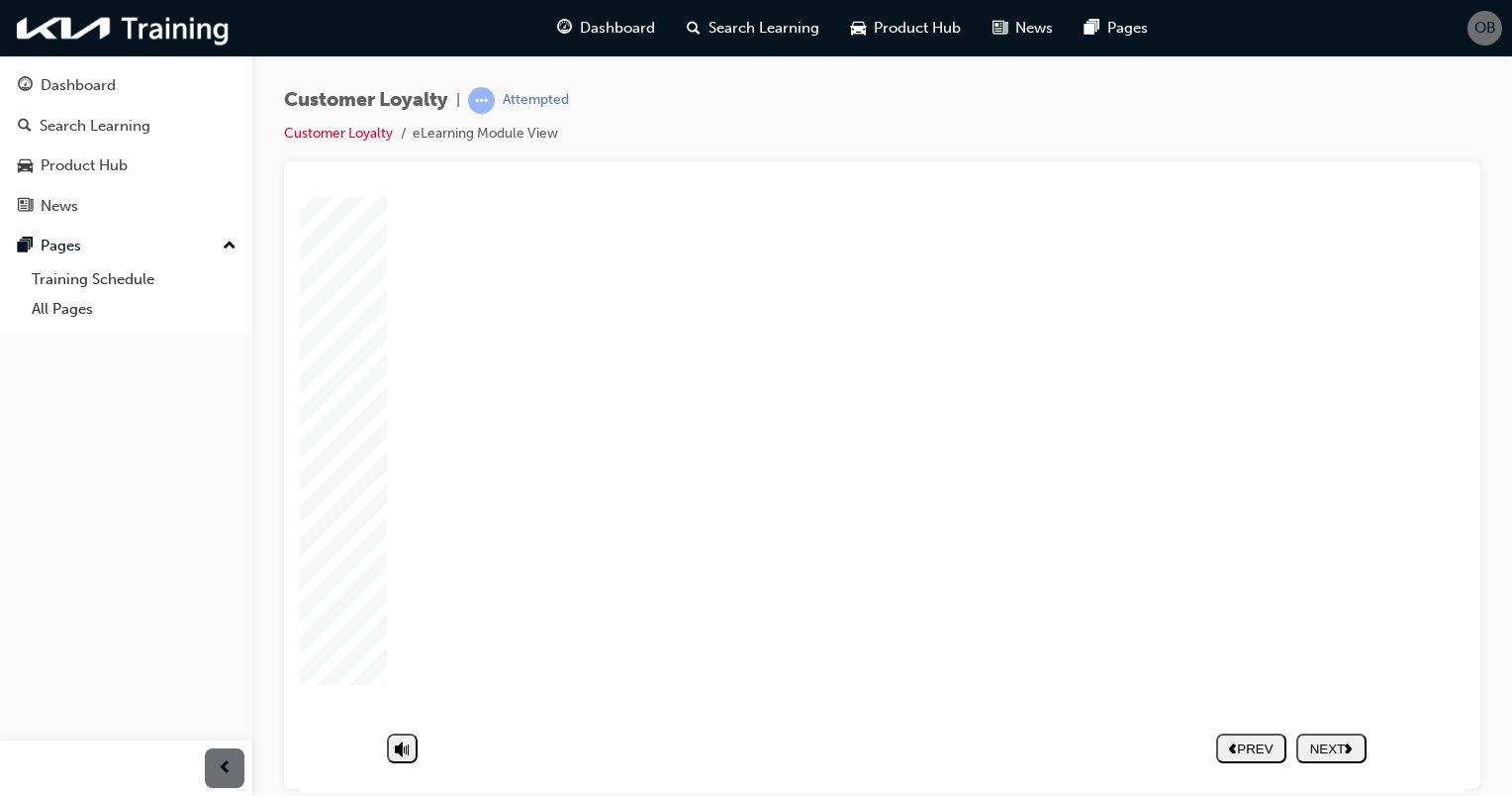 click 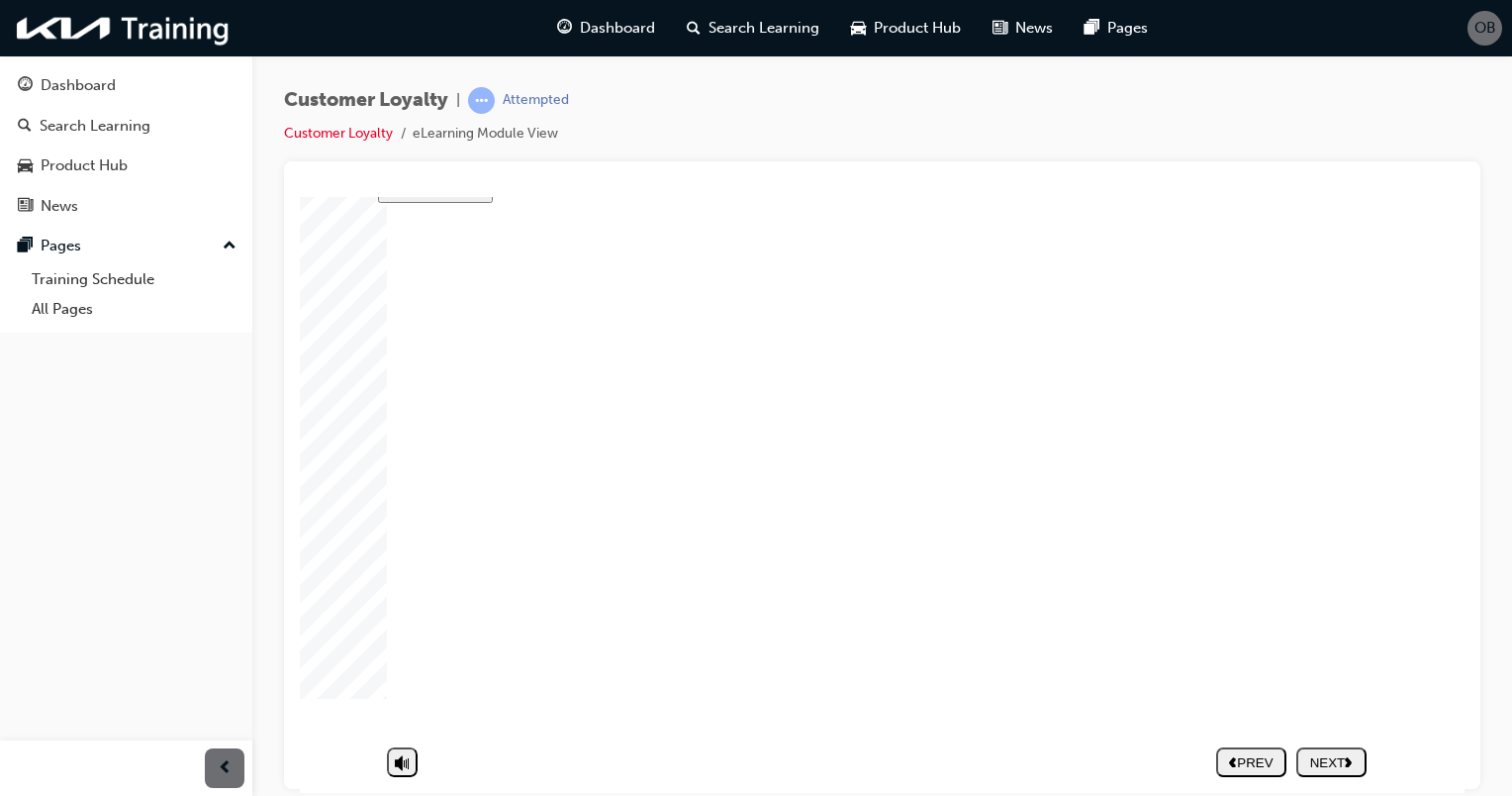 click on "NEXT" at bounding box center (1331, 761) 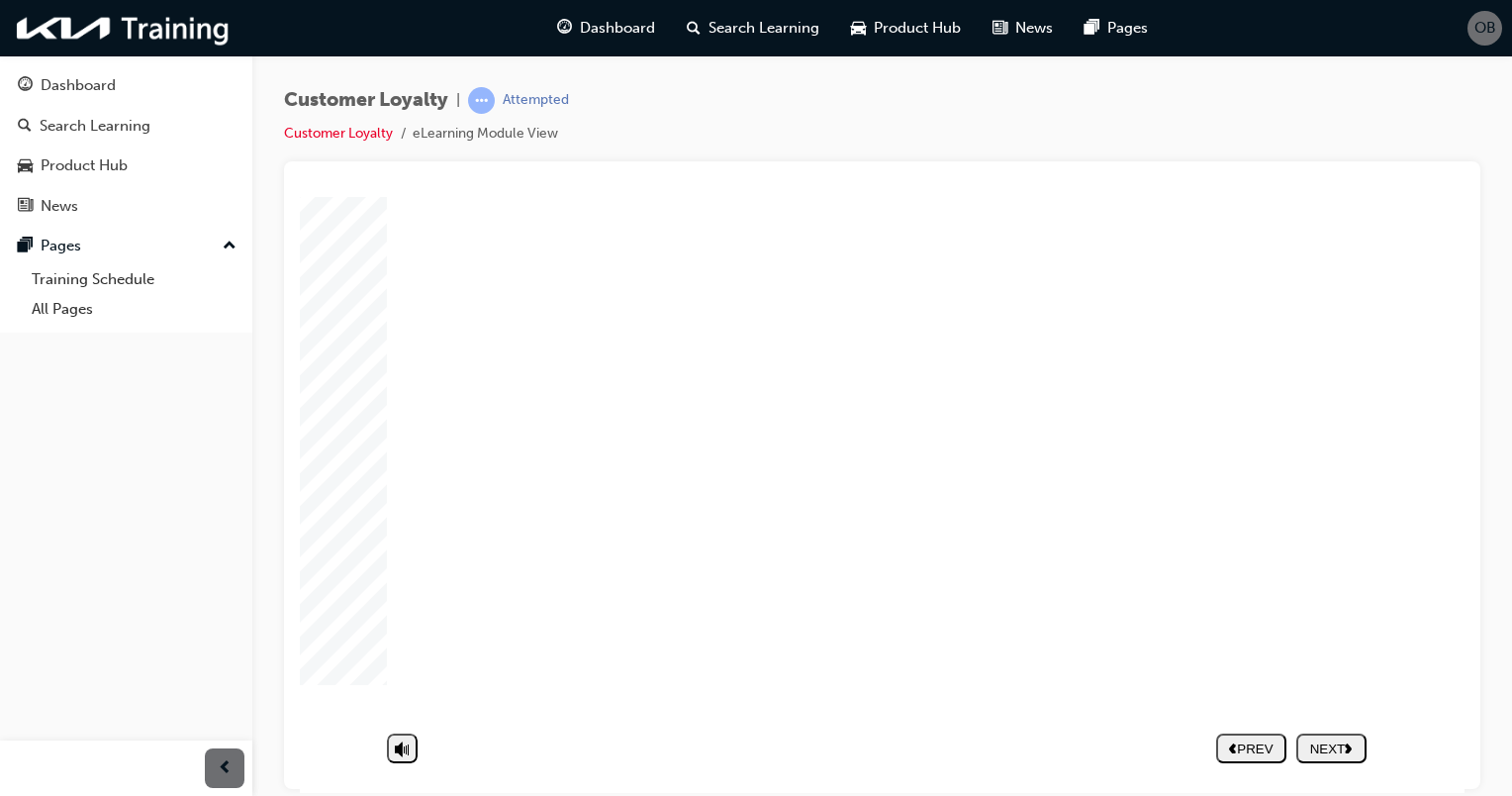 click on "NEXT" at bounding box center (1331, 747) 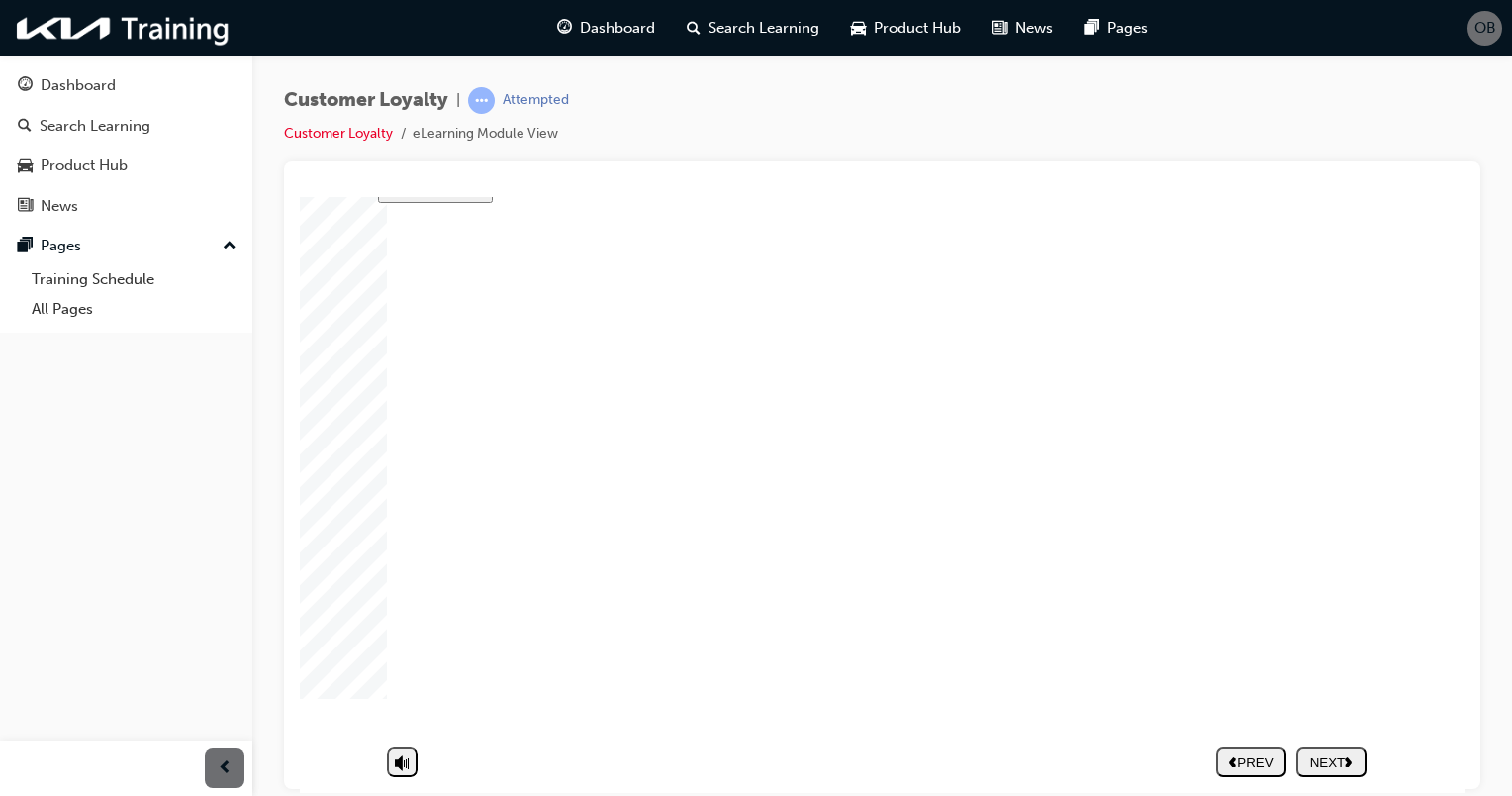 click on "NEXT" at bounding box center (1331, 761) 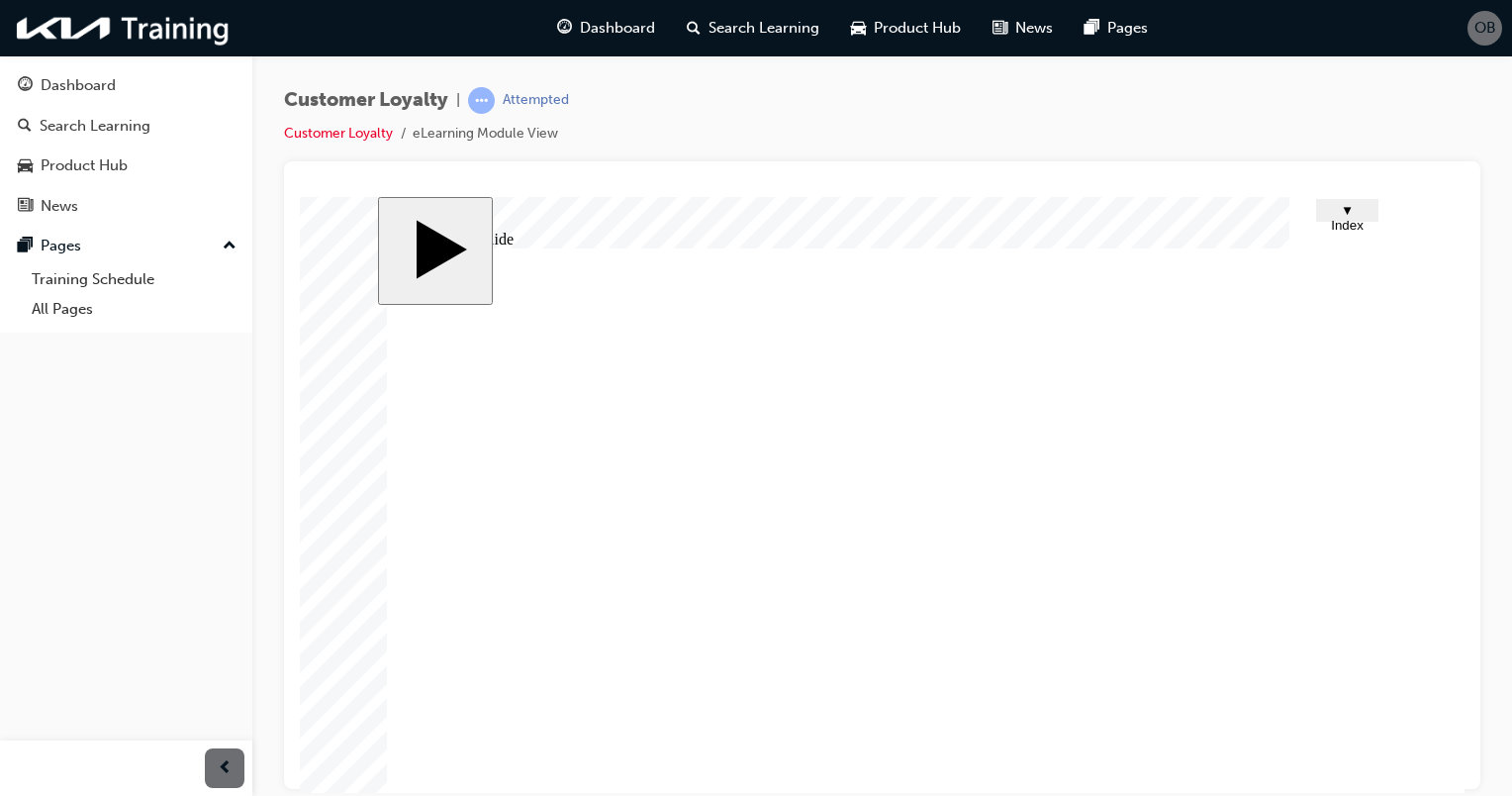 scroll, scrollTop: 116, scrollLeft: 0, axis: vertical 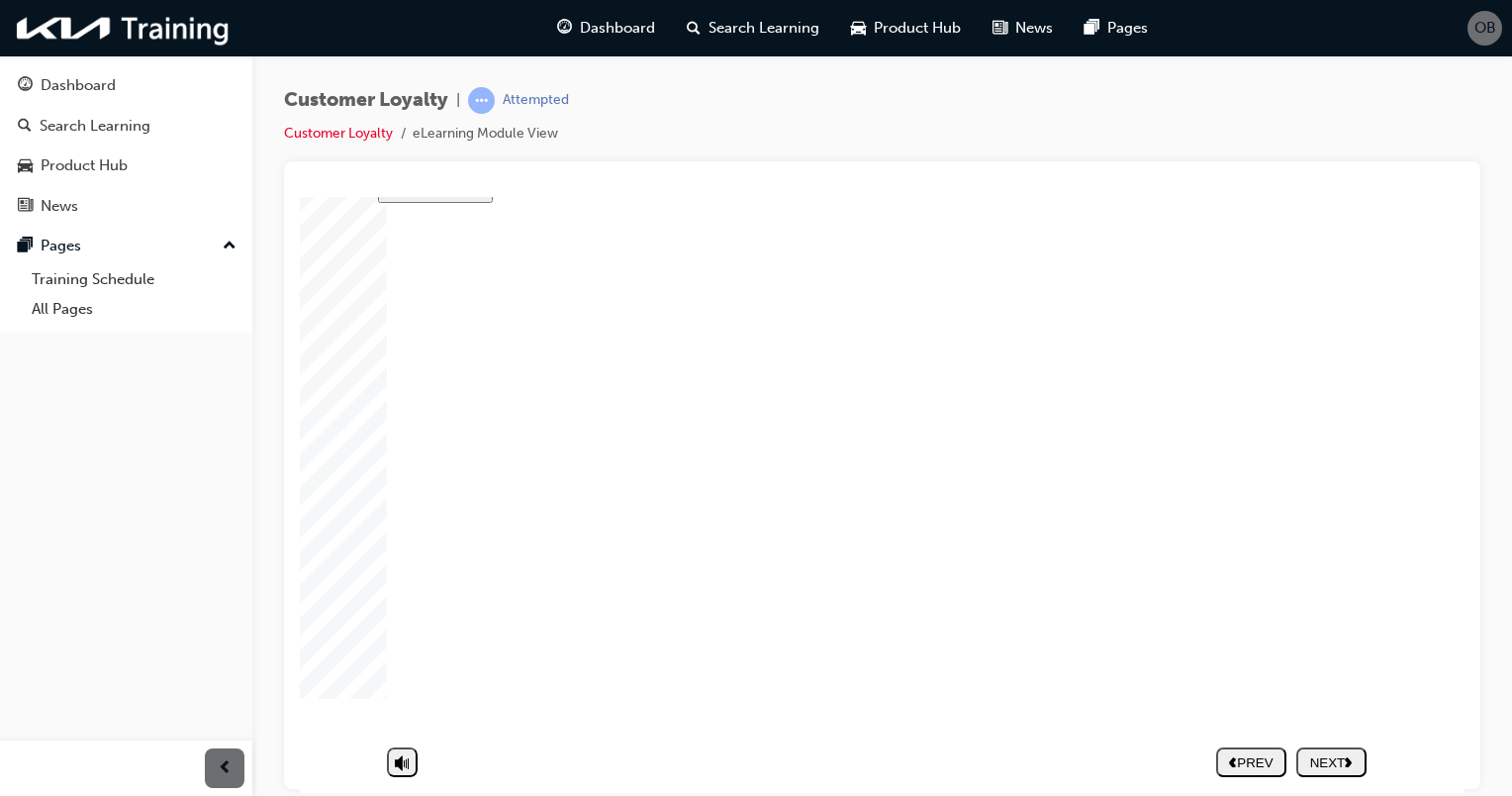 click on "NEXT" at bounding box center (1331, 761) 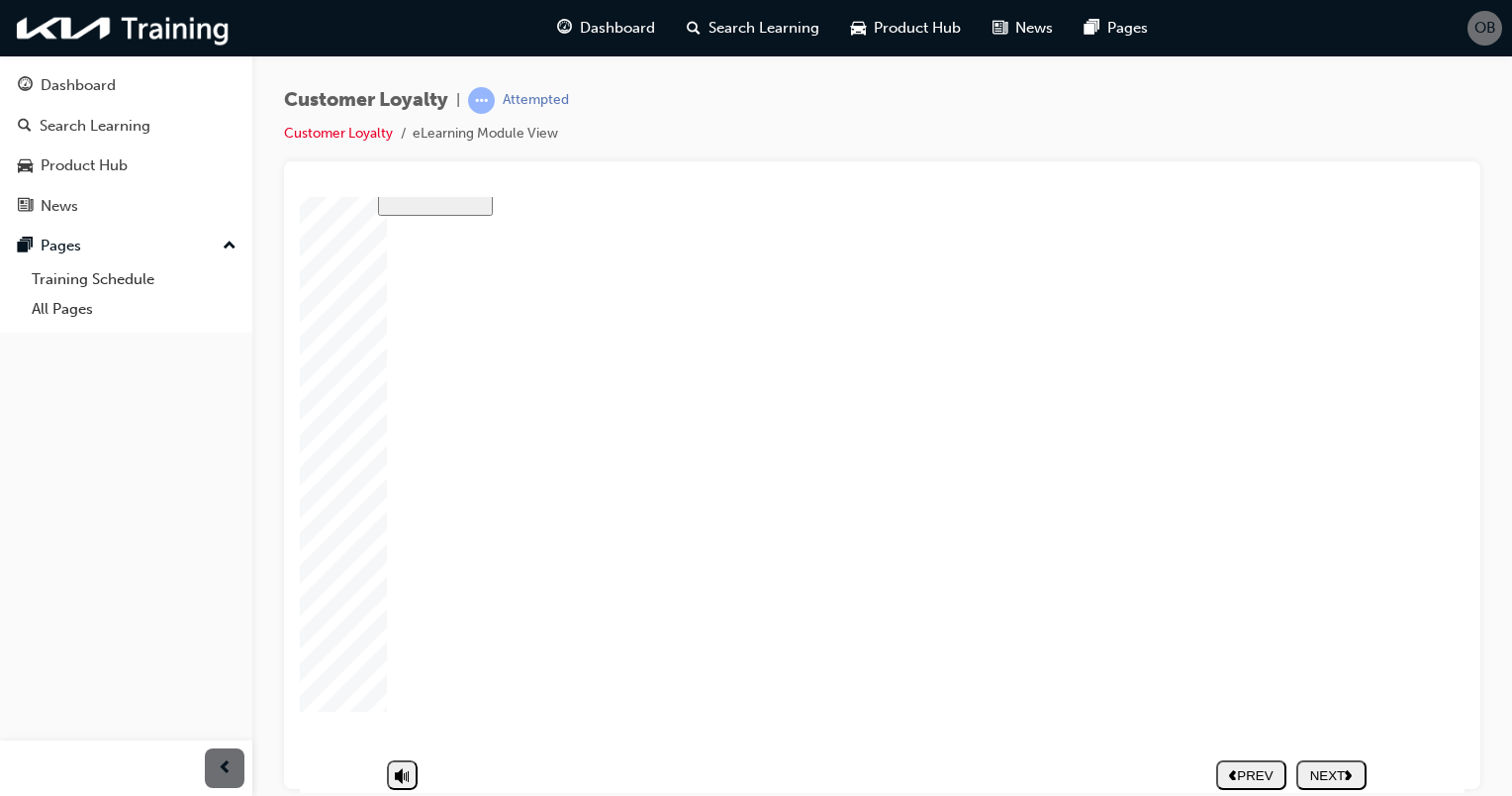 scroll, scrollTop: 116, scrollLeft: 0, axis: vertical 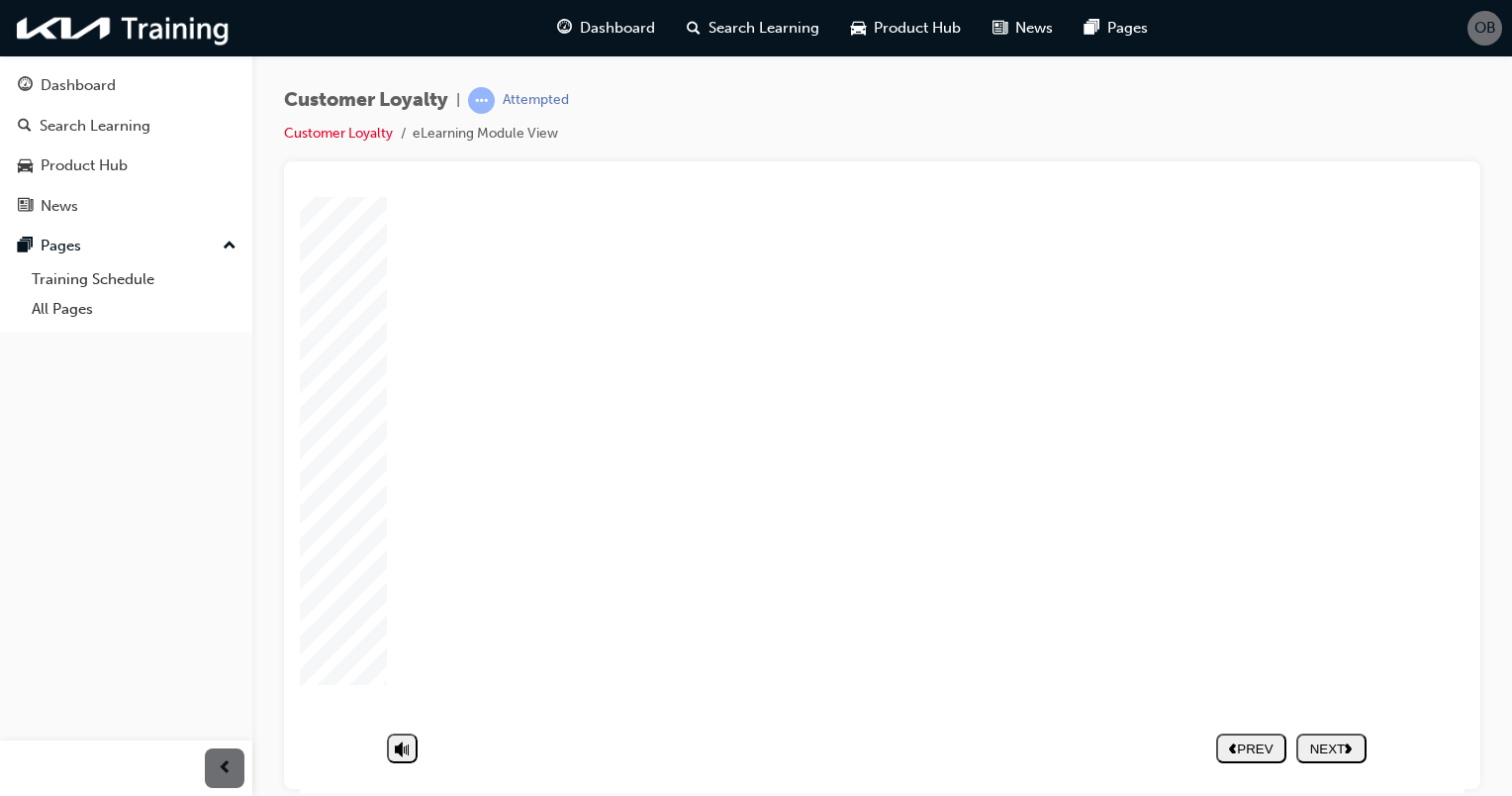 click 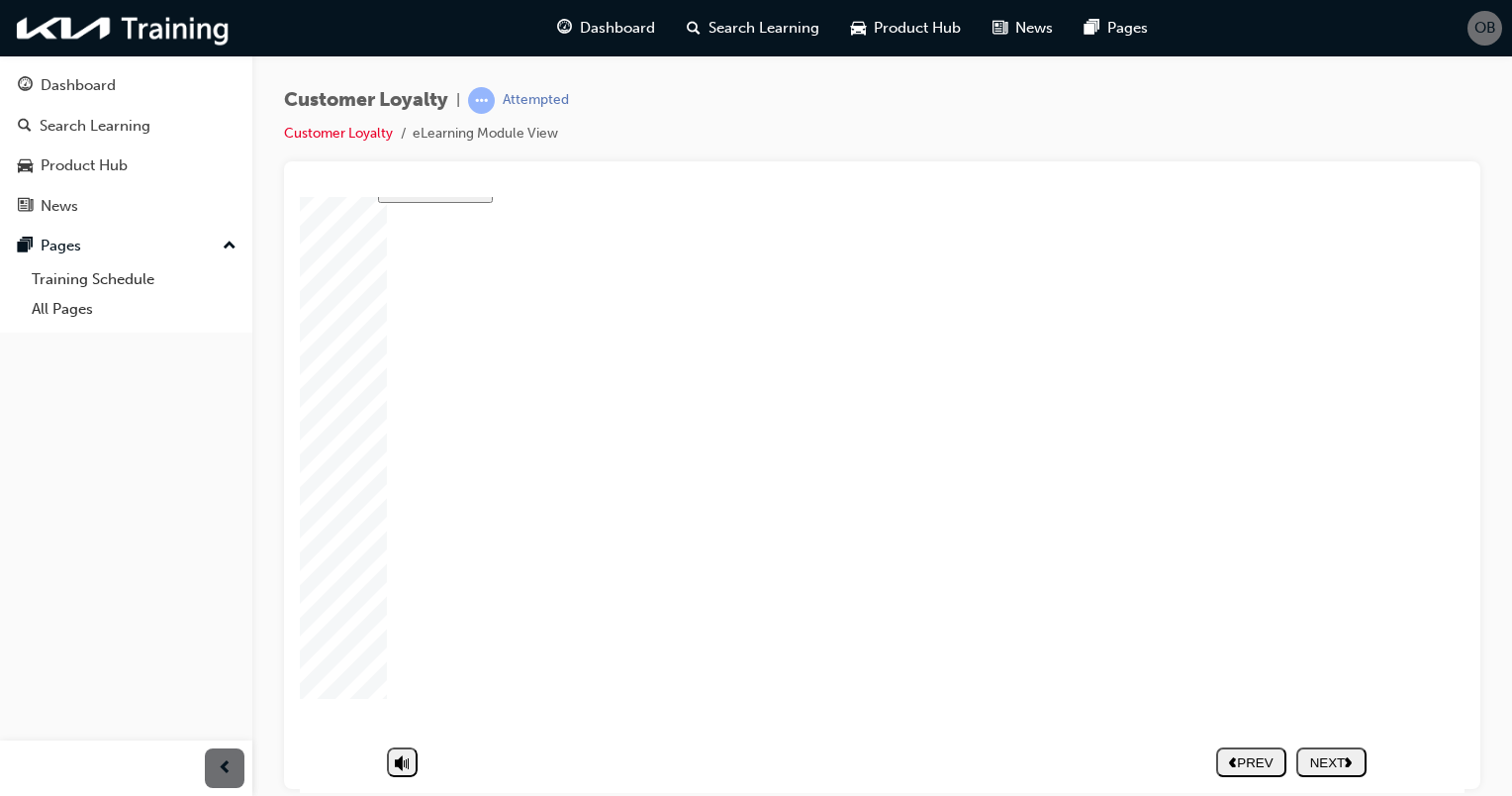 click on "NEXT" at bounding box center [1331, 761] 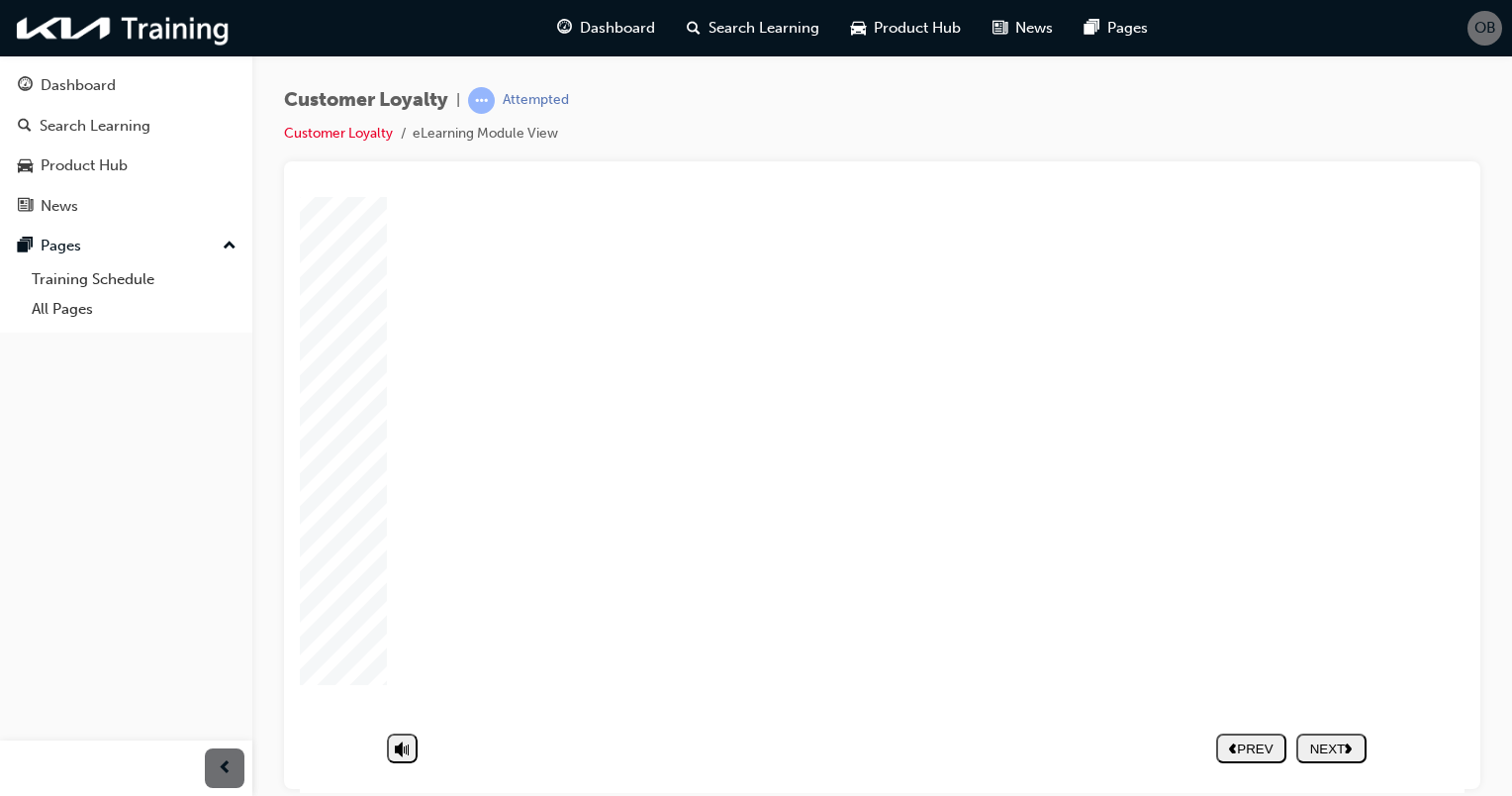 click 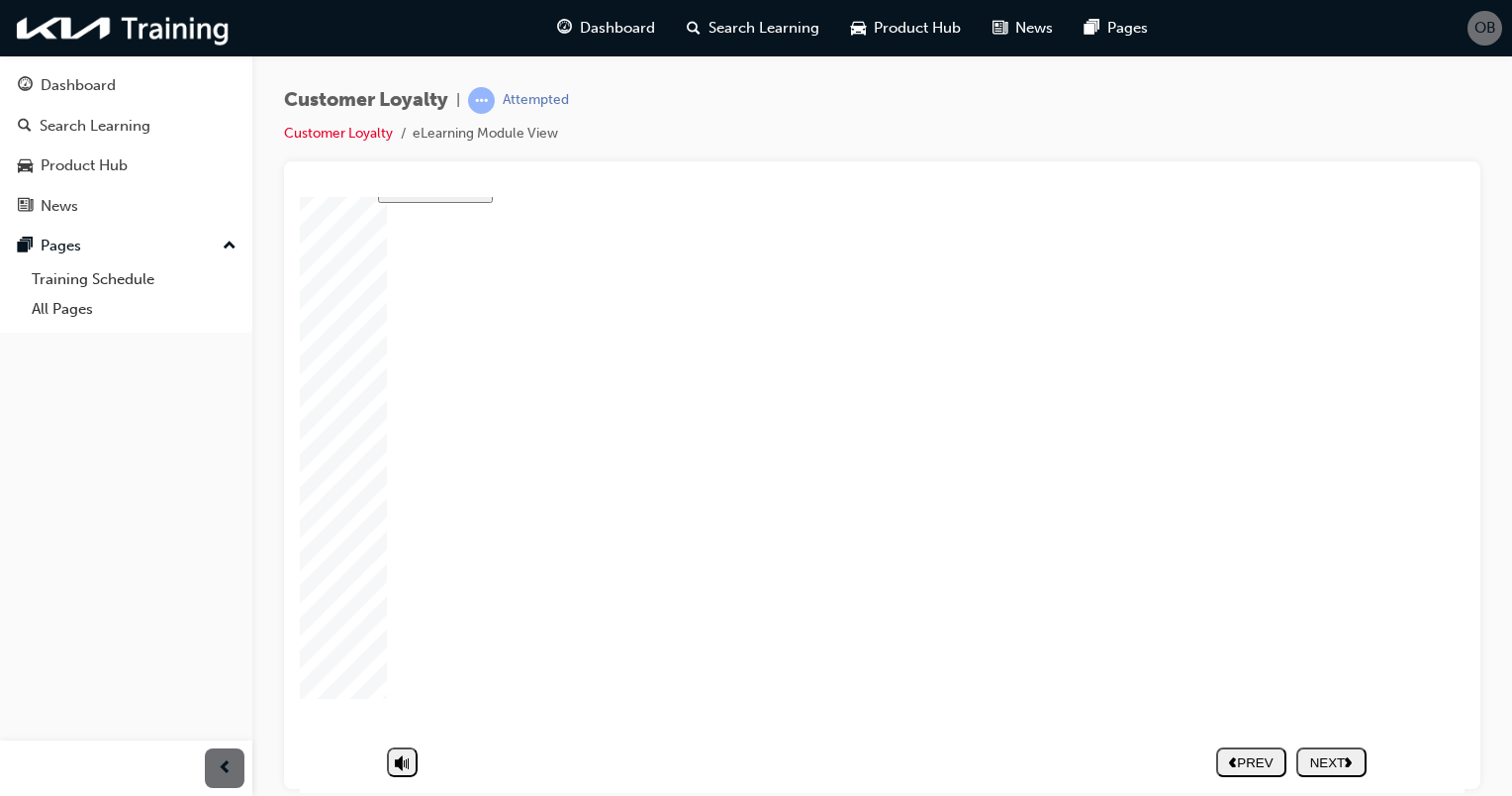 scroll, scrollTop: 0, scrollLeft: 0, axis: both 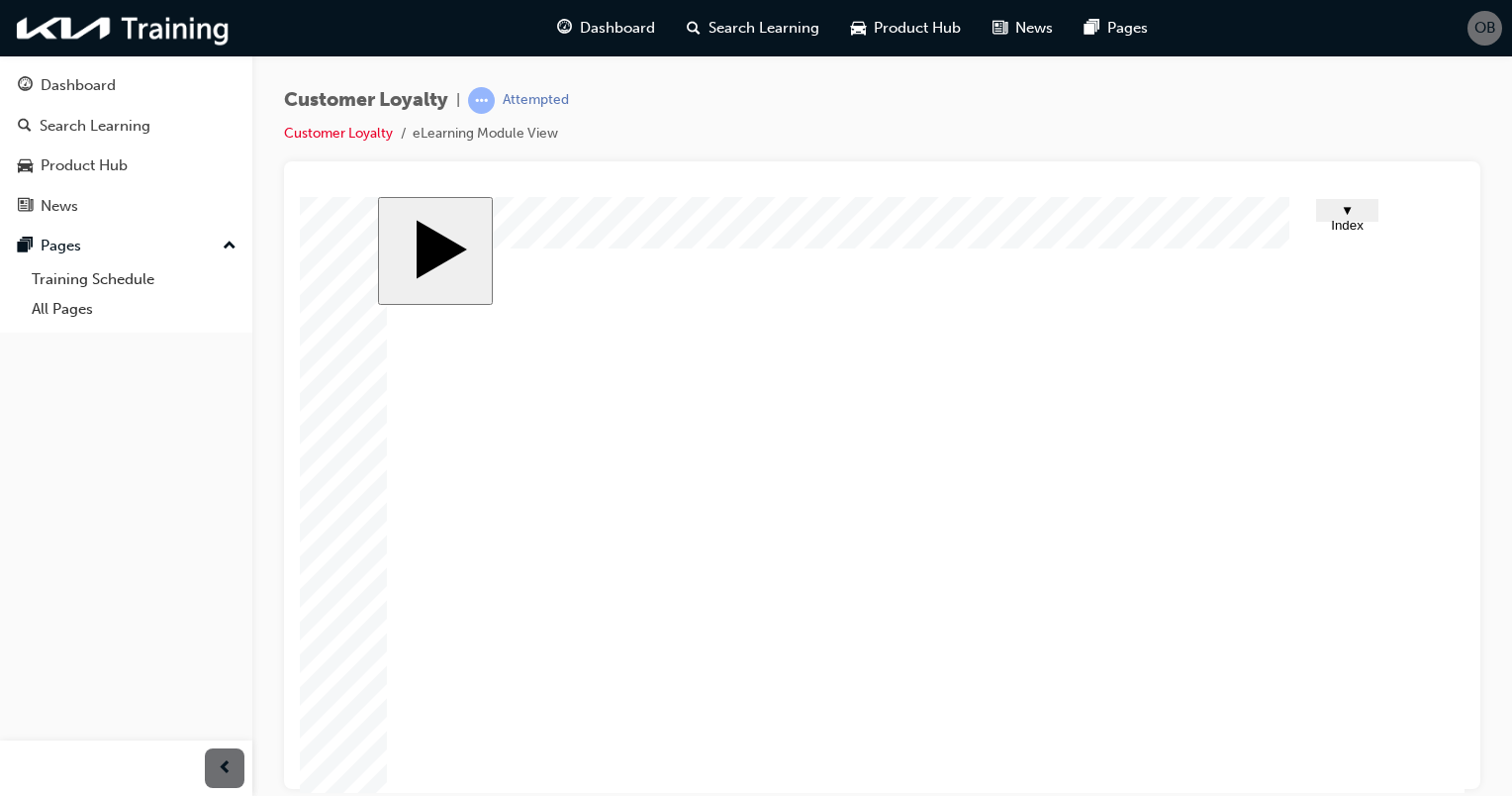 click 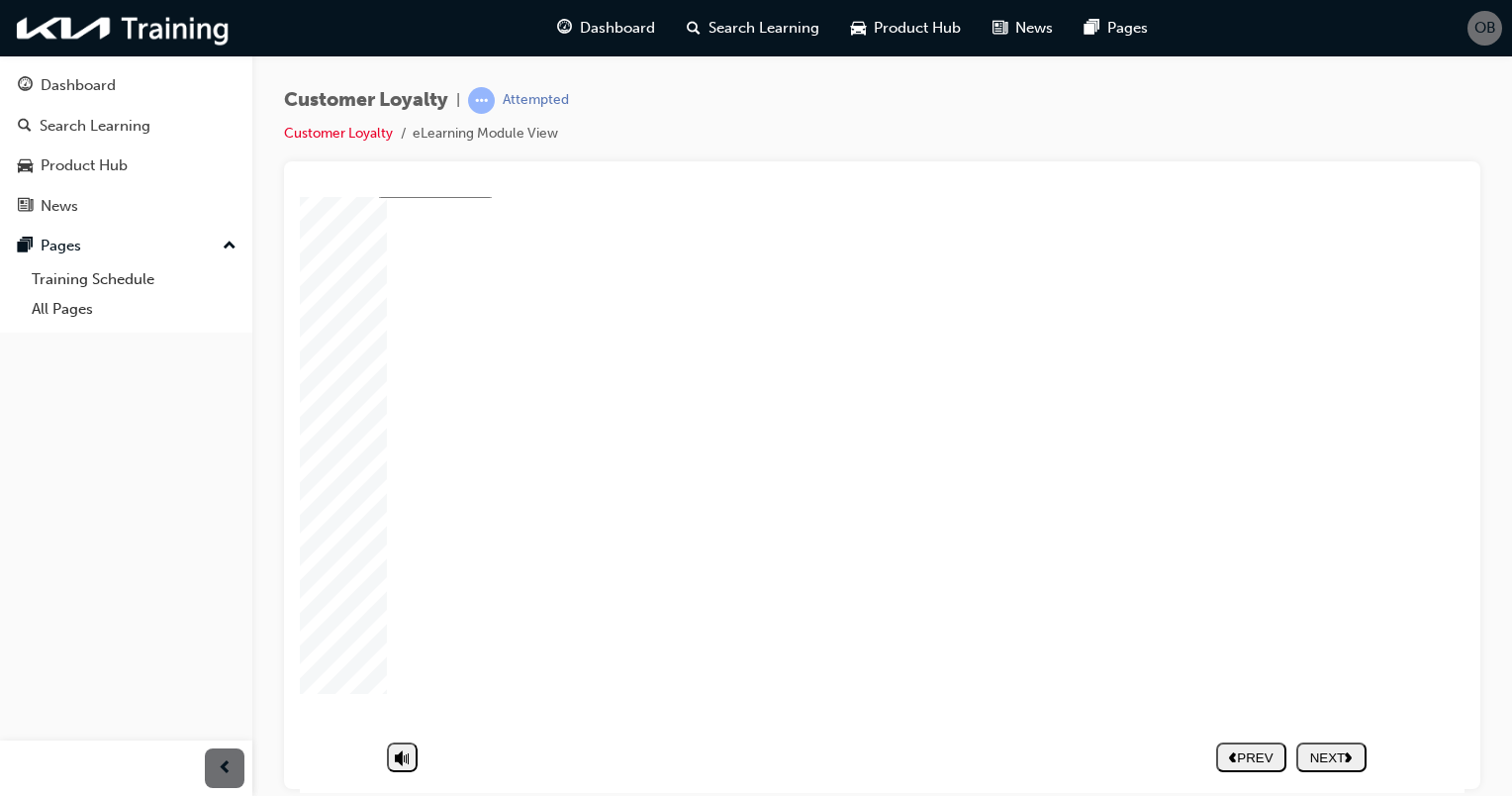 click at bounding box center (882, 5580) 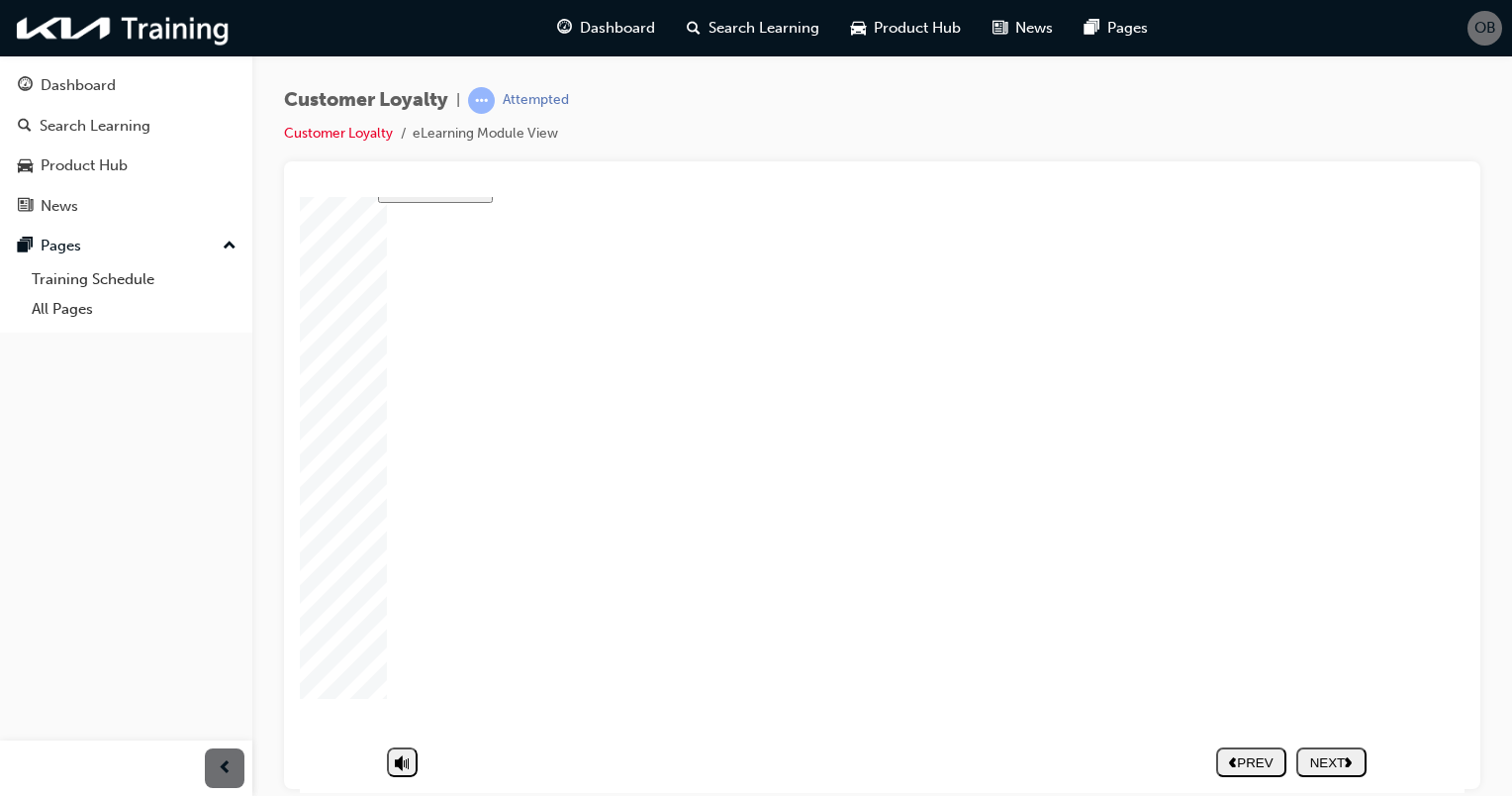 click 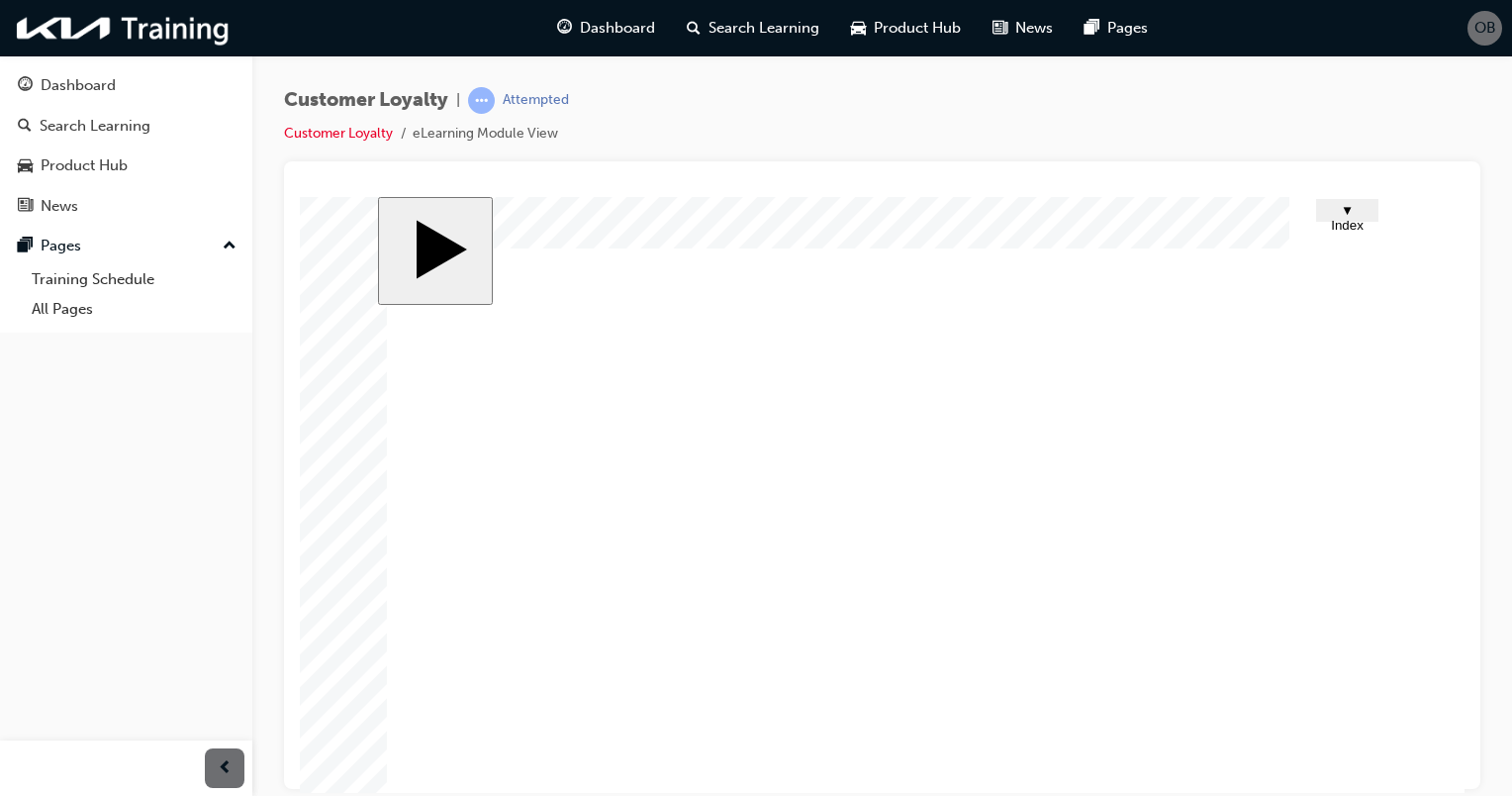 click 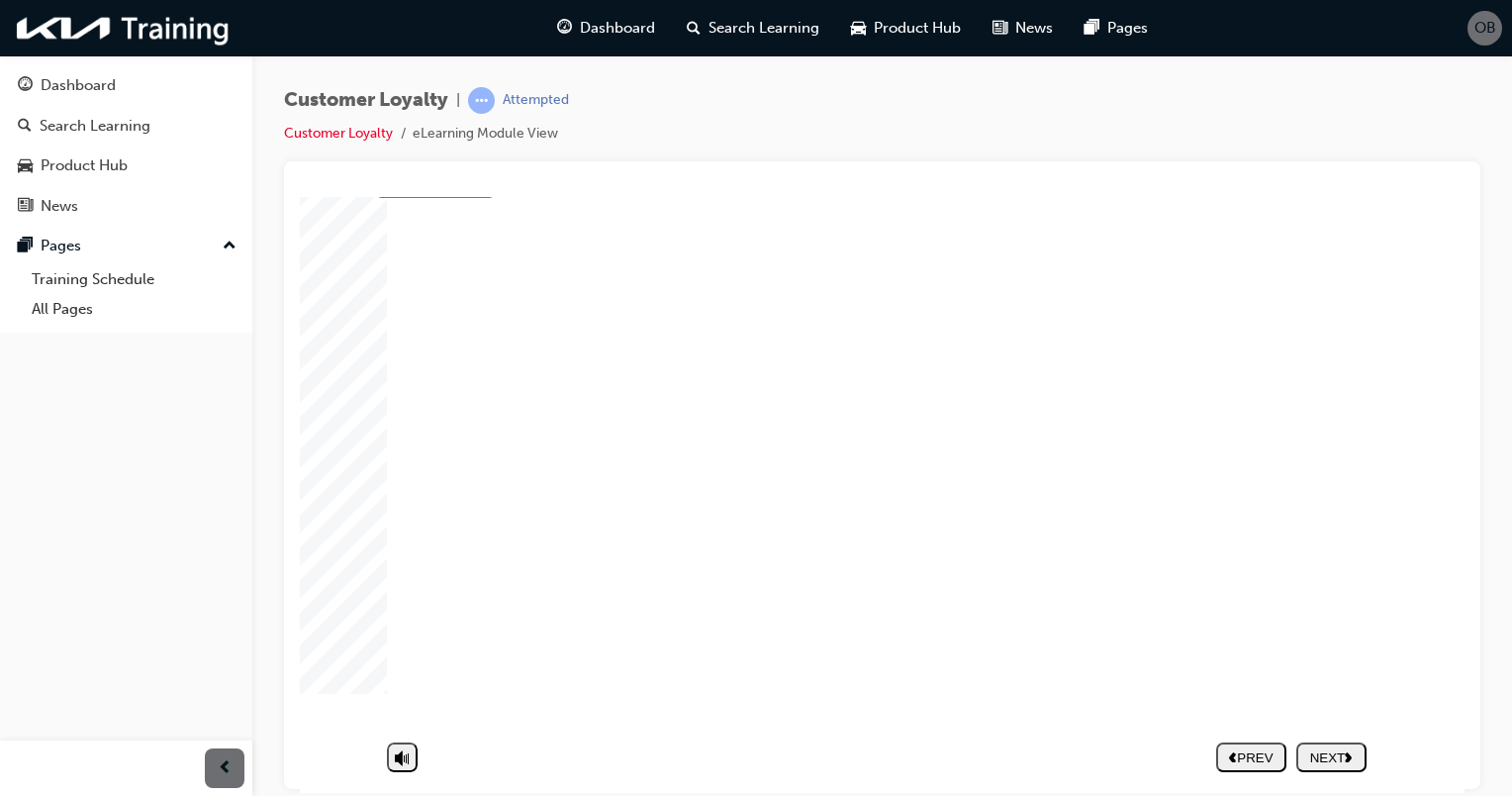 scroll, scrollTop: 115, scrollLeft: 0, axis: vertical 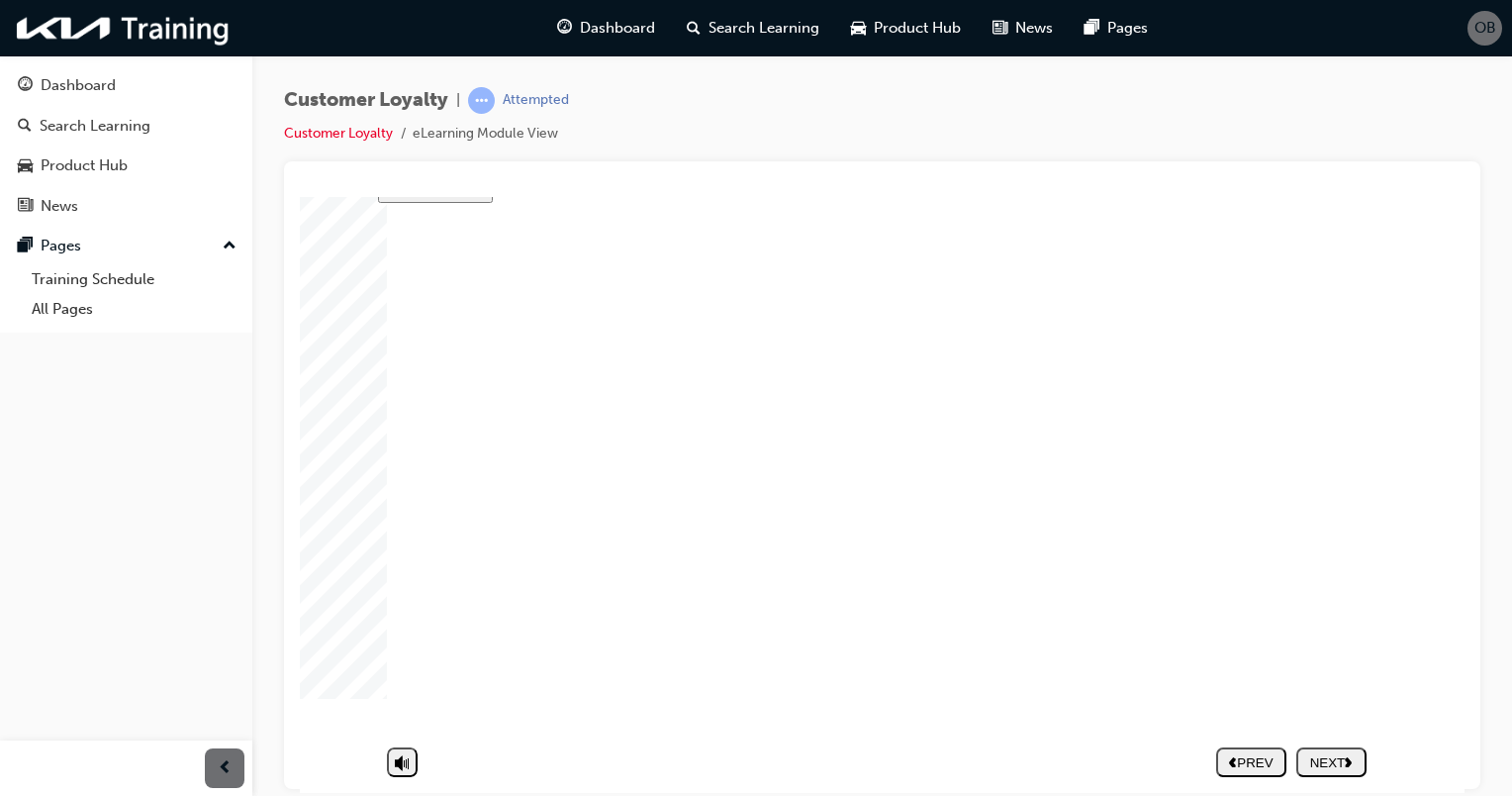 click at bounding box center (882, 3773) 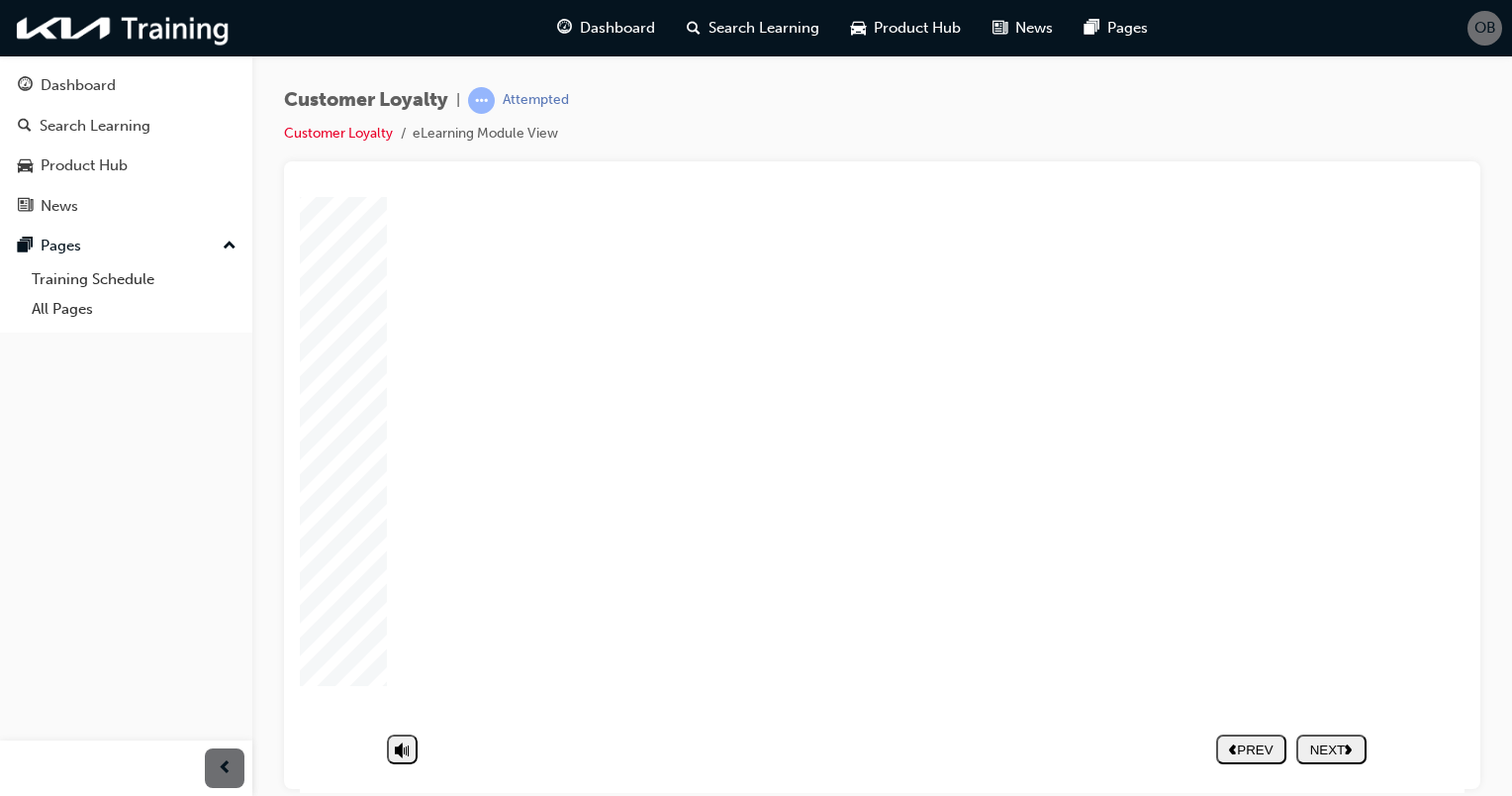 click 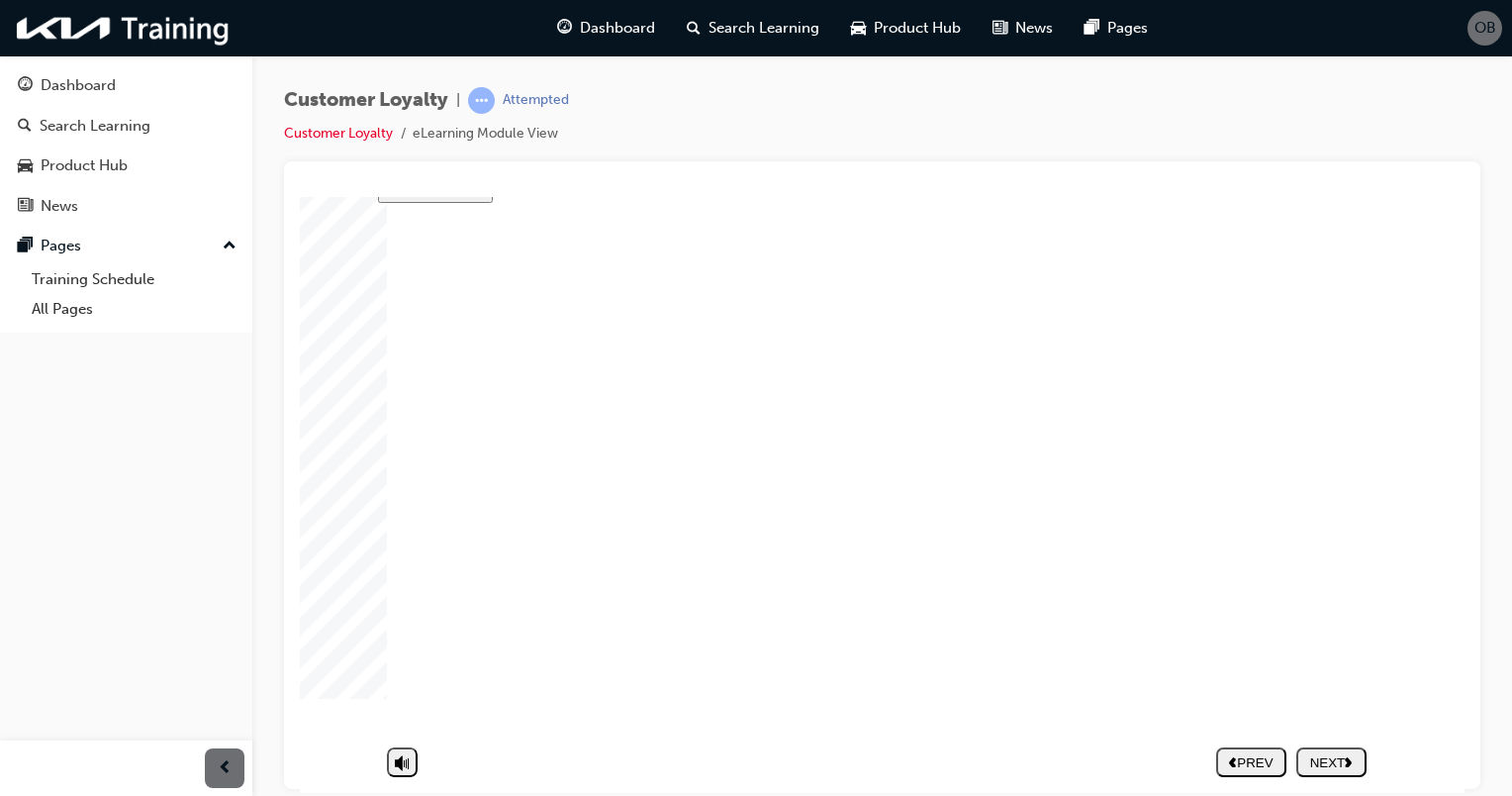 scroll, scrollTop: 0, scrollLeft: 0, axis: both 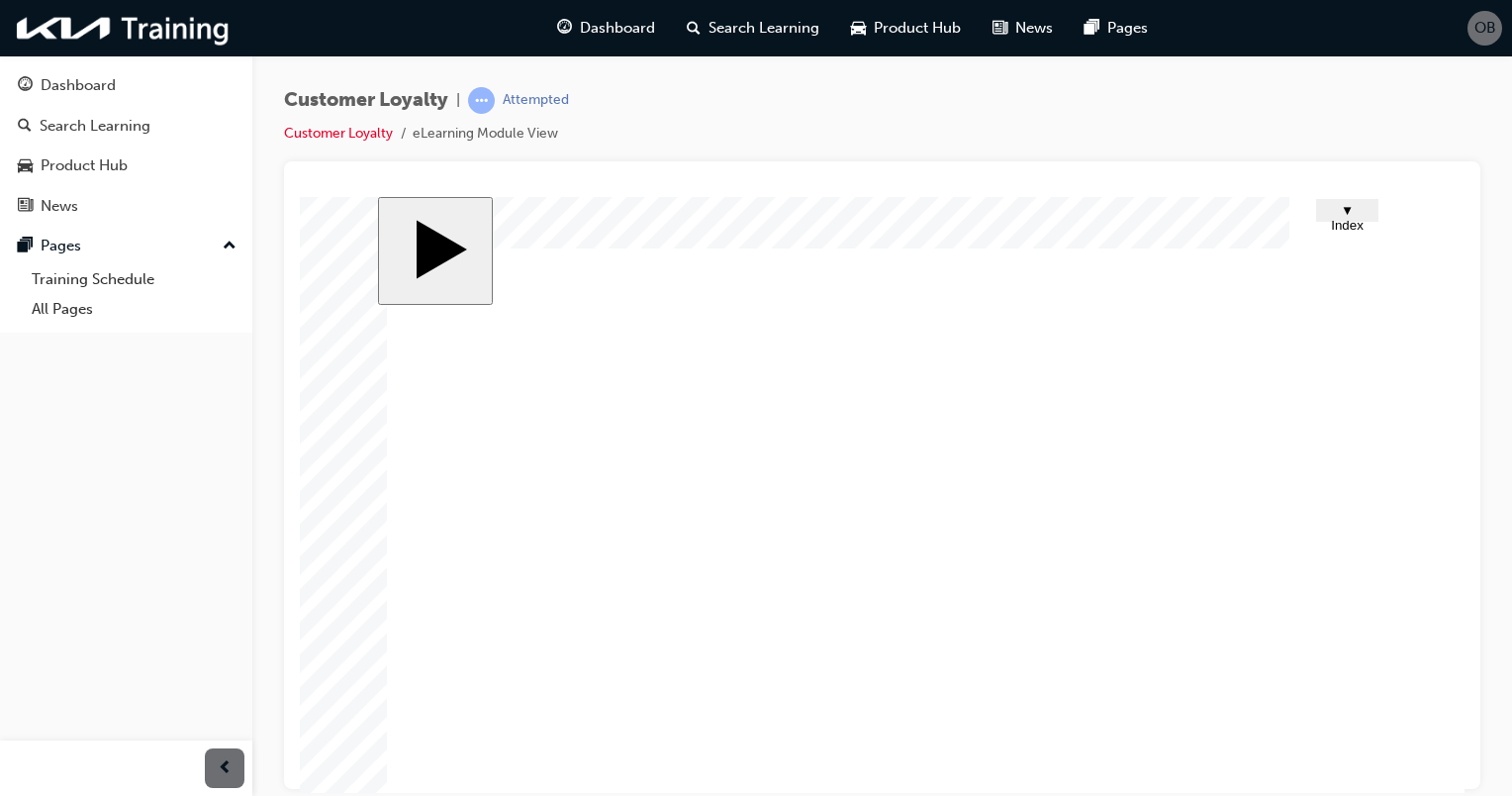 click 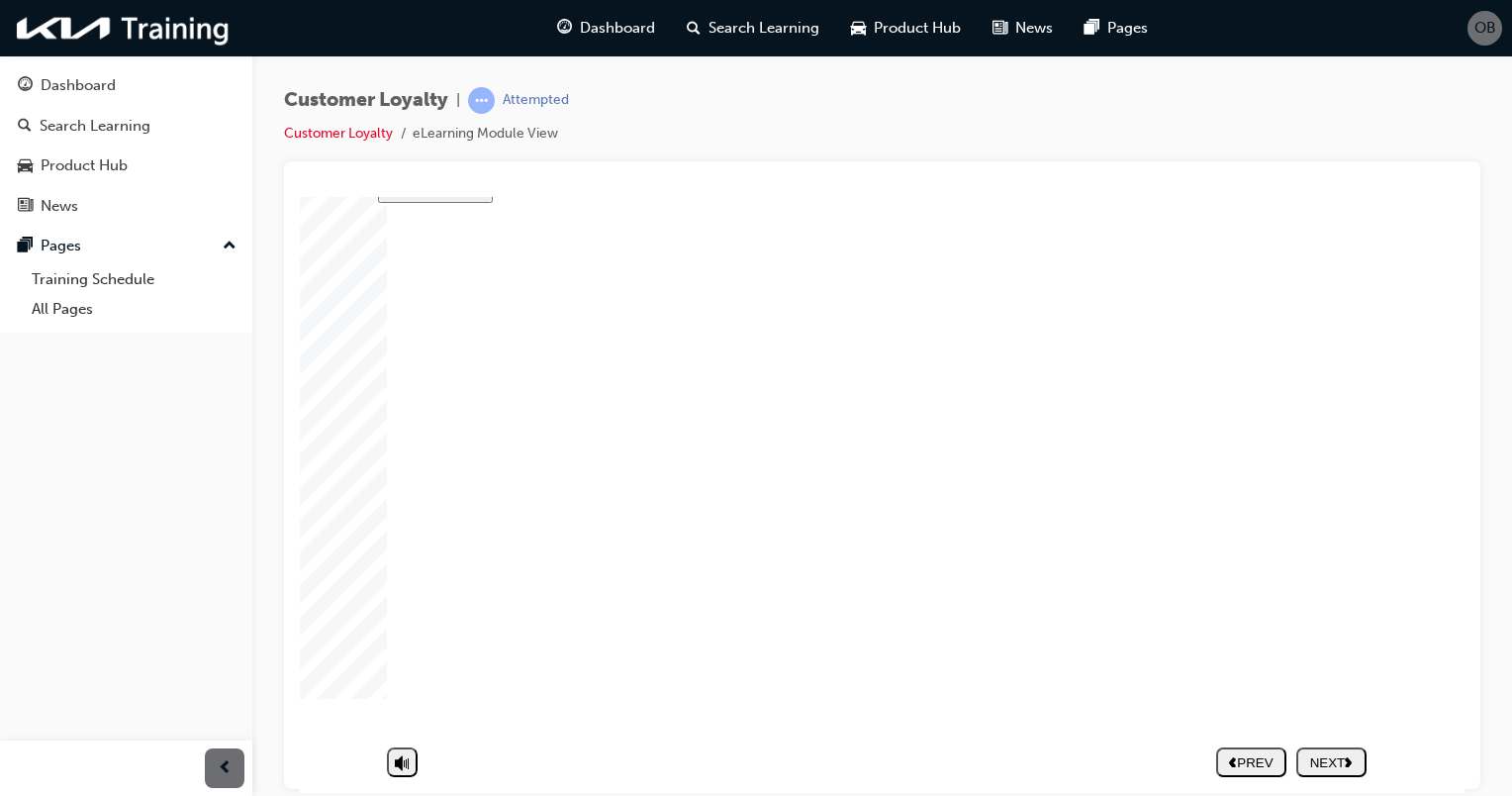 click on "NEXT" at bounding box center [1331, 761] 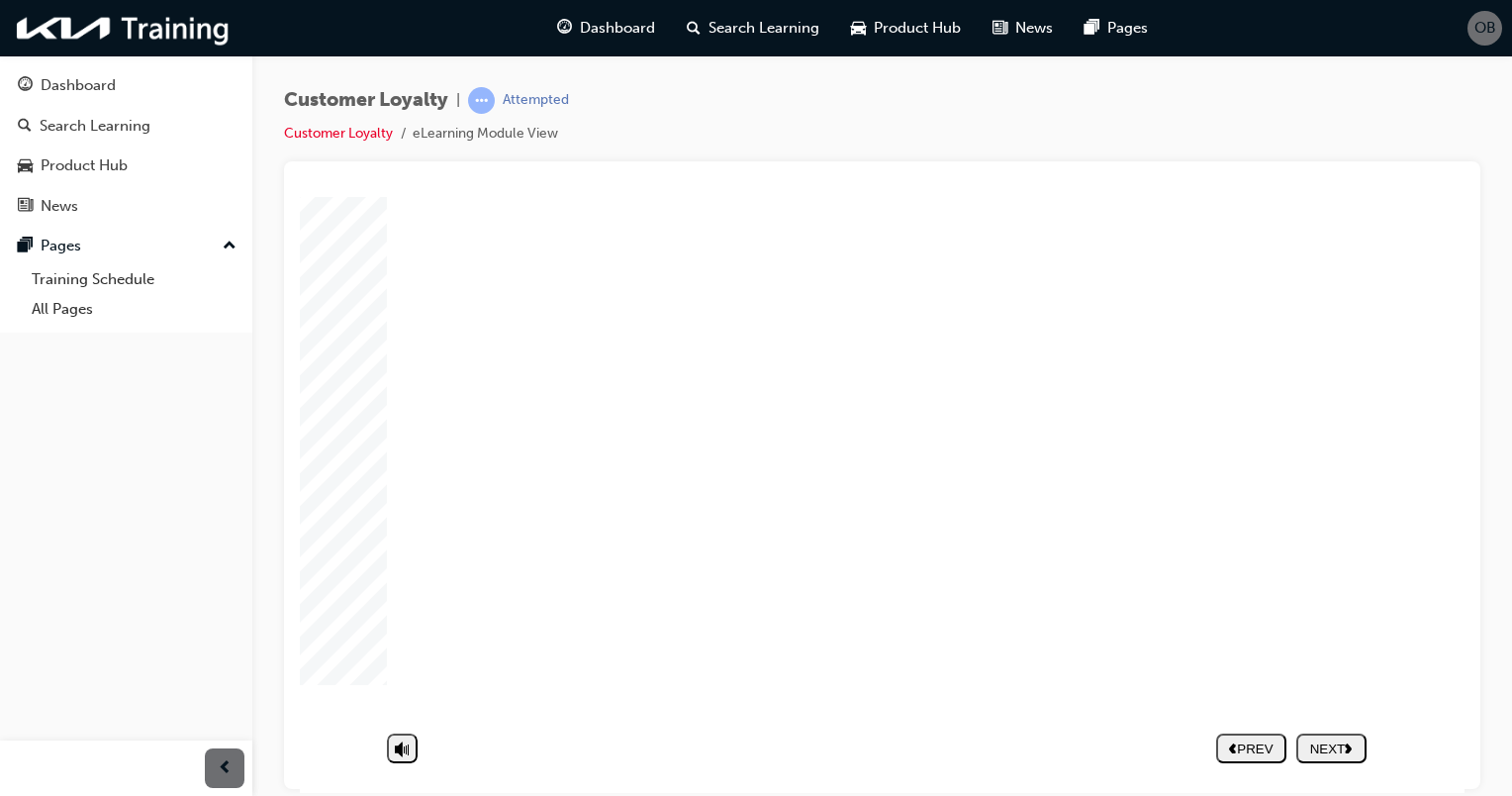 click 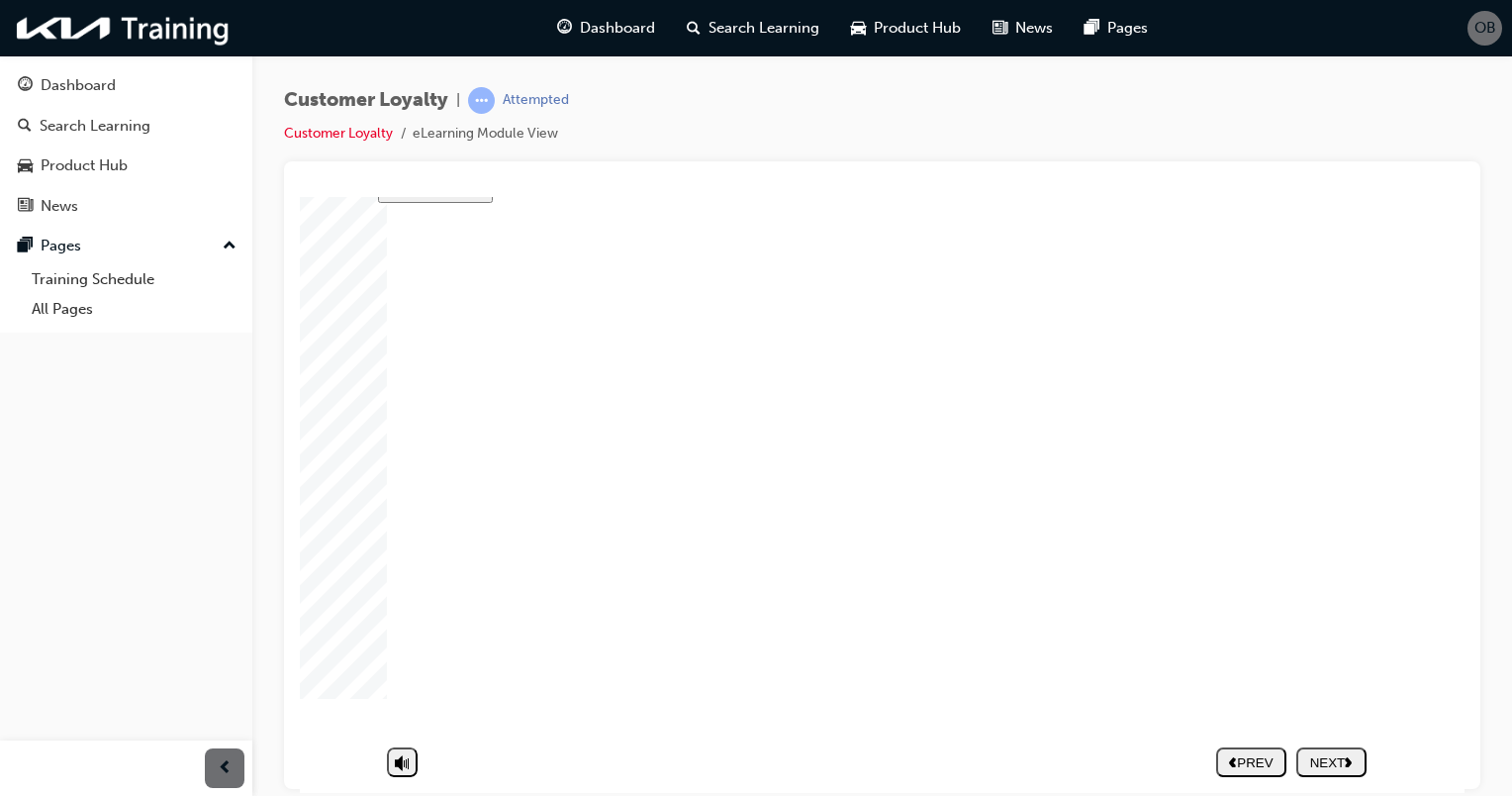 click 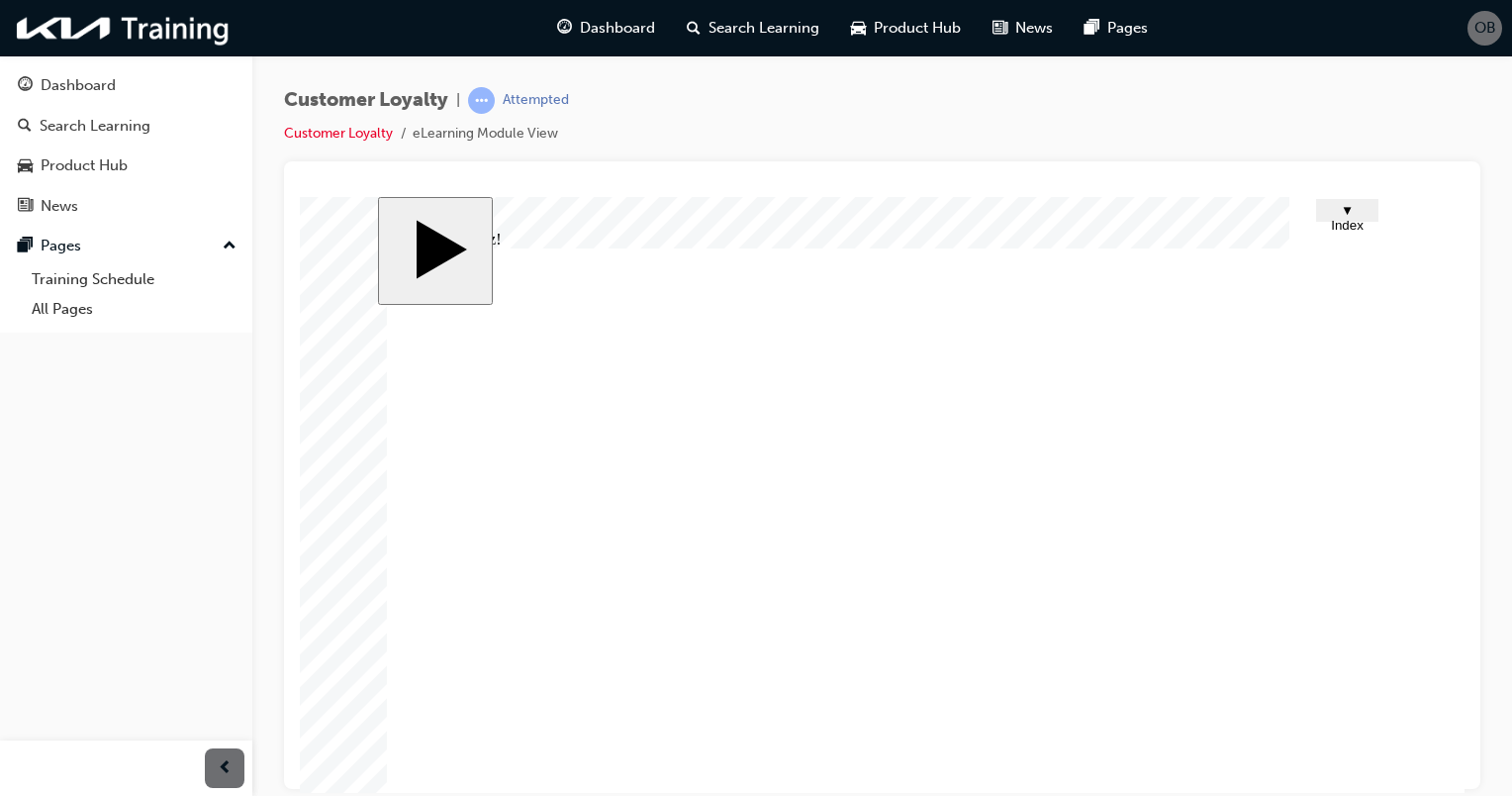 scroll, scrollTop: 116, scrollLeft: 0, axis: vertical 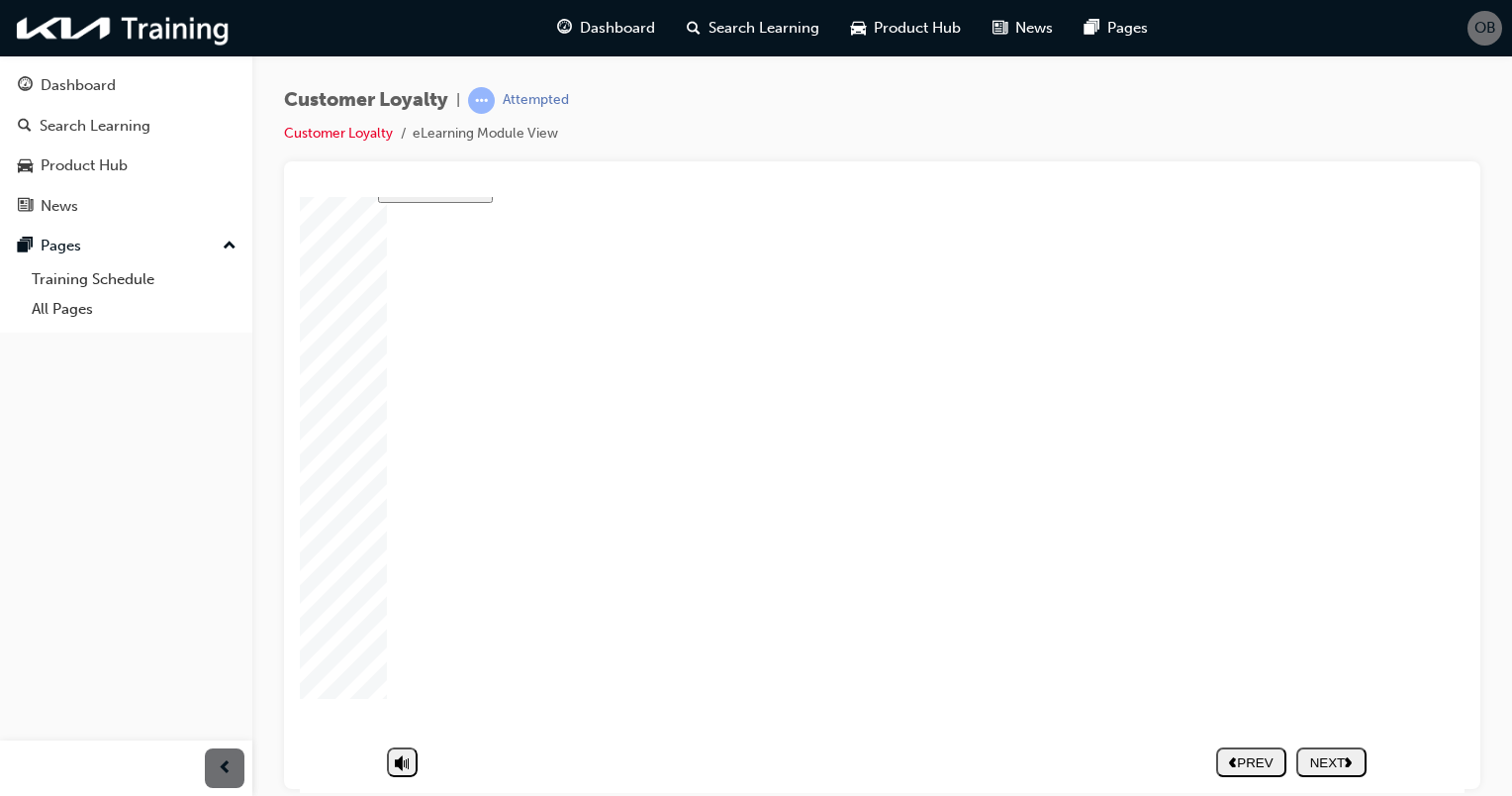 click on "PREV NEXT
SUBMIT" at bounding box center [1291, 761] 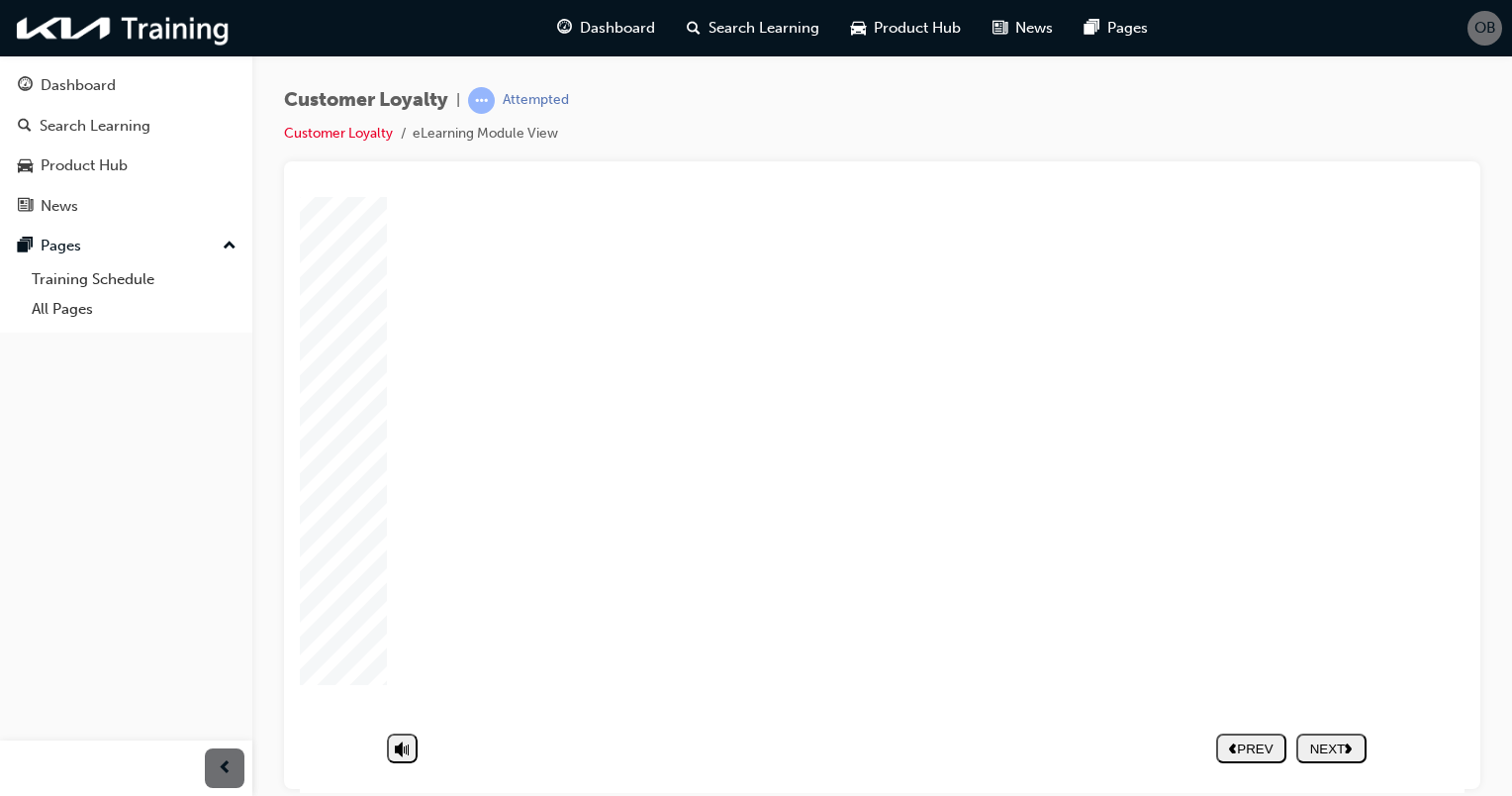 scroll, scrollTop: 0, scrollLeft: 0, axis: both 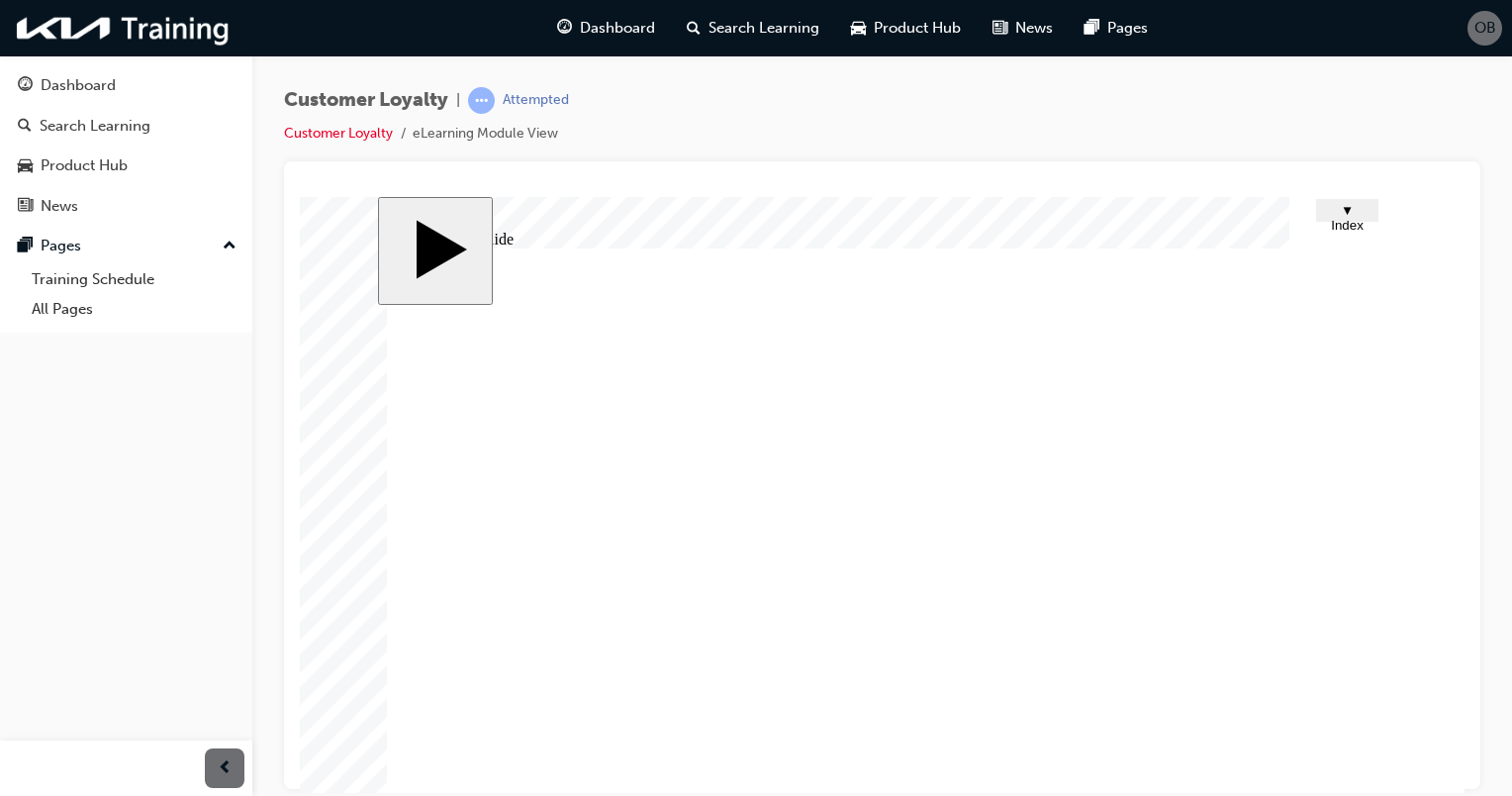 click 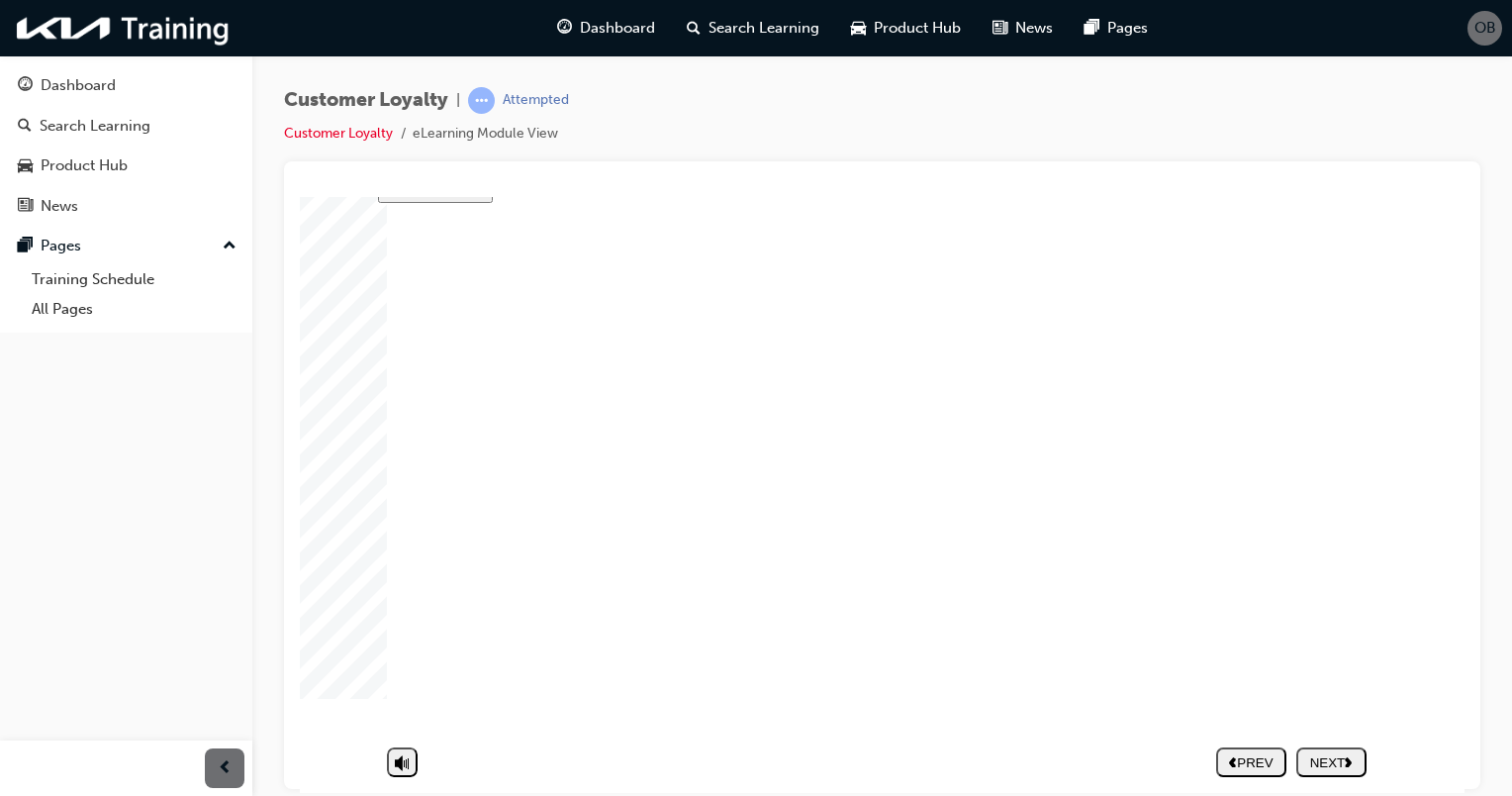 scroll, scrollTop: 116, scrollLeft: 0, axis: vertical 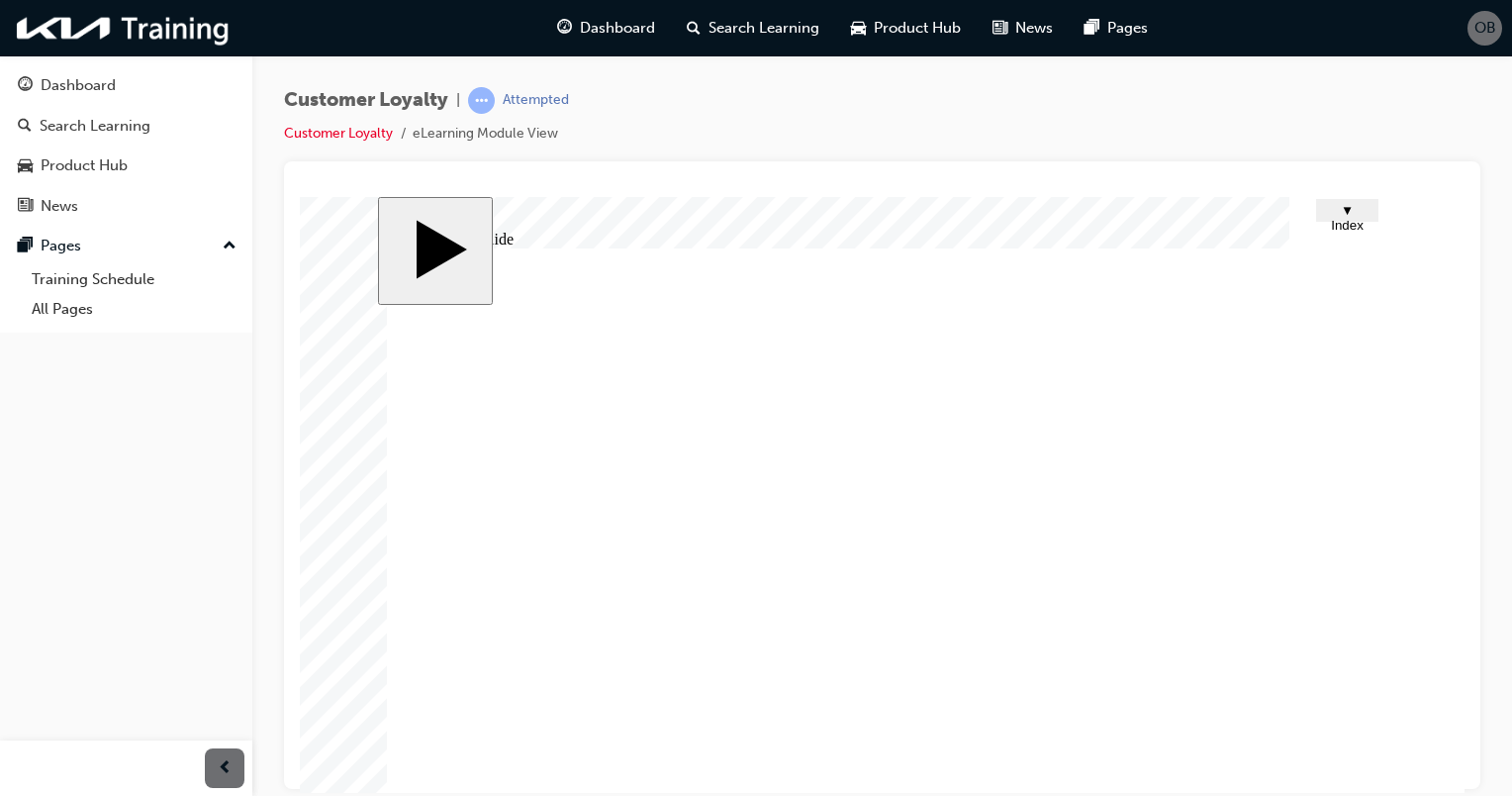 click 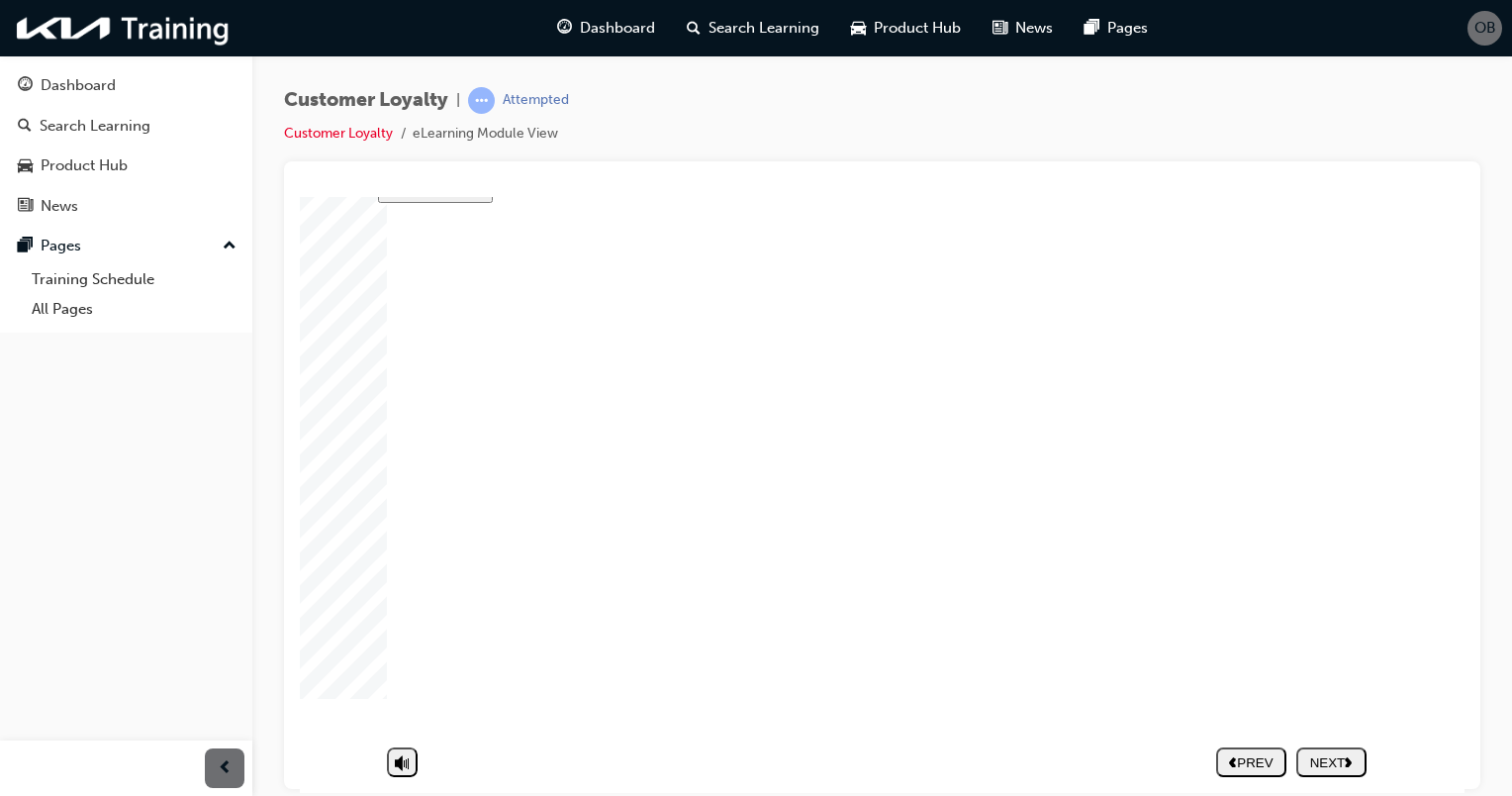 click on "PREV NEXT
SUBMIT" at bounding box center (1291, 761) 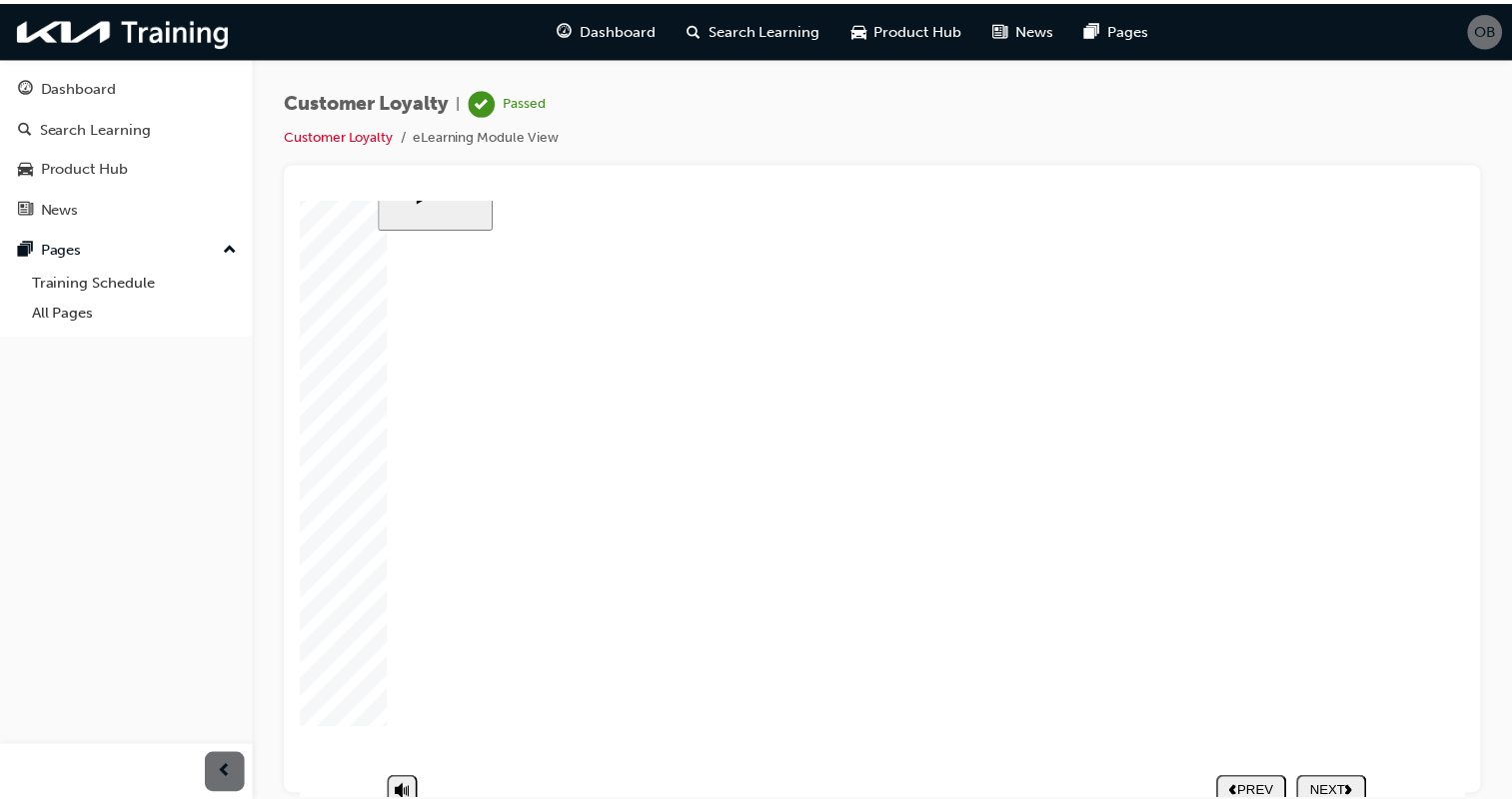 scroll, scrollTop: 35, scrollLeft: 0, axis: vertical 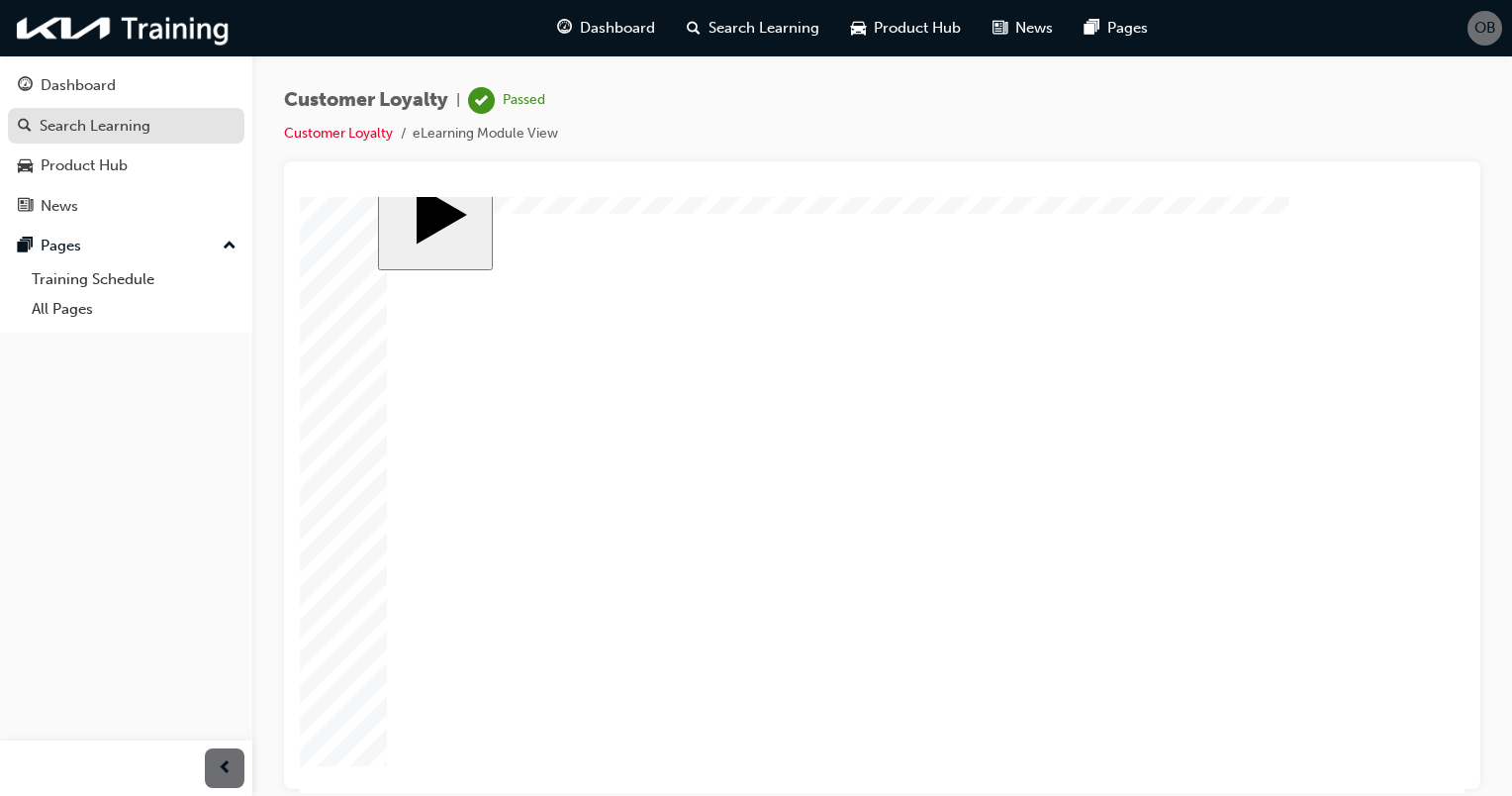 click on "Search Learning" at bounding box center [95, 126] 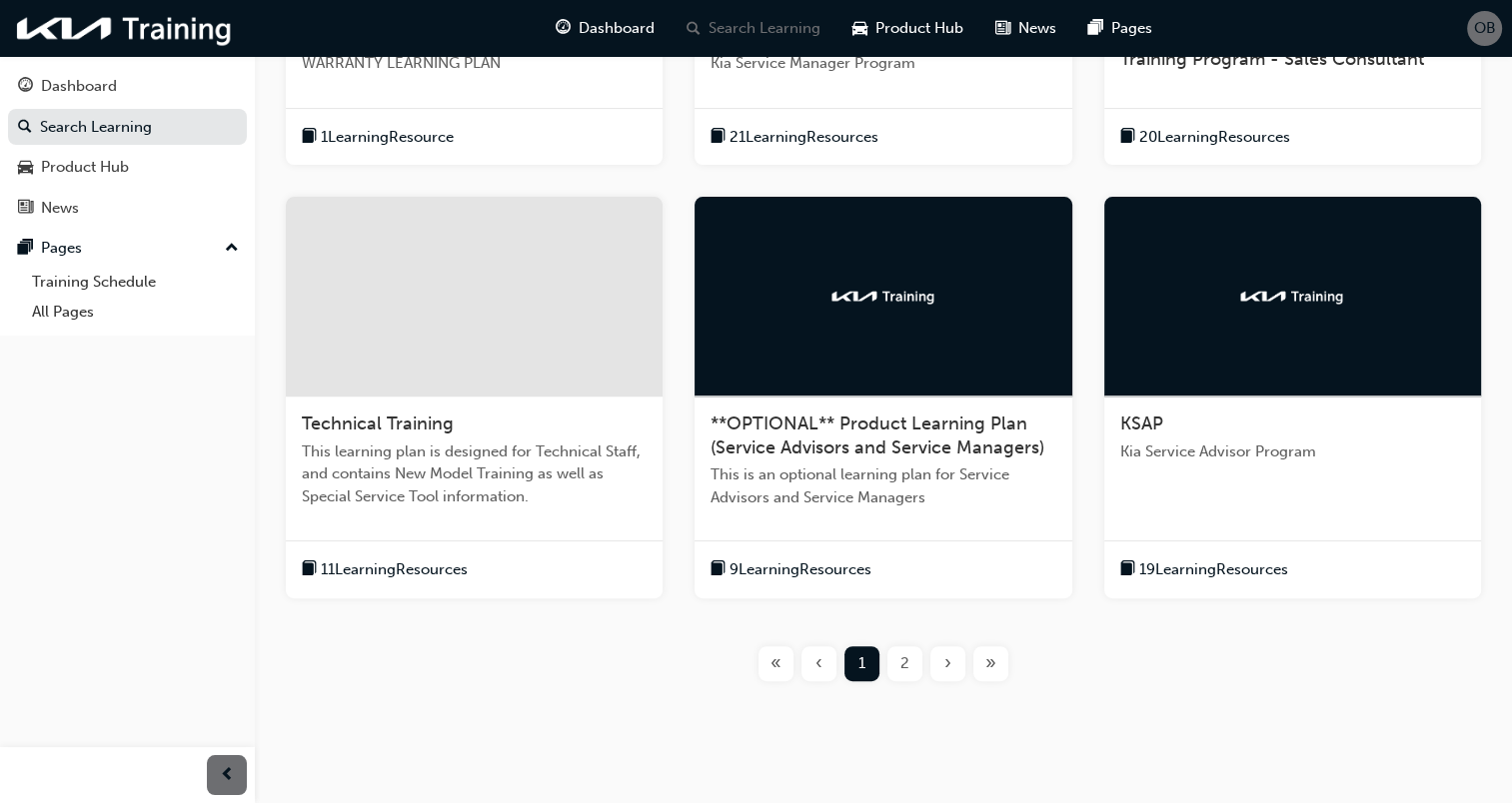 scroll, scrollTop: 691, scrollLeft: 0, axis: vertical 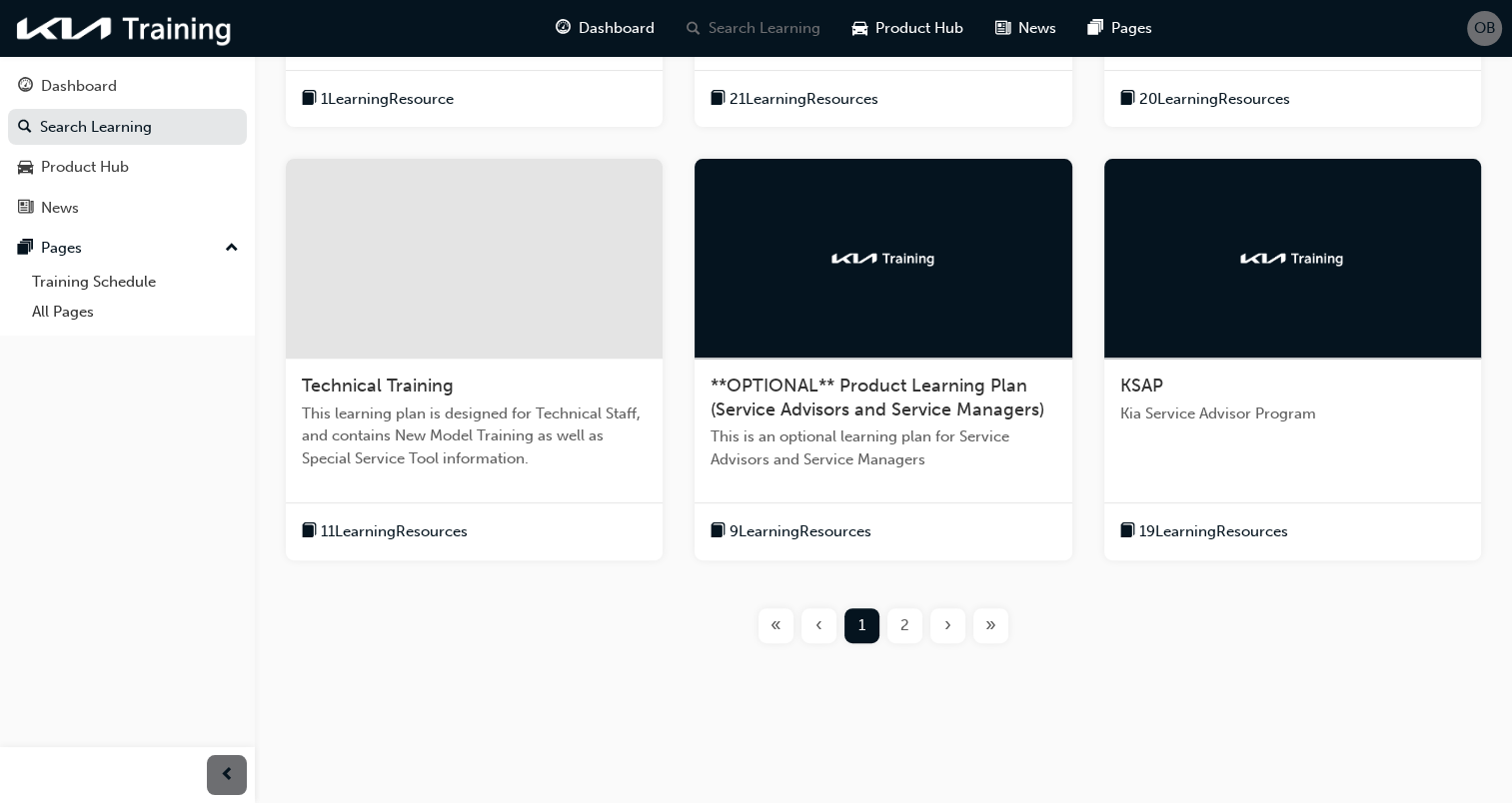 click on "Kia Service Advisor Program" at bounding box center (1292, 413) 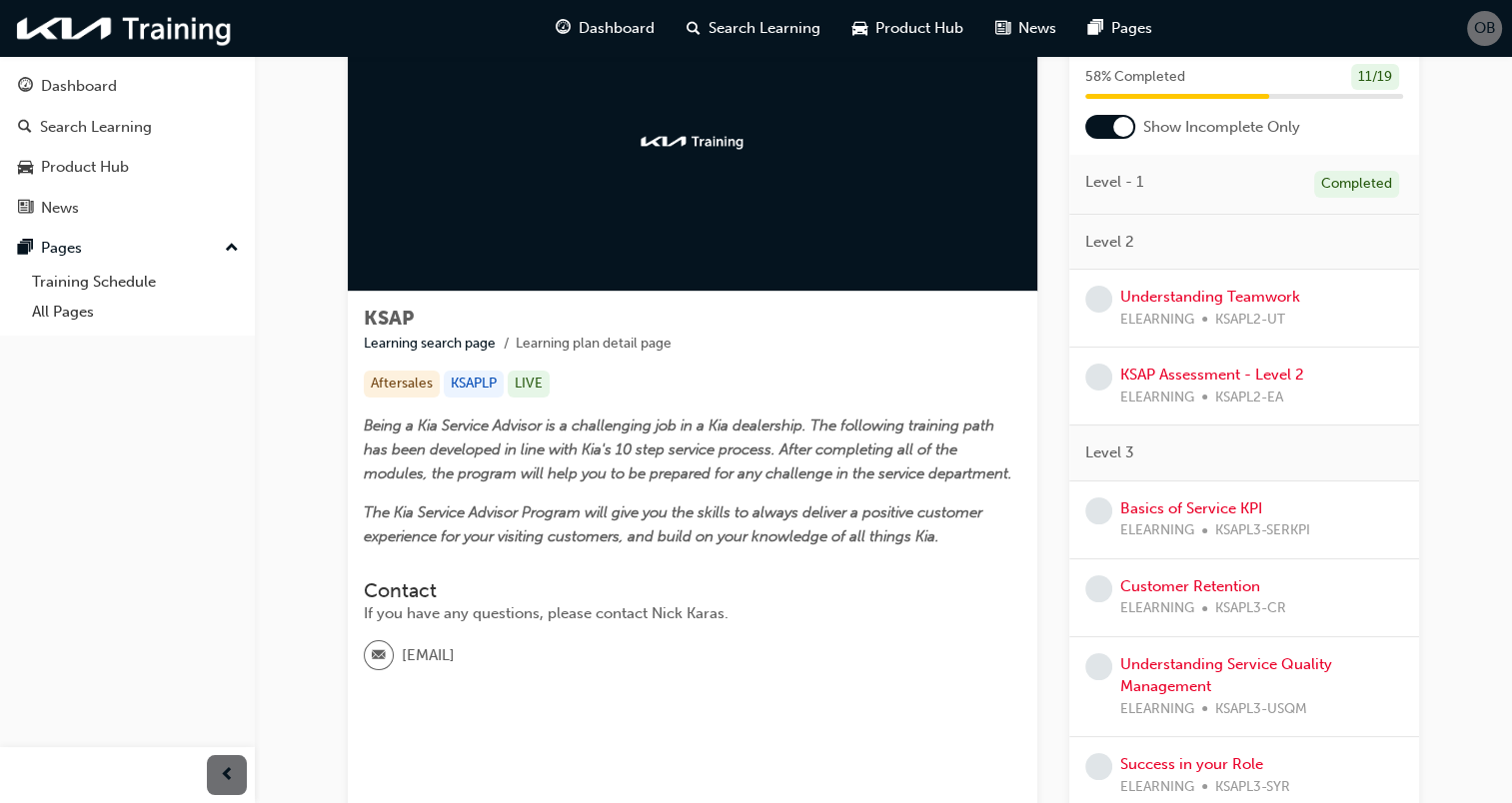 scroll, scrollTop: 0, scrollLeft: 0, axis: both 